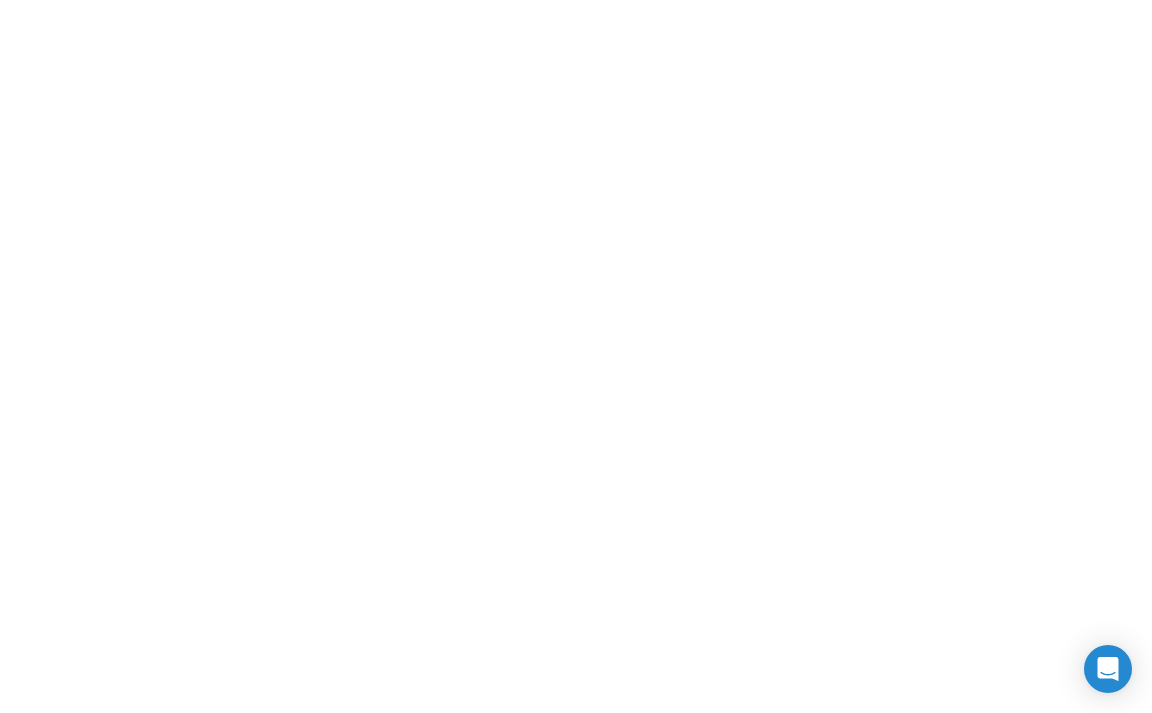 scroll, scrollTop: 0, scrollLeft: 0, axis: both 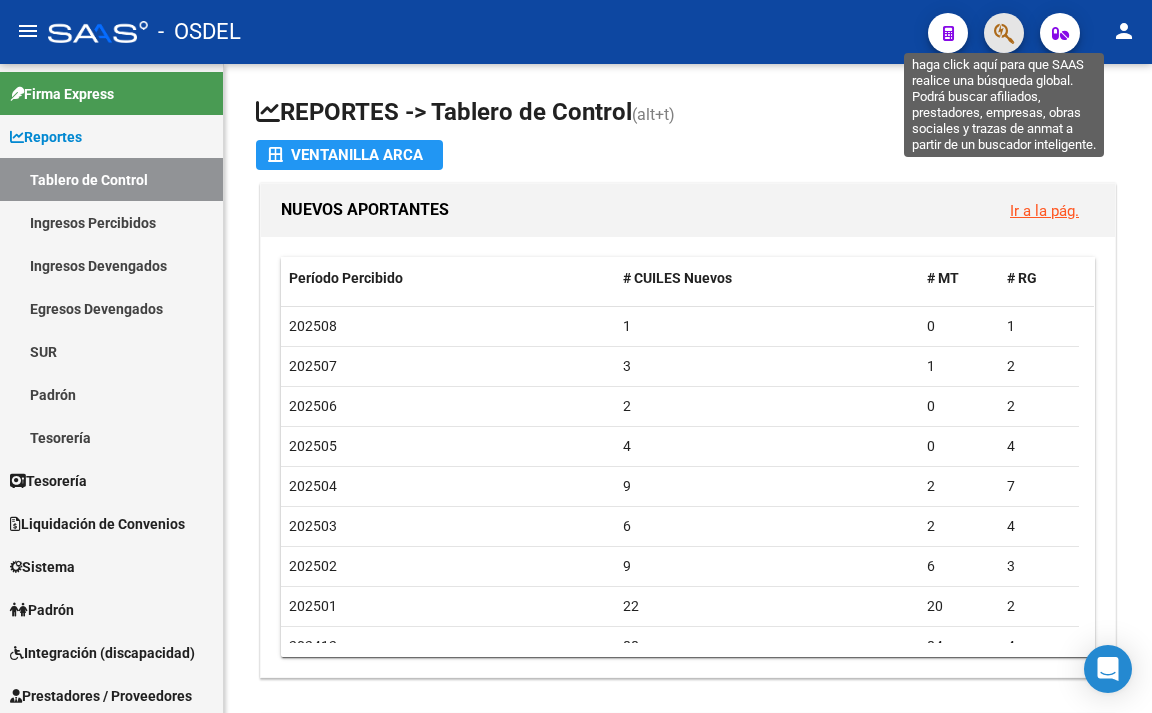 click 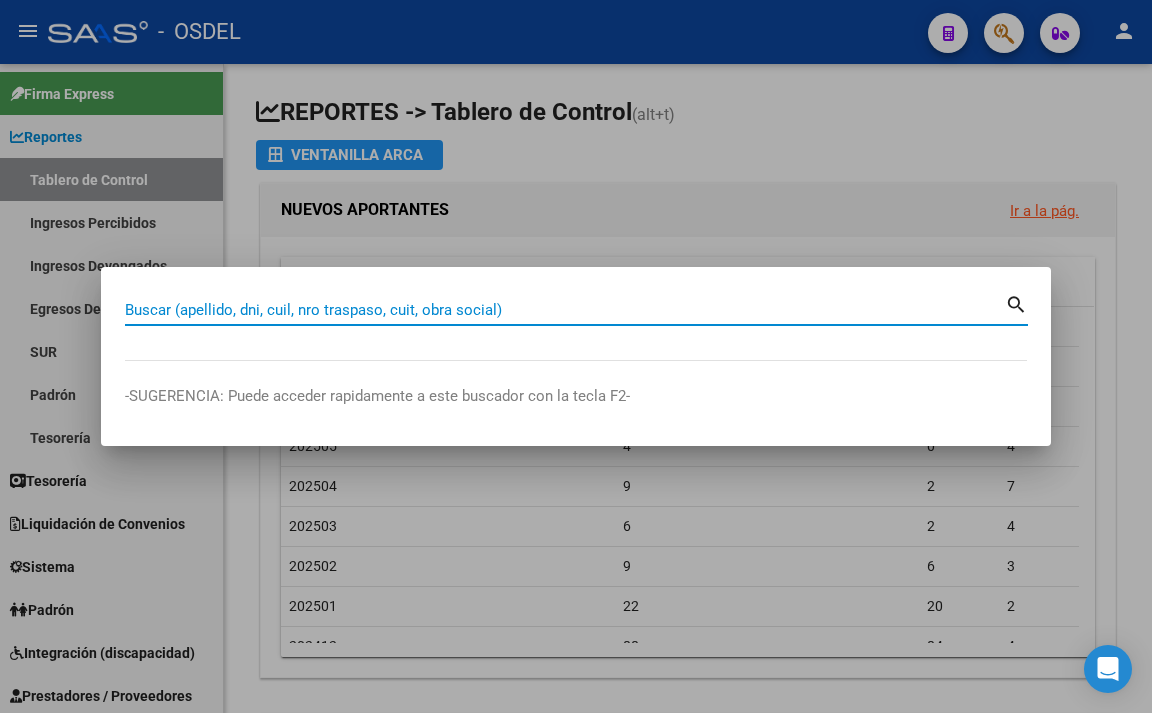 click on "Buscar (apellido, dni, cuil, nro traspaso, cuit, obra social)" at bounding box center [565, 310] 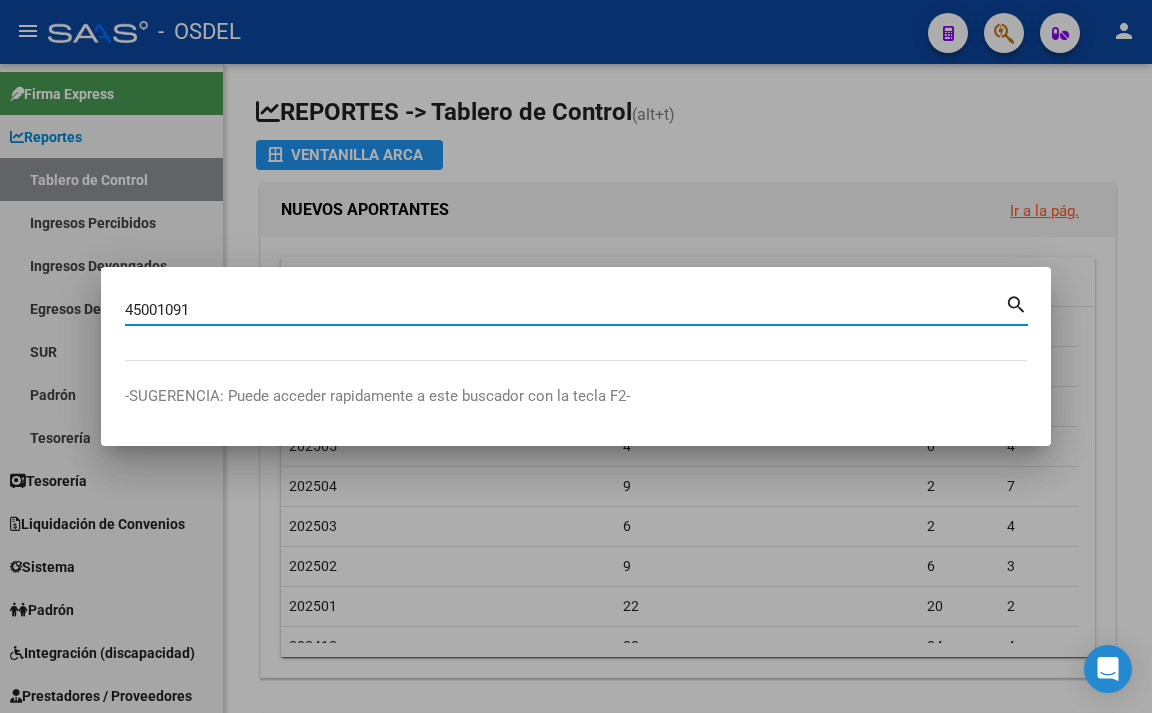 type on "45001091" 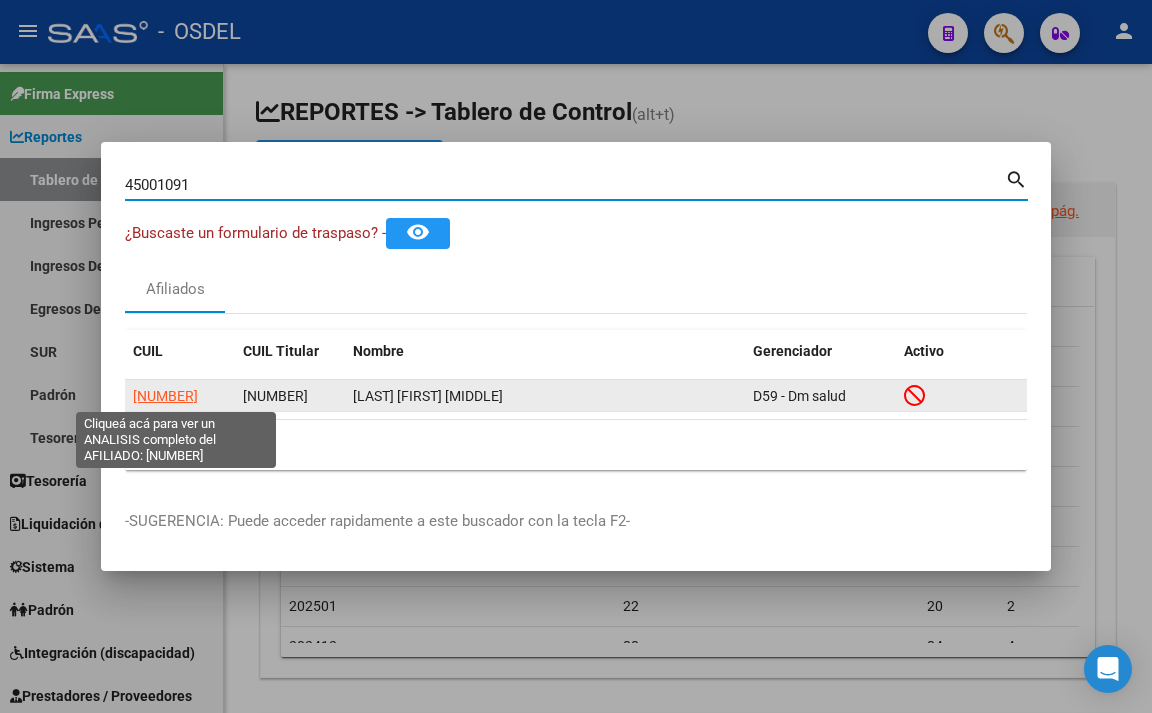 click on "[NUMBER]" 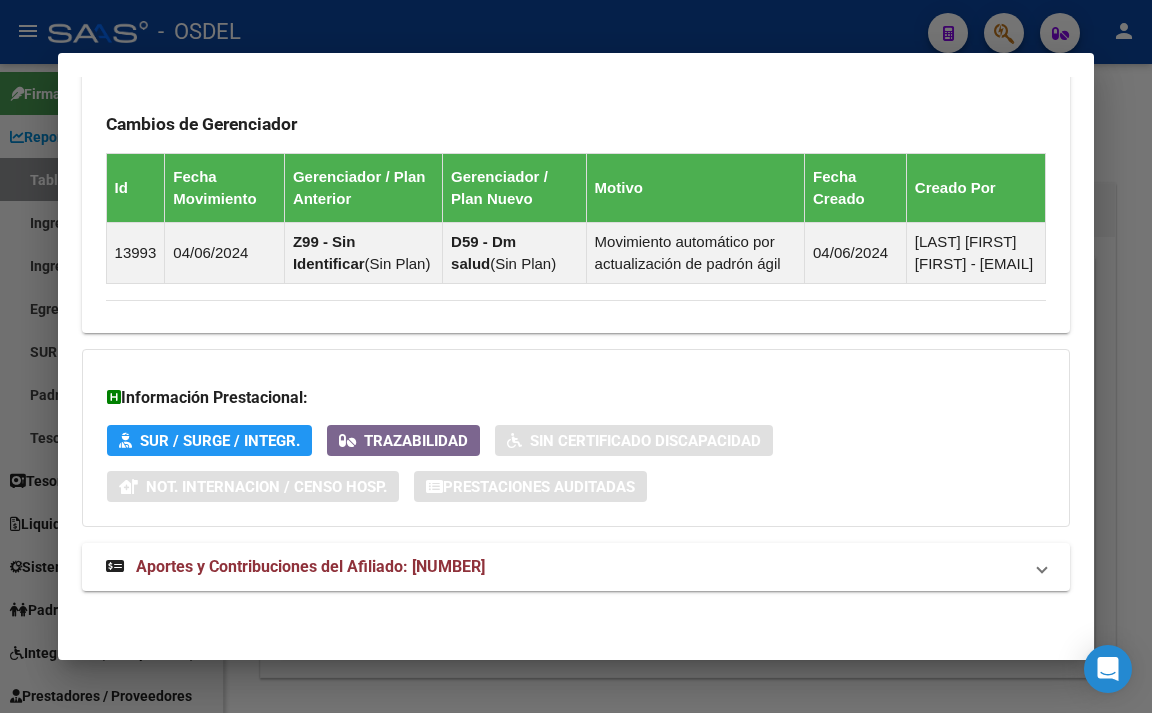 scroll, scrollTop: 1476, scrollLeft: 0, axis: vertical 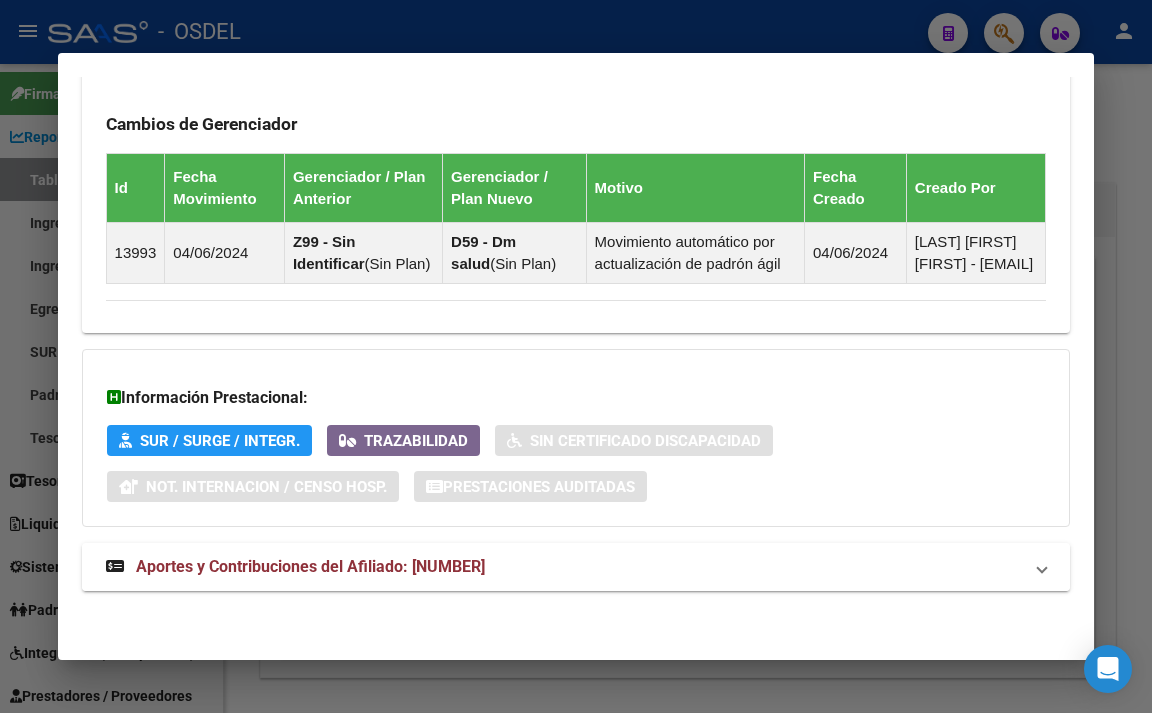 click on "Aportes y Contribuciones del Afiliado: [NUMBER]" at bounding box center (310, 566) 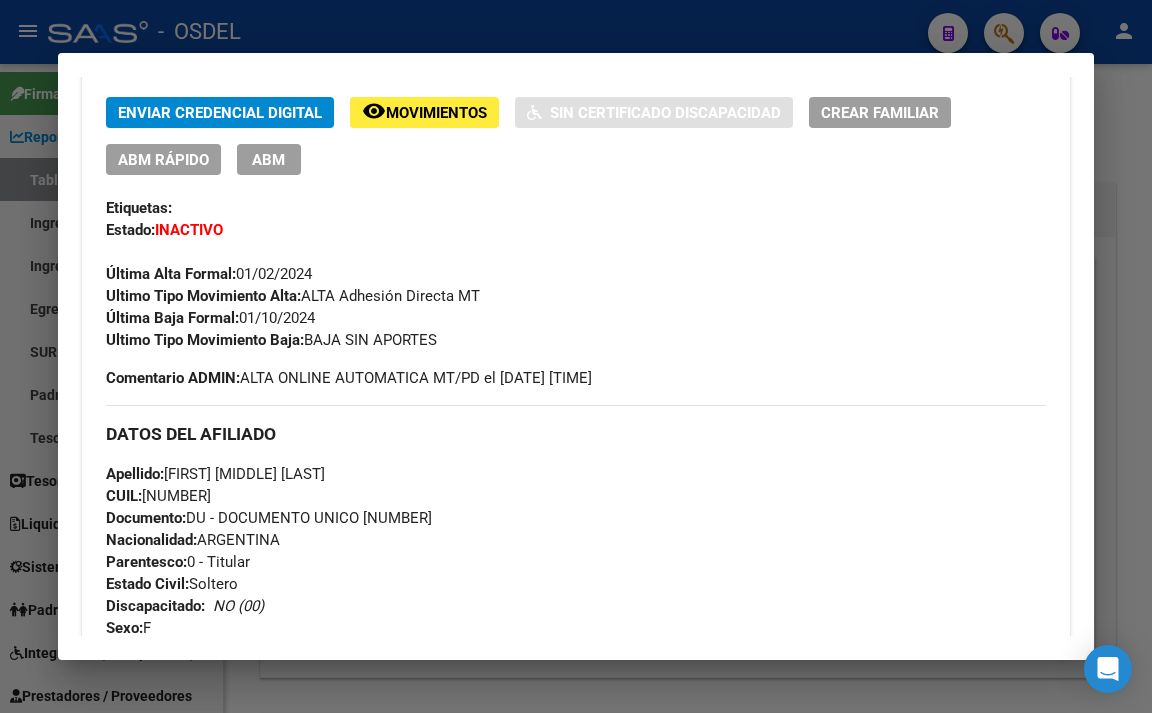 scroll, scrollTop: 0, scrollLeft: 0, axis: both 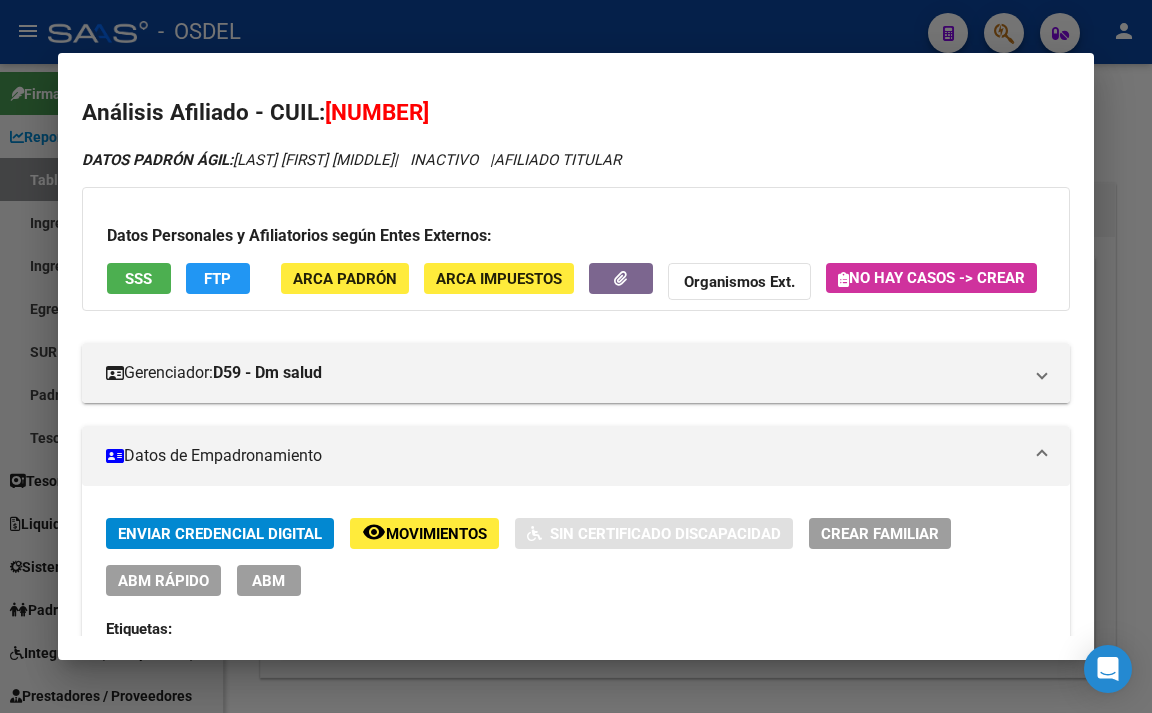 click on "SSS" at bounding box center (139, 278) 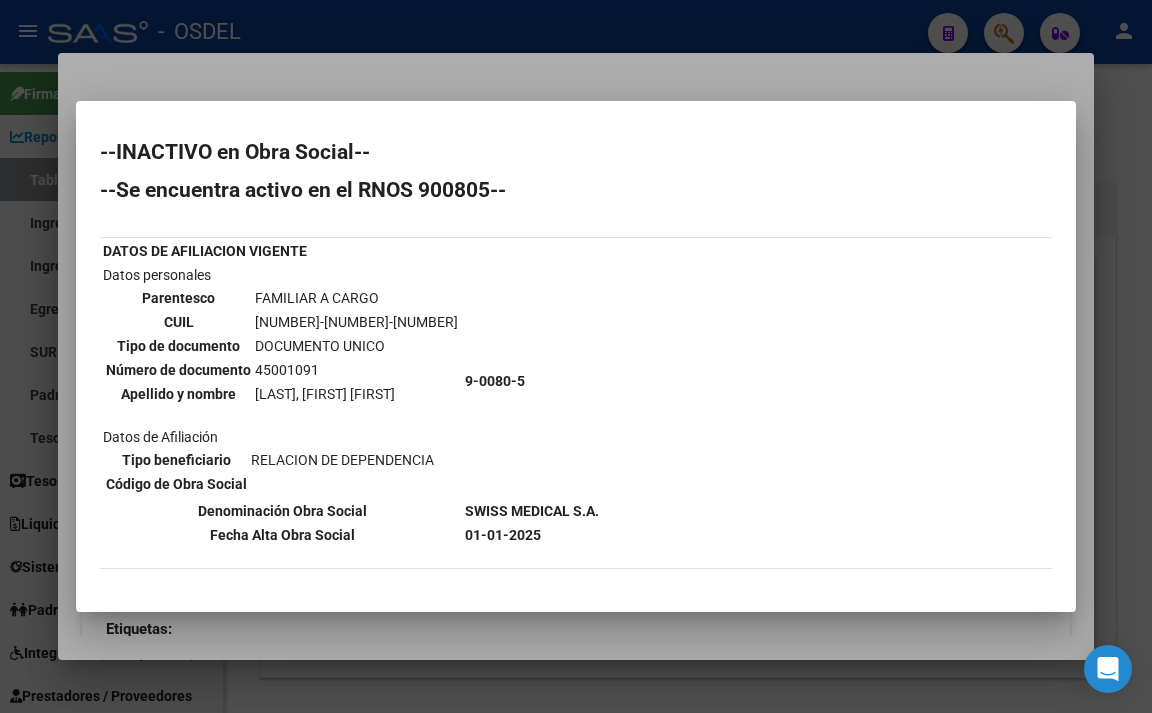 click at bounding box center (576, 356) 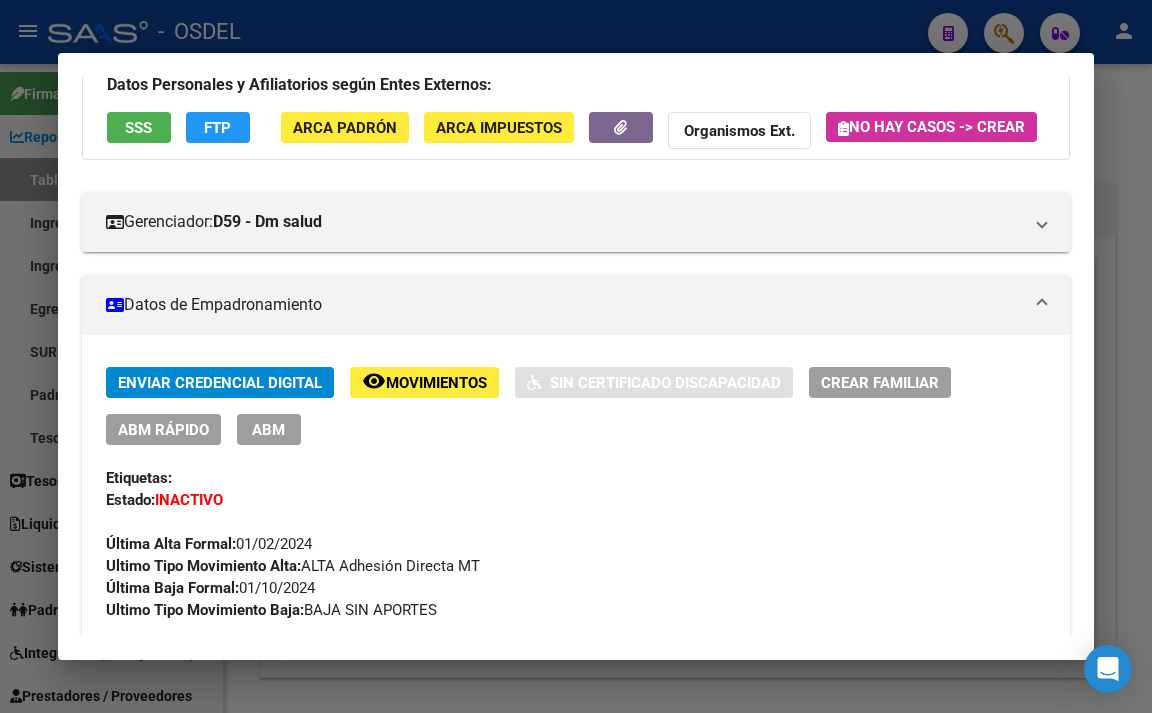 scroll, scrollTop: 100, scrollLeft: 0, axis: vertical 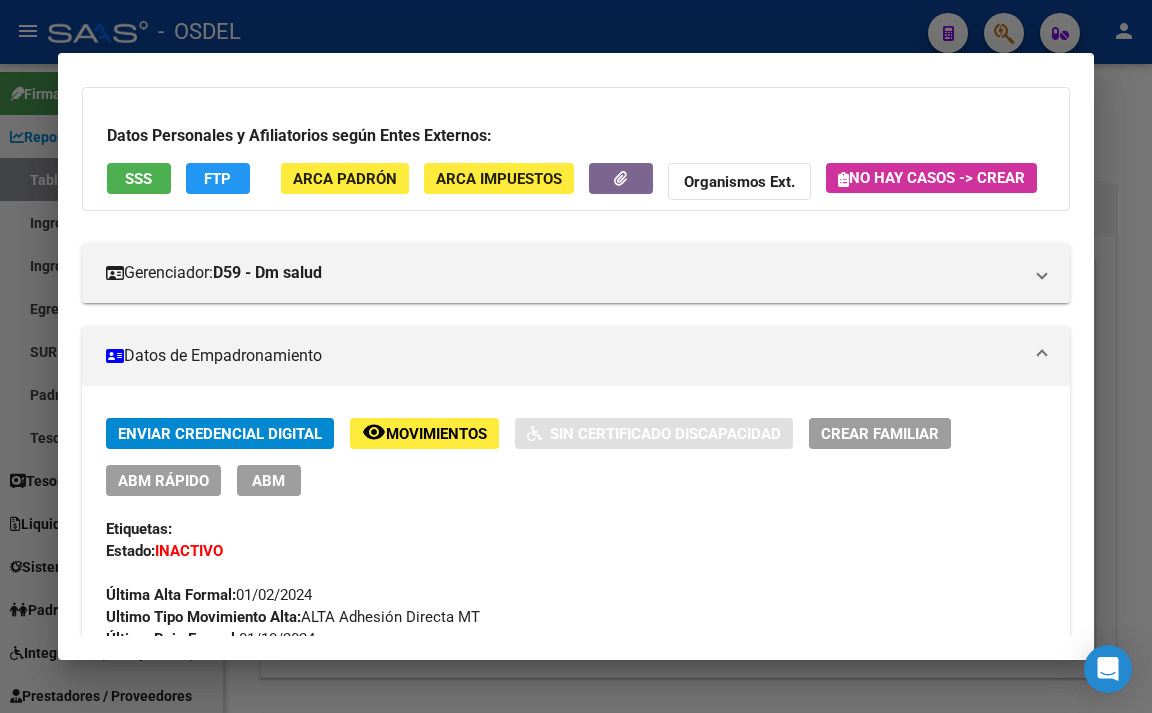 click on "ARCA Padrón" 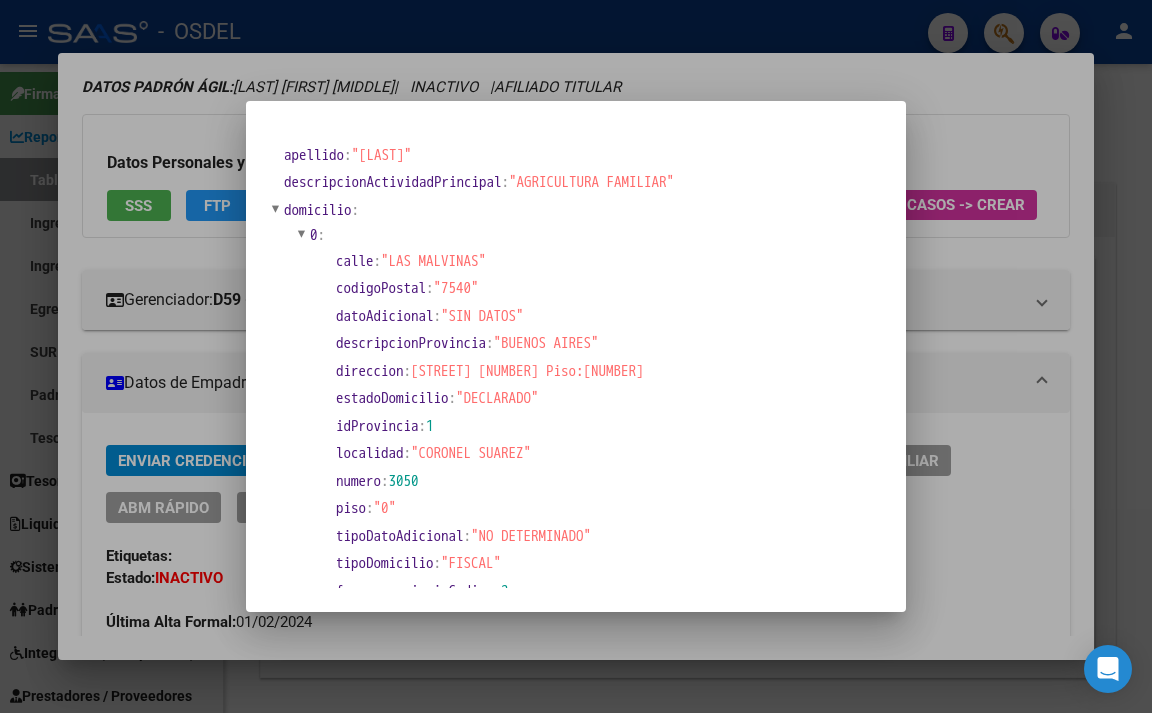 scroll, scrollTop: 127, scrollLeft: 0, axis: vertical 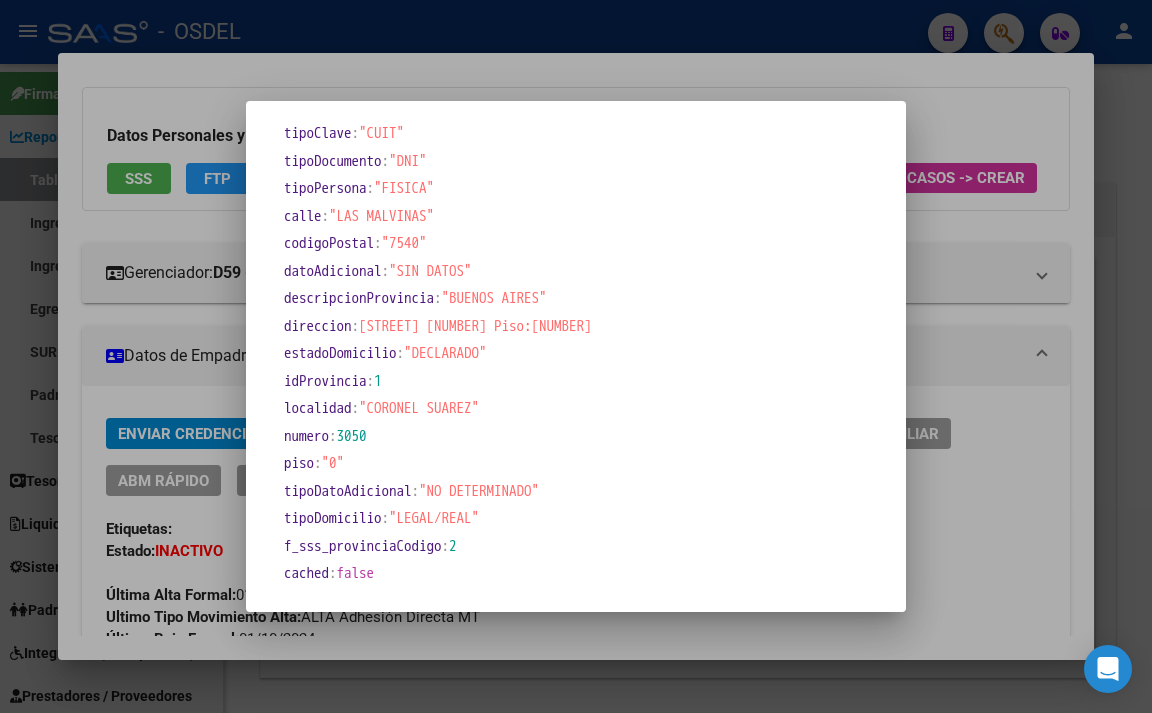 click at bounding box center [576, 356] 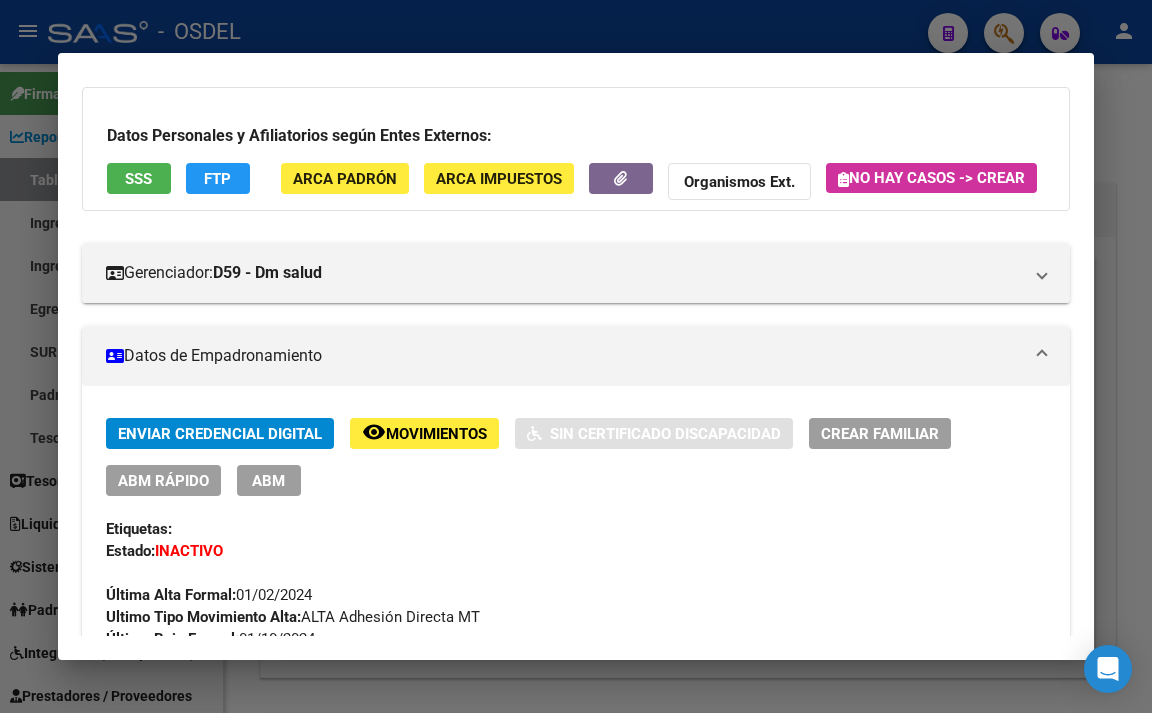 click on "ARCA Padrón" 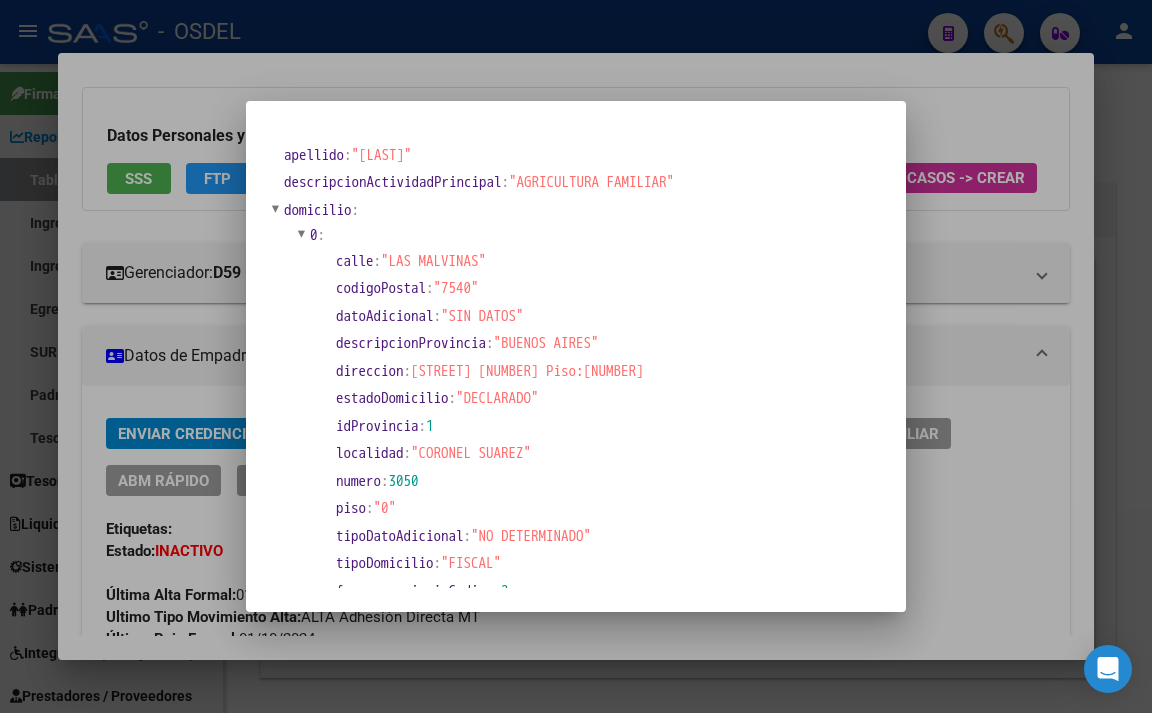 click at bounding box center [576, 356] 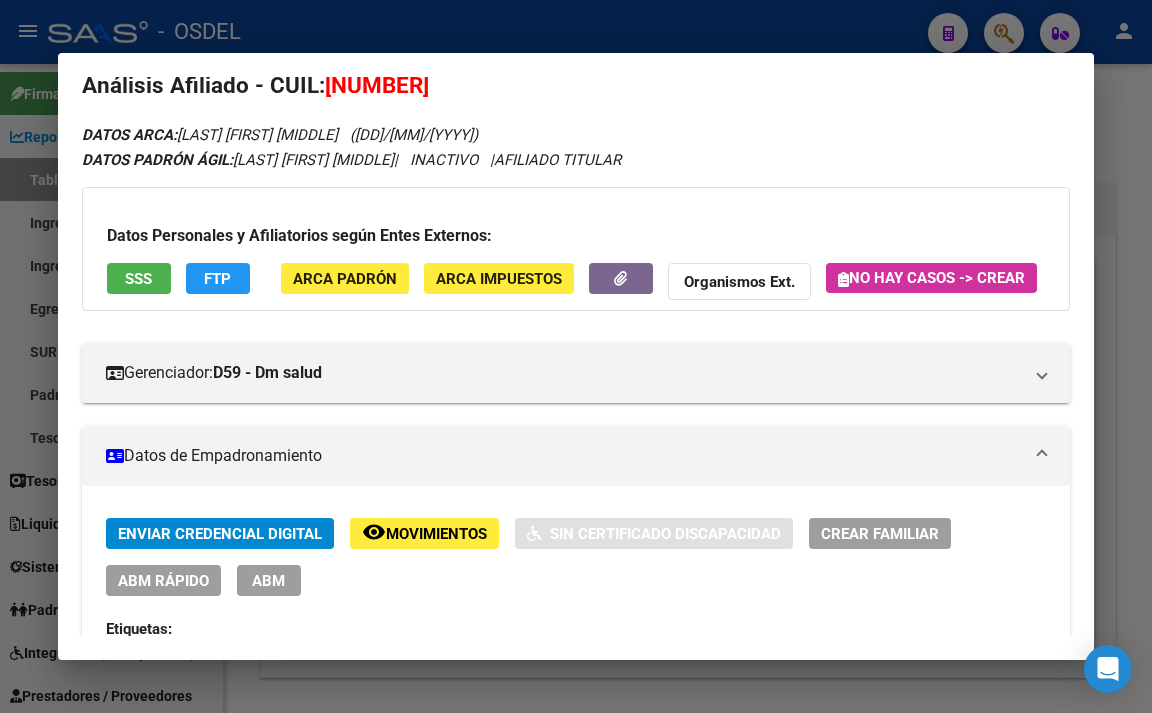 scroll, scrollTop: 0, scrollLeft: 0, axis: both 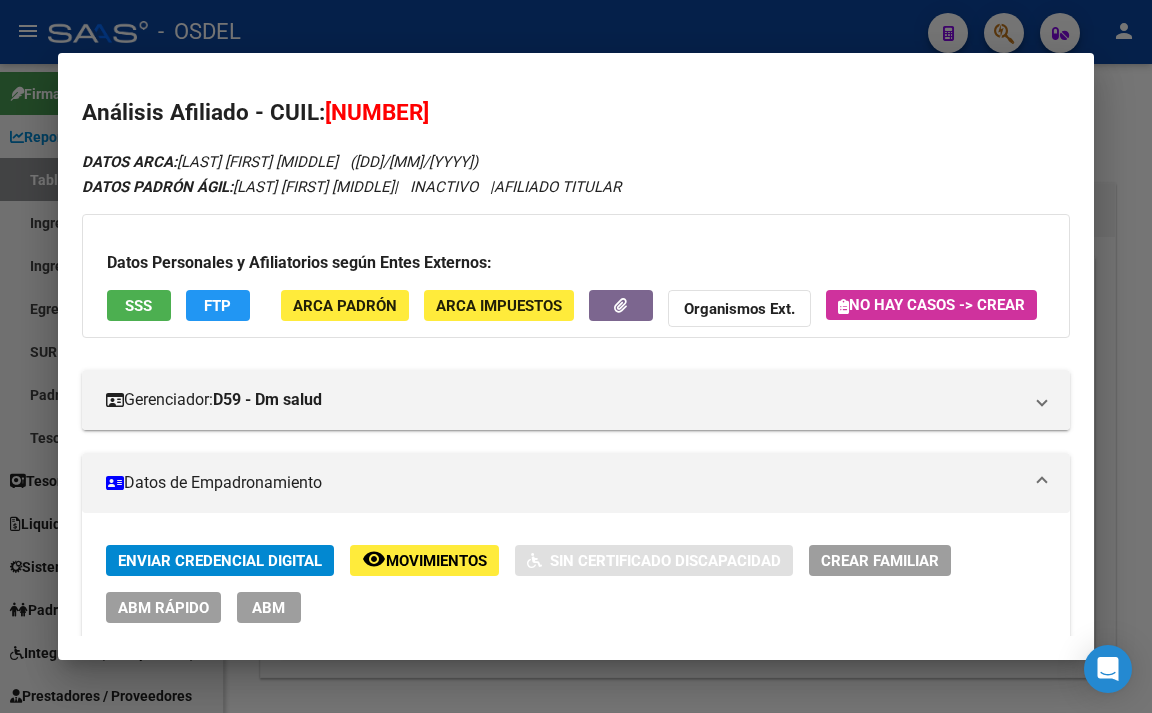 click on "SSS" at bounding box center [139, 305] 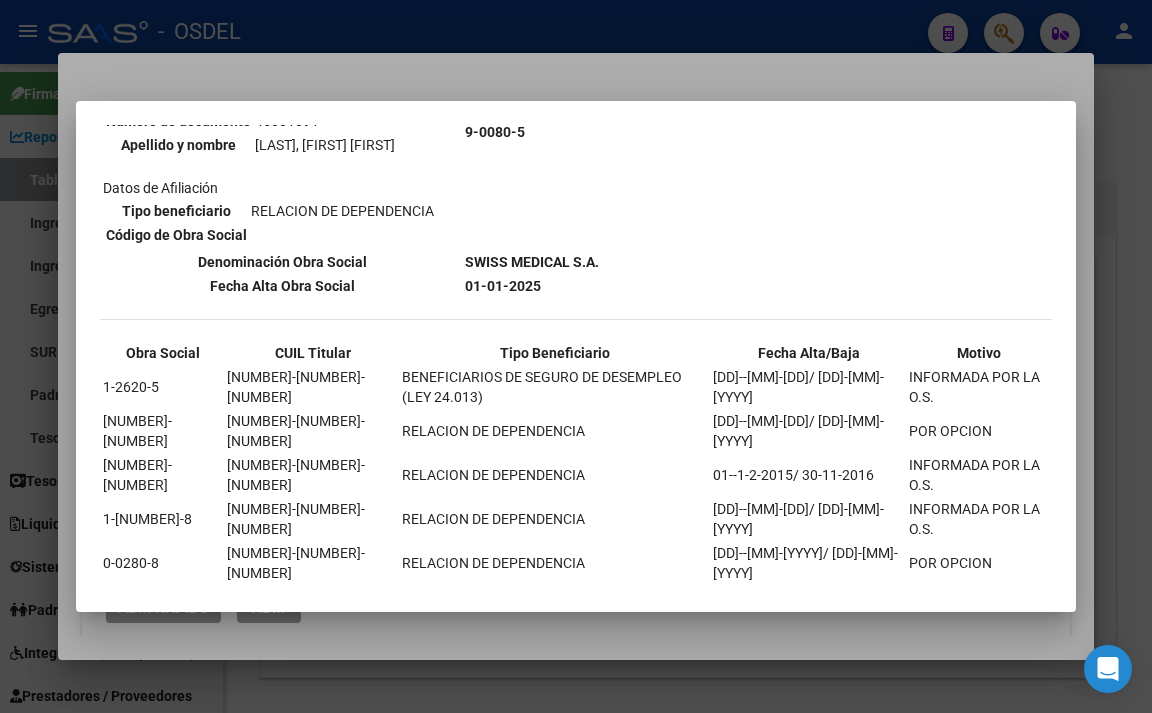 scroll, scrollTop: 300, scrollLeft: 0, axis: vertical 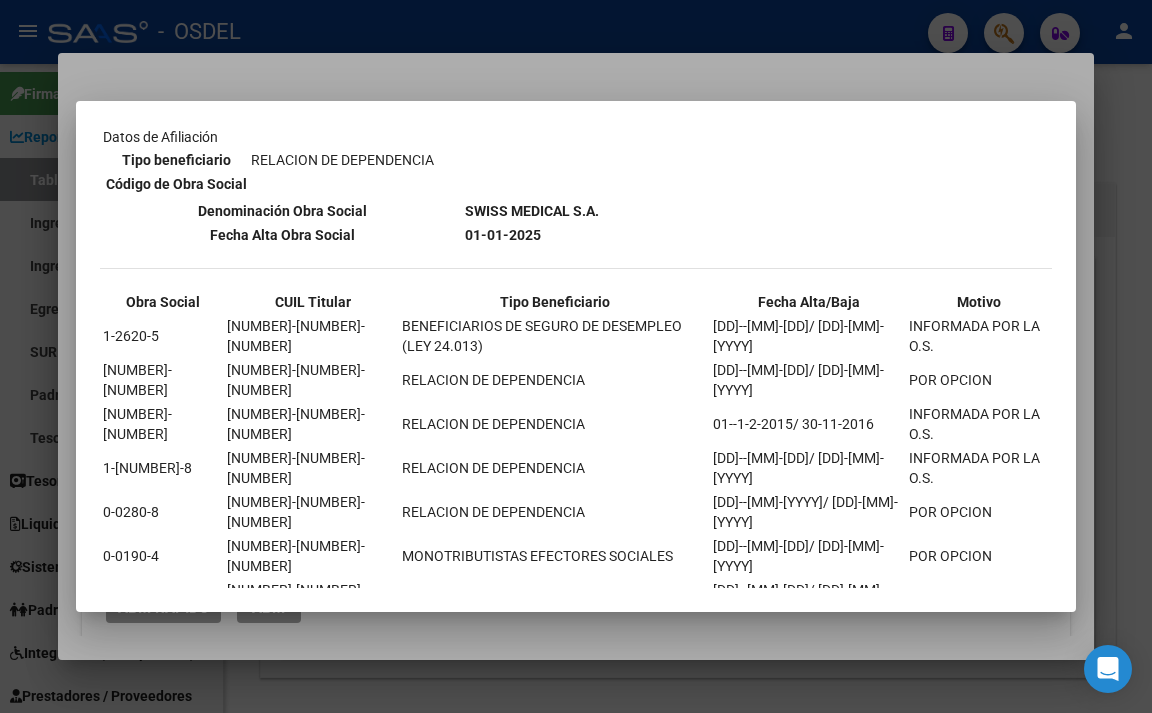 drag, startPoint x: 105, startPoint y: 474, endPoint x: 166, endPoint y: 471, distance: 61.073727 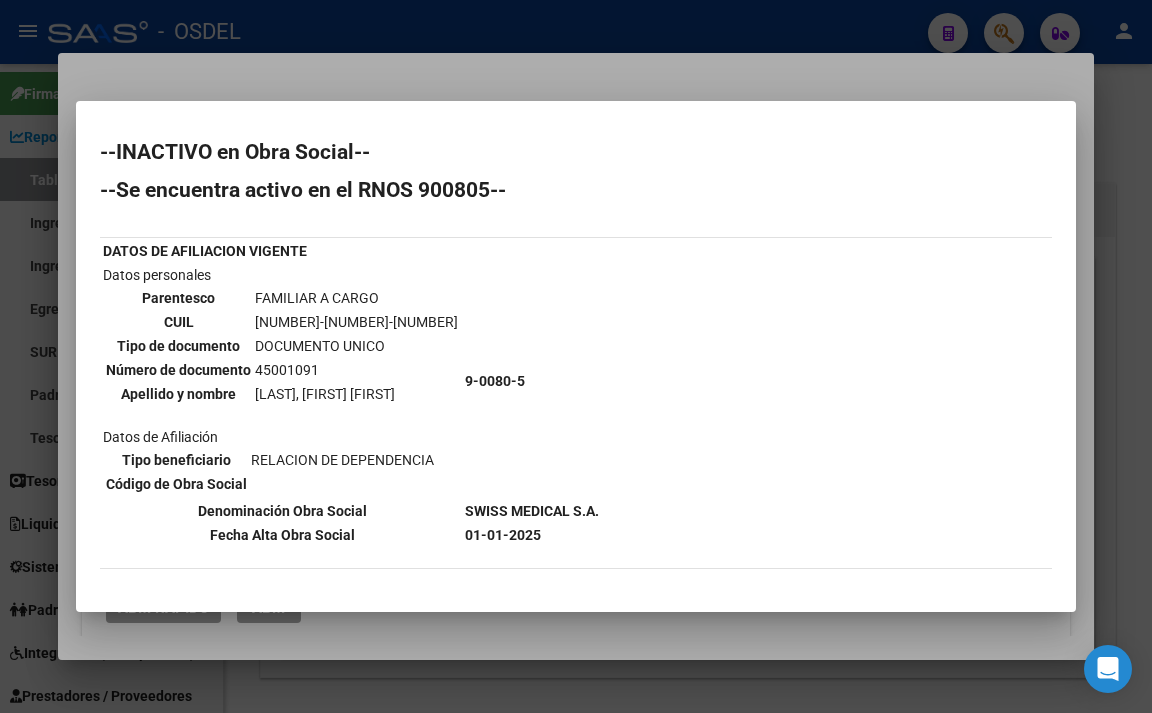 scroll, scrollTop: 300, scrollLeft: 0, axis: vertical 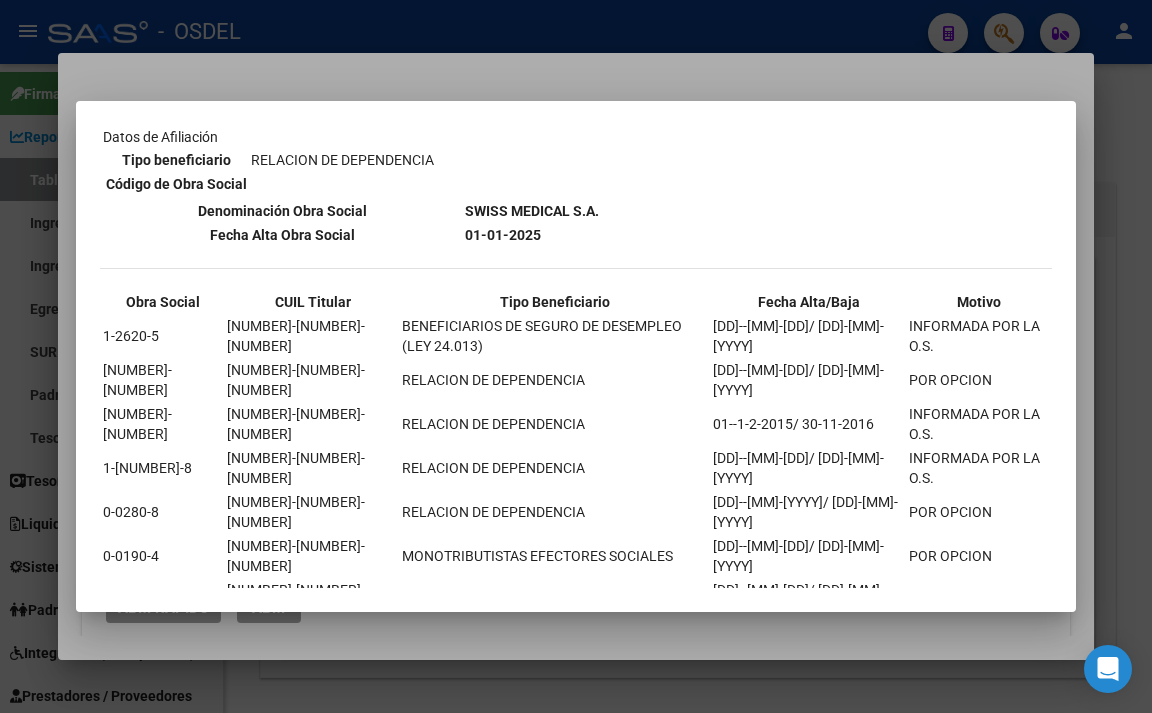 click on "1-1060-2" at bounding box center (163, 644) 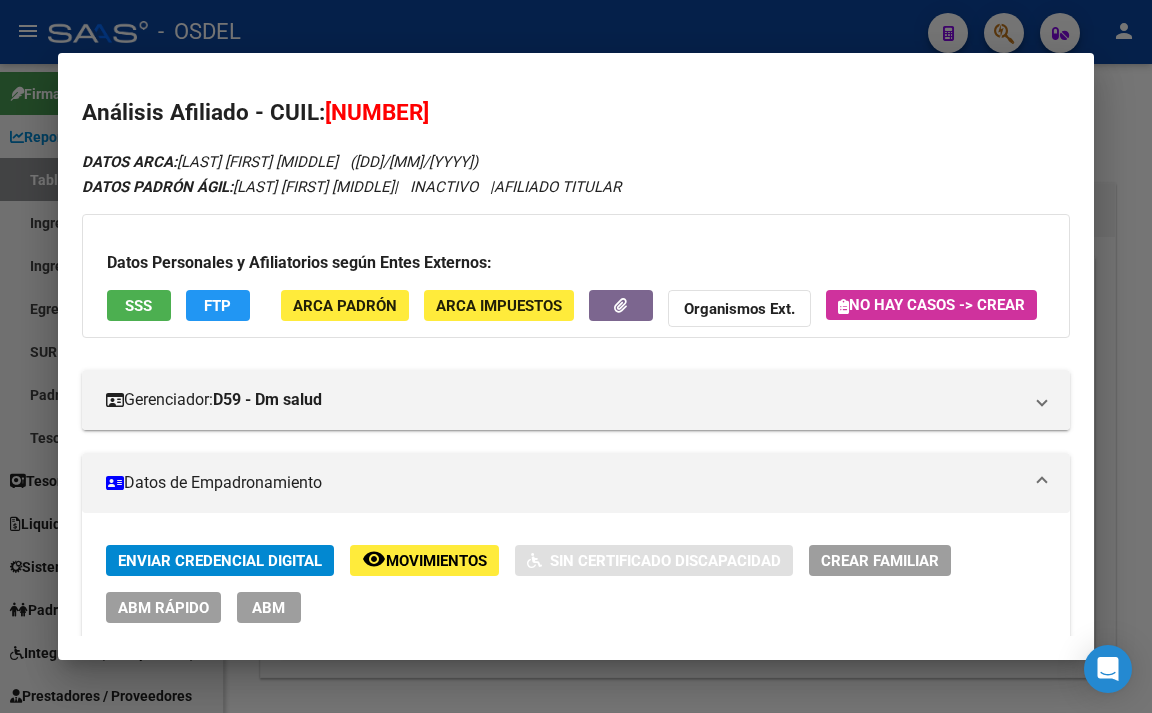 click on "SSS" at bounding box center [139, 305] 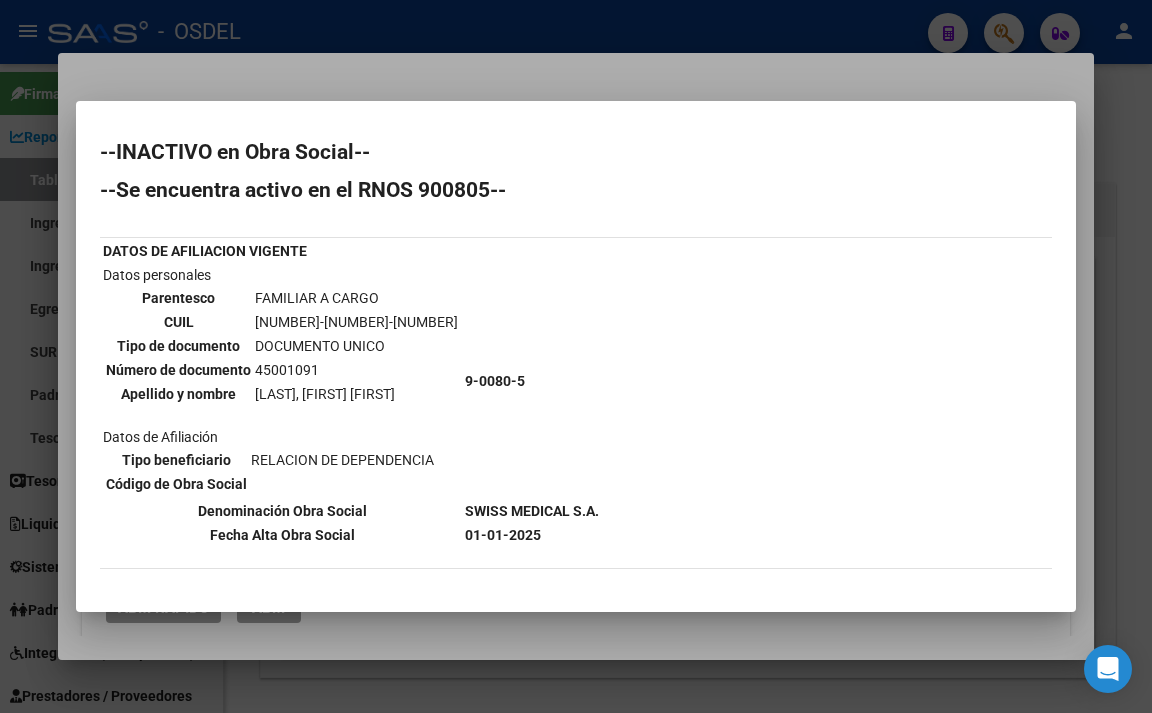 click at bounding box center (576, 356) 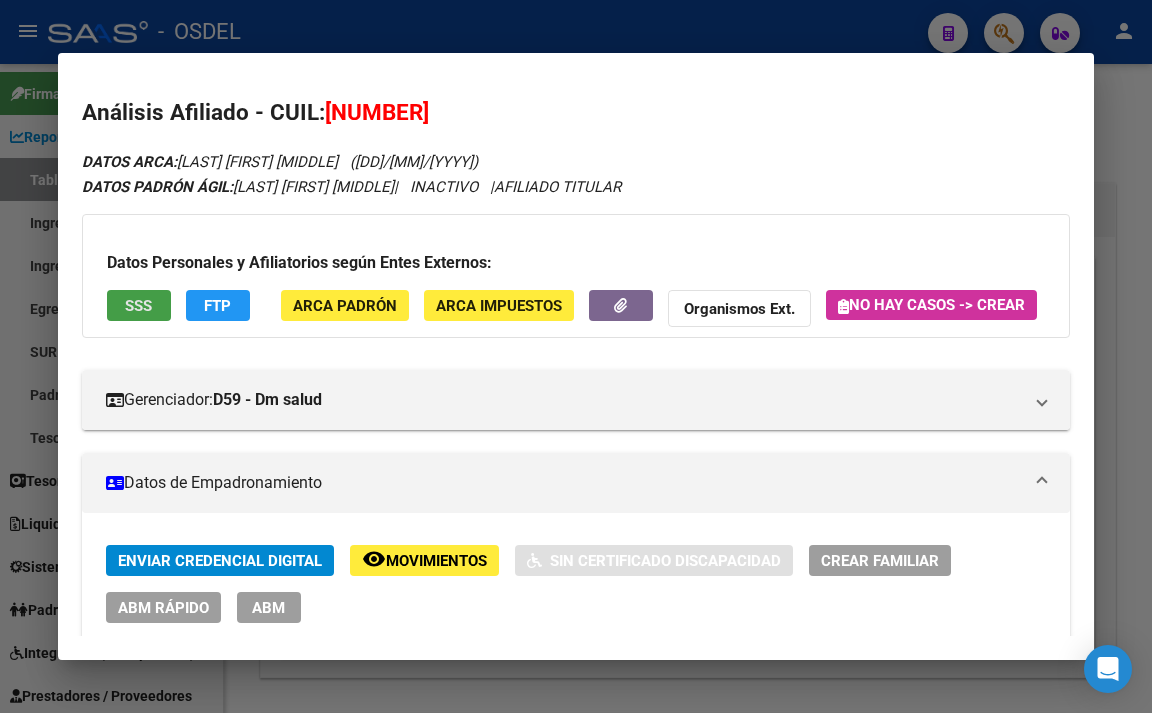 click on "SSS" at bounding box center [139, 305] 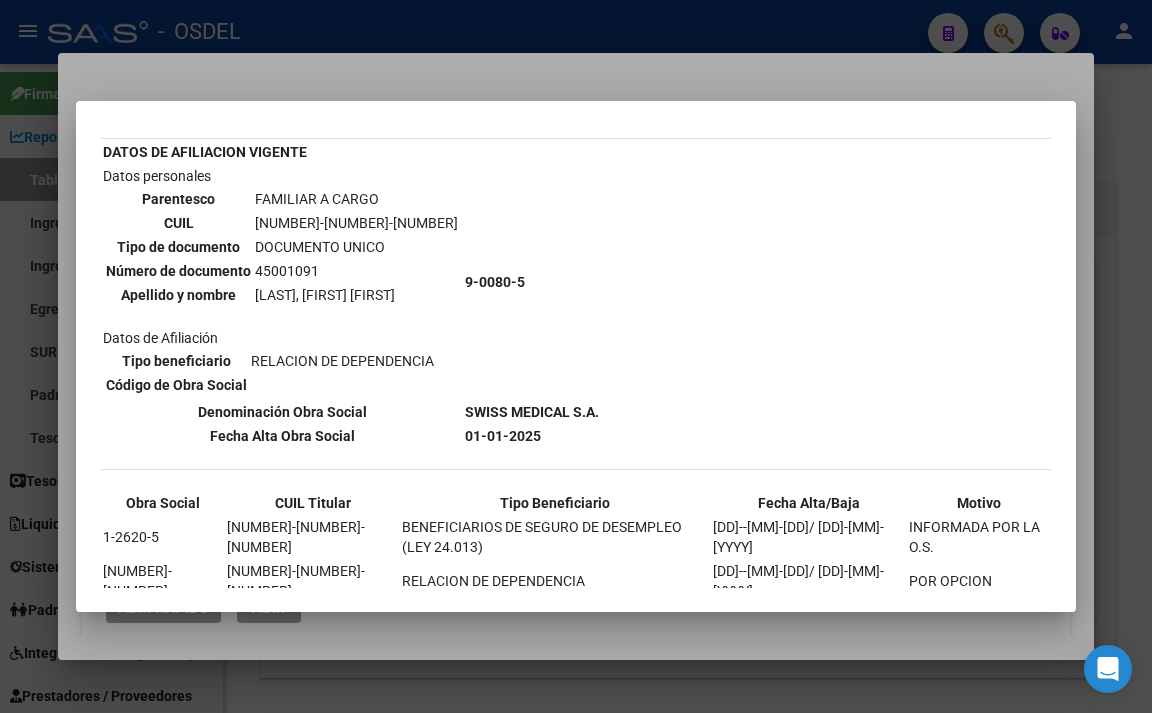 scroll, scrollTop: 308, scrollLeft: 0, axis: vertical 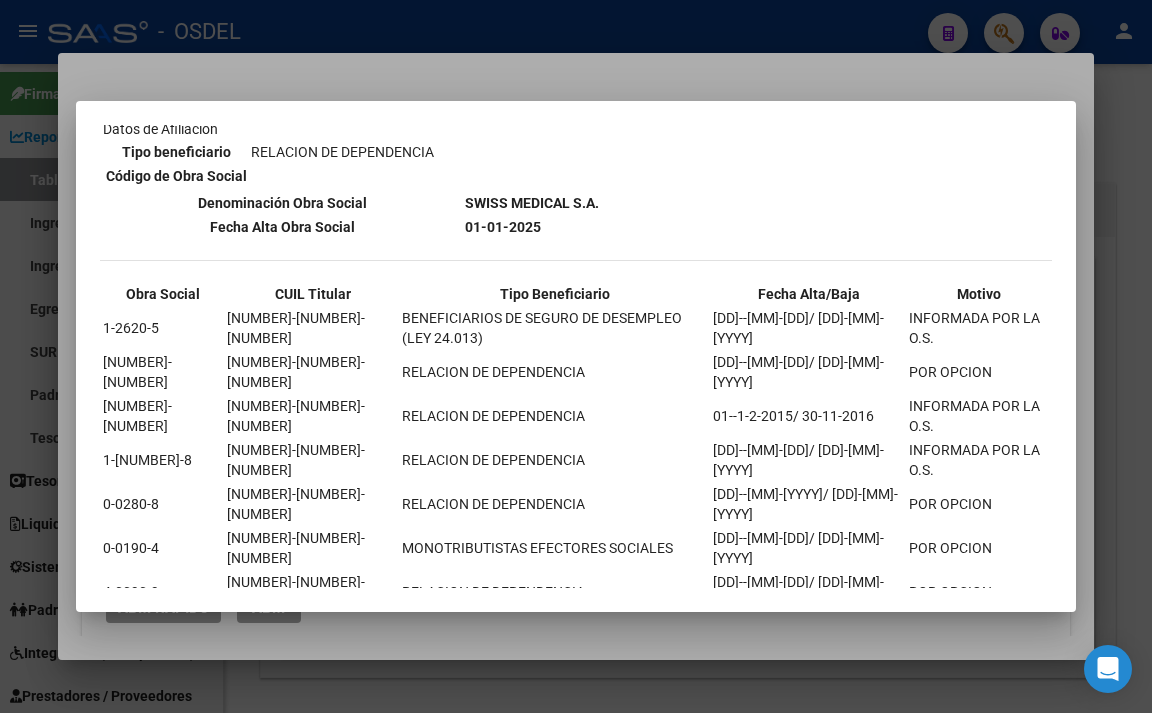click at bounding box center [576, 356] 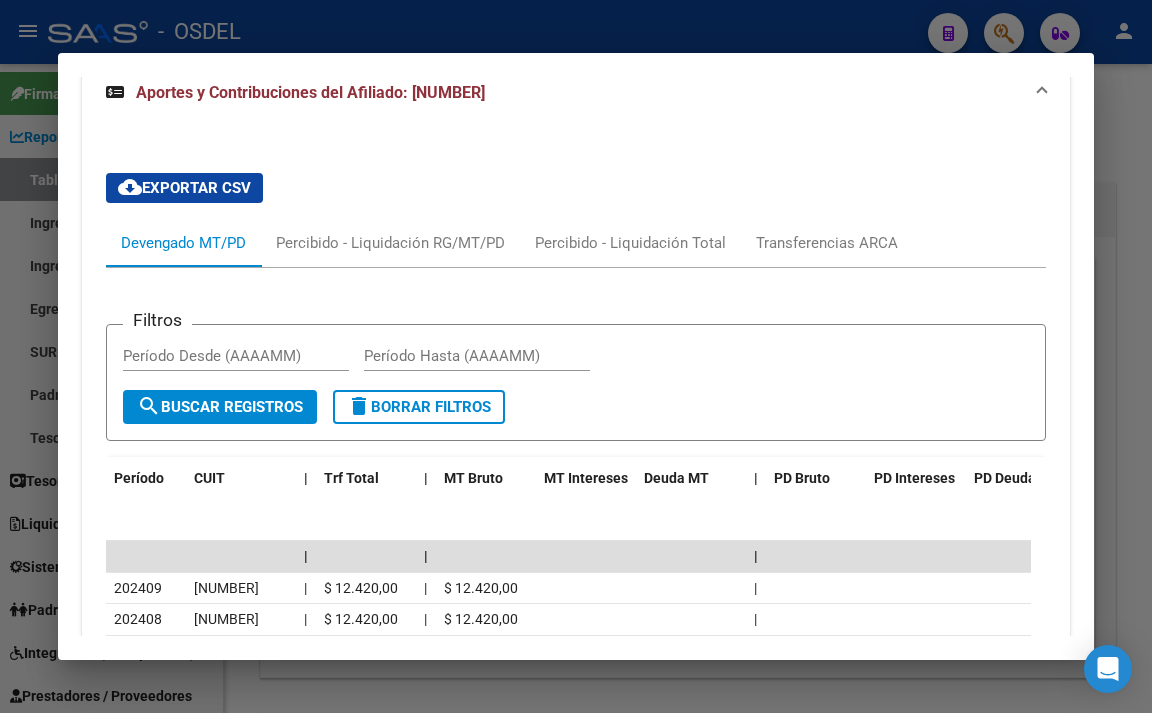 scroll, scrollTop: 1900, scrollLeft: 0, axis: vertical 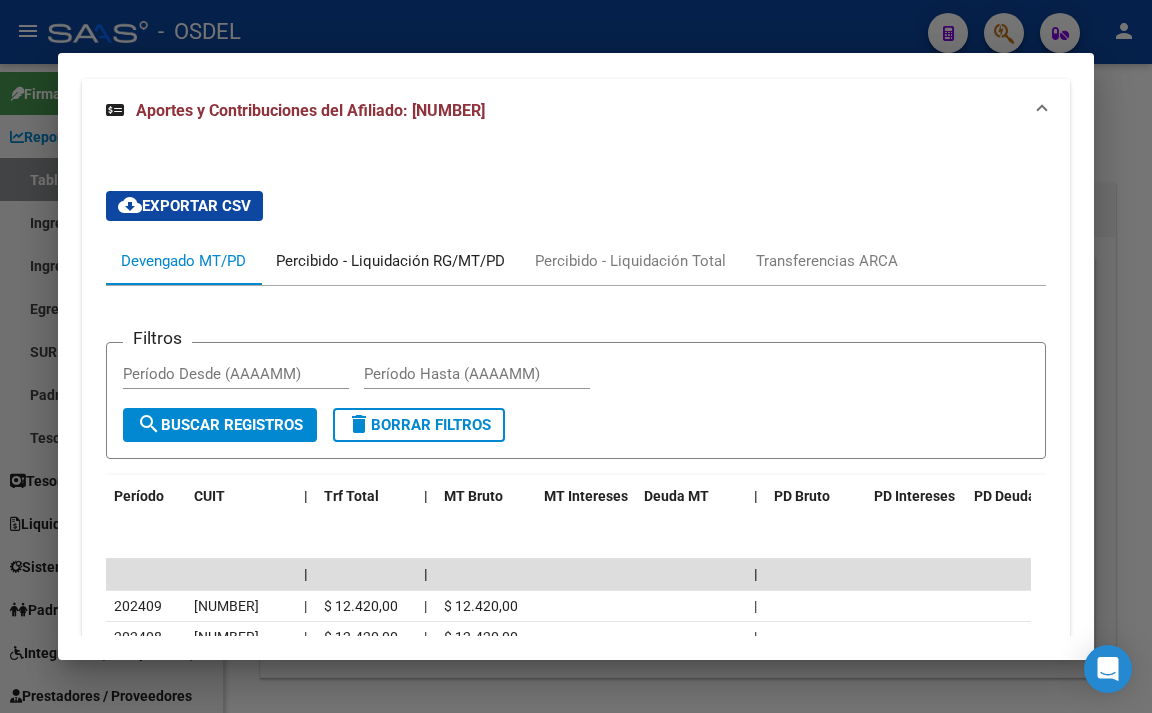 click on "Percibido - Liquidación RG/MT/PD" at bounding box center [390, 261] 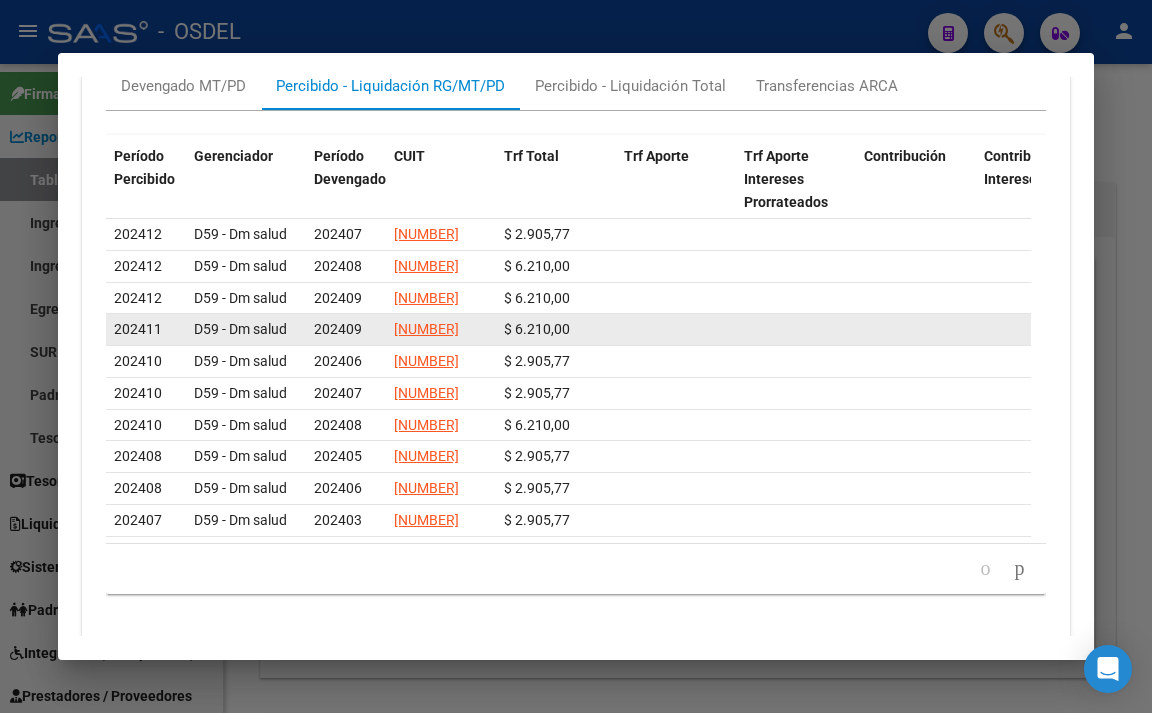 scroll, scrollTop: 2100, scrollLeft: 0, axis: vertical 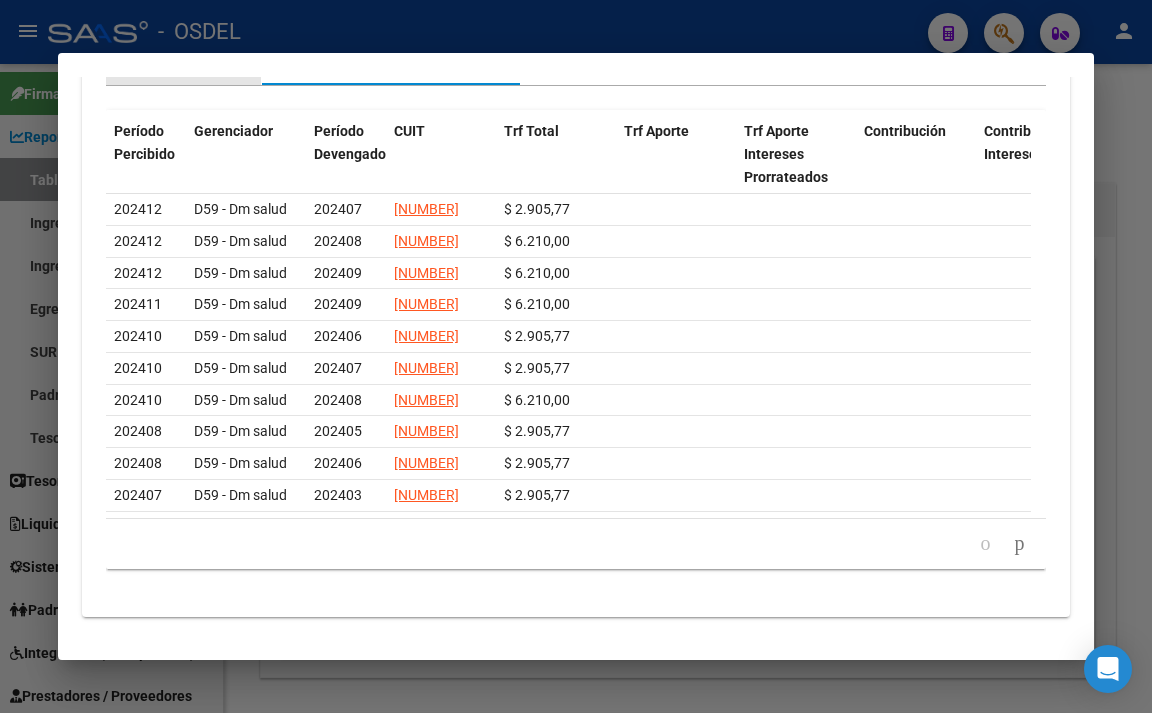 click on "Devengado MT/PD" at bounding box center [183, 61] 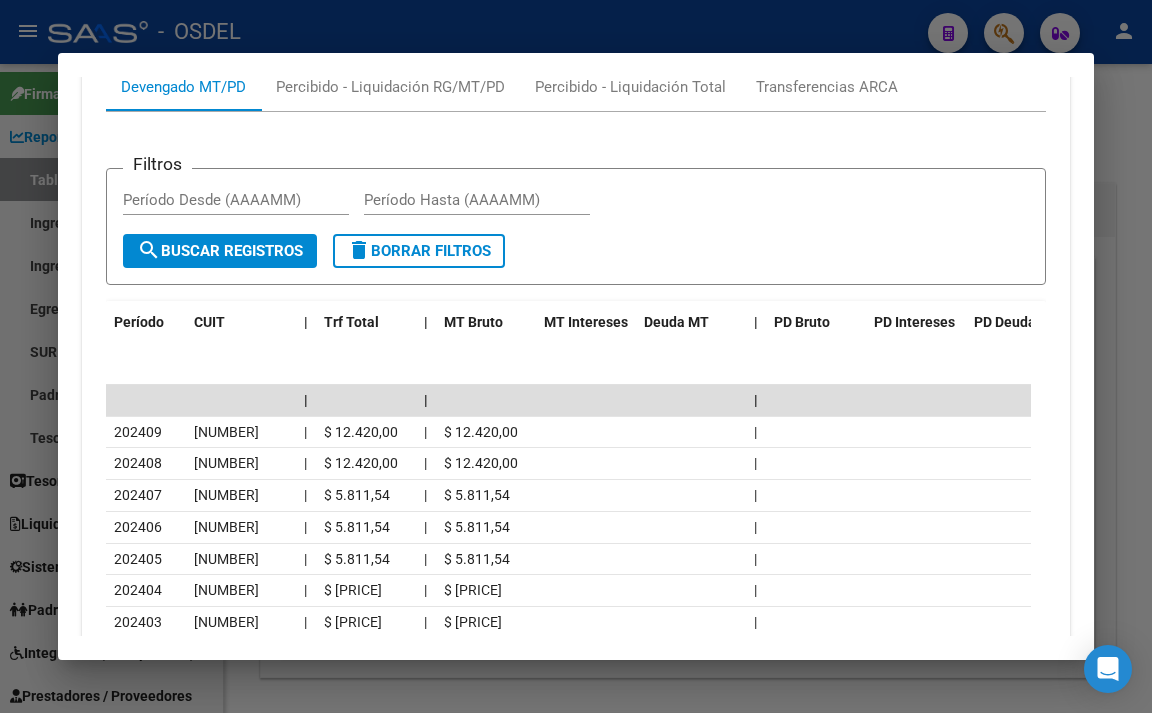 scroll, scrollTop: 2100, scrollLeft: 0, axis: vertical 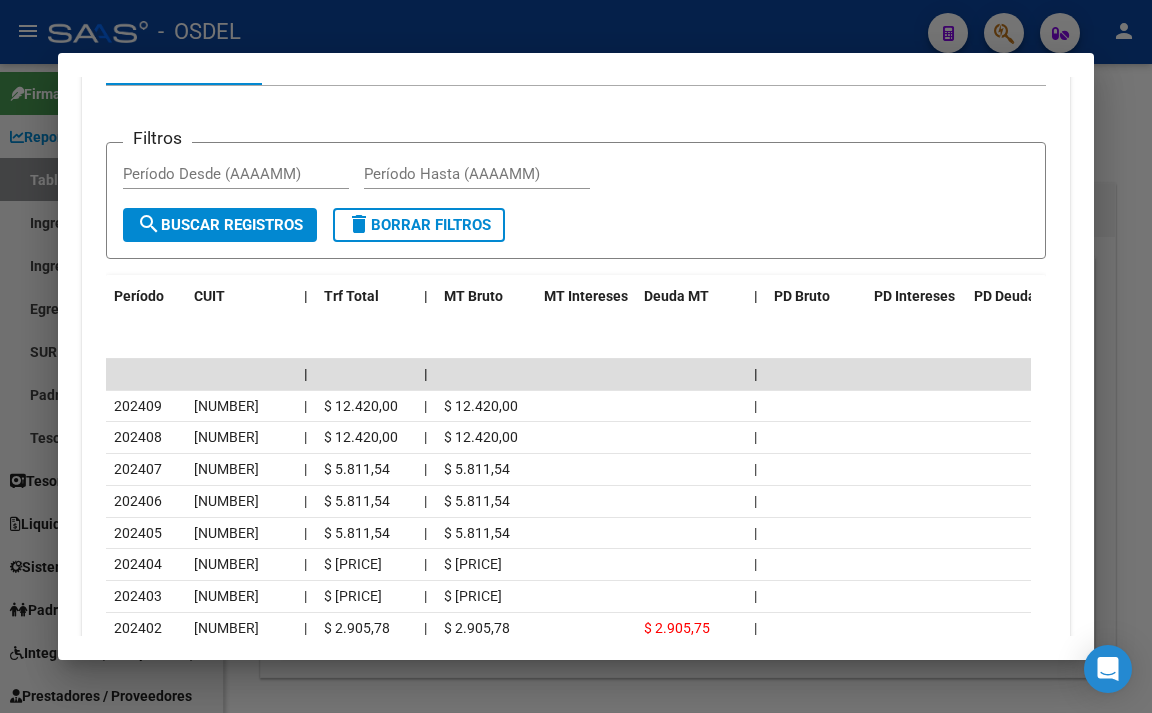 click on "Percibido - Liquidación RG/MT/PD" at bounding box center [390, 61] 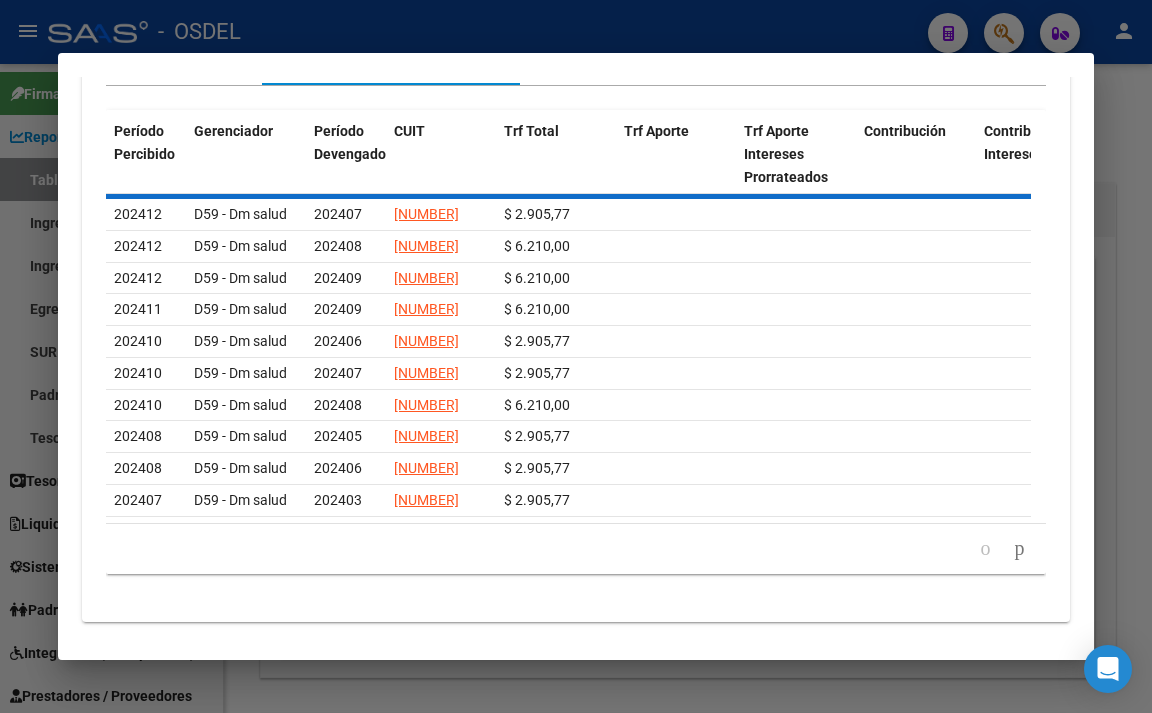 scroll, scrollTop: 2100, scrollLeft: 0, axis: vertical 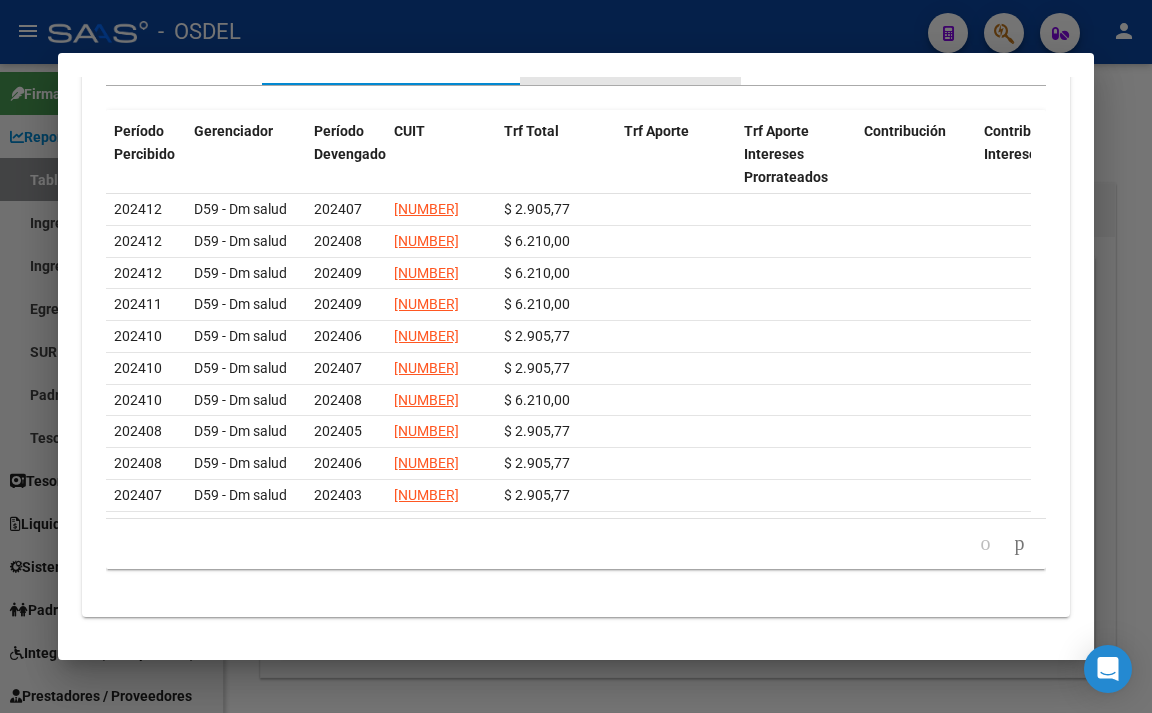 click on "Percibido - Liquidación Total" at bounding box center (630, 61) 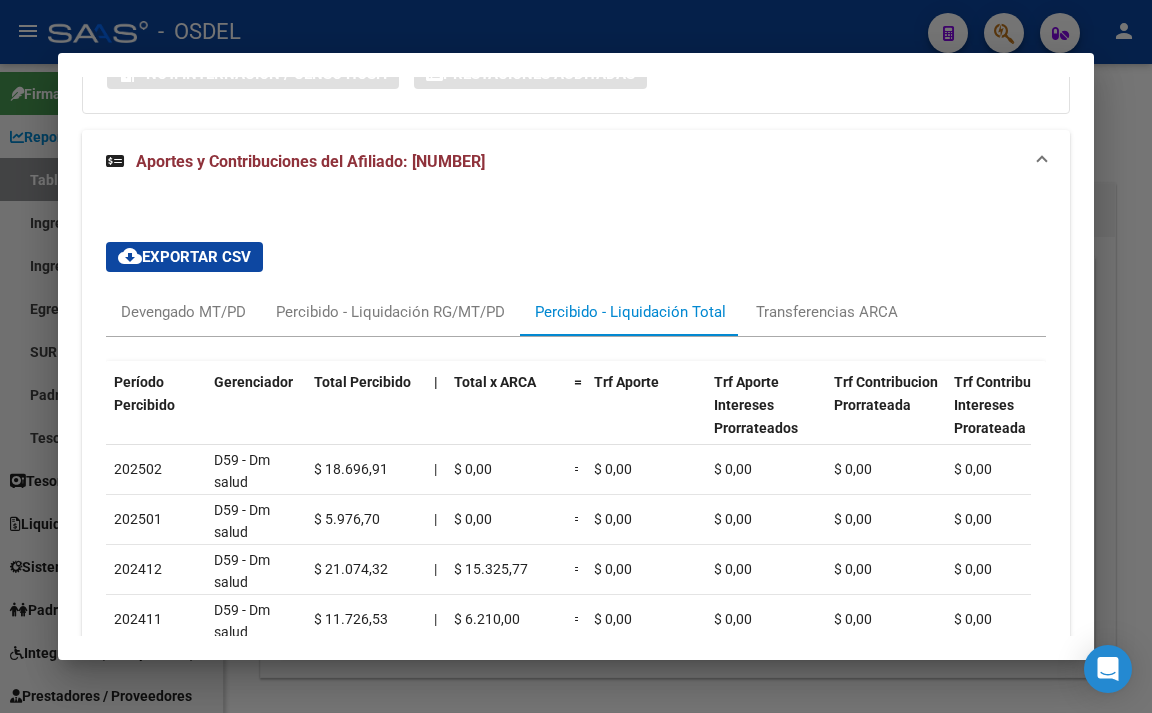 scroll, scrollTop: 1935, scrollLeft: 0, axis: vertical 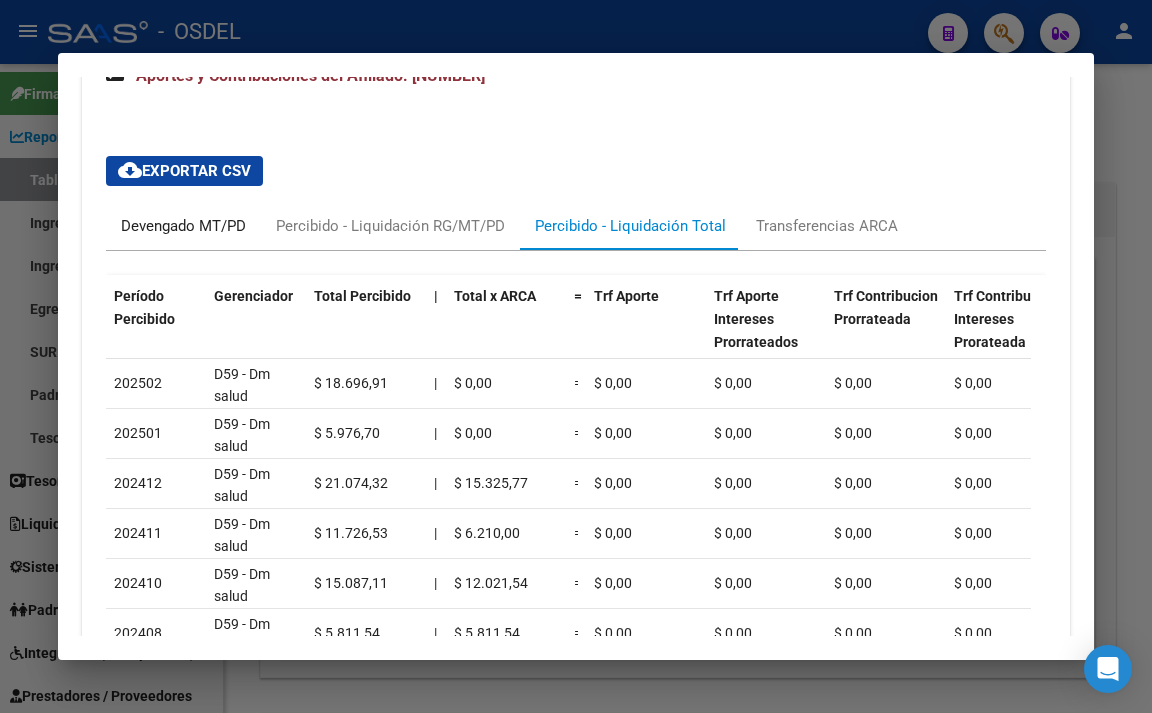 click on "Devengado MT/PD" at bounding box center [183, 226] 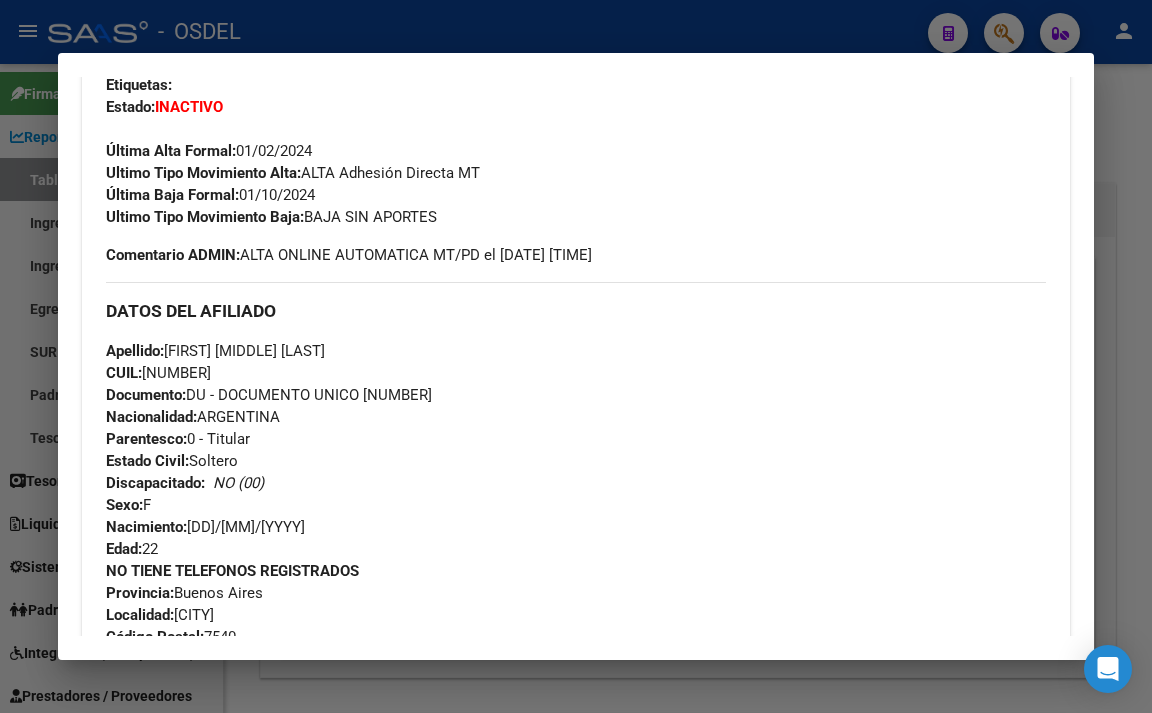 scroll, scrollTop: 600, scrollLeft: 0, axis: vertical 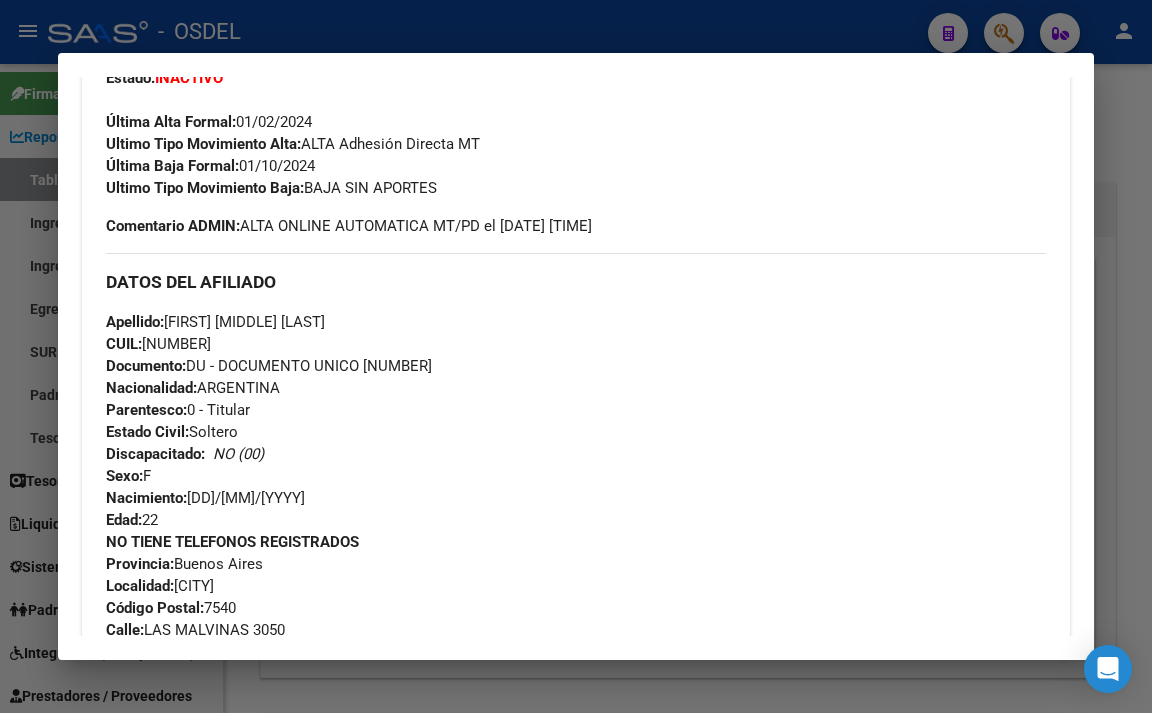 drag, startPoint x: 363, startPoint y: 417, endPoint x: 437, endPoint y: 414, distance: 74.06078 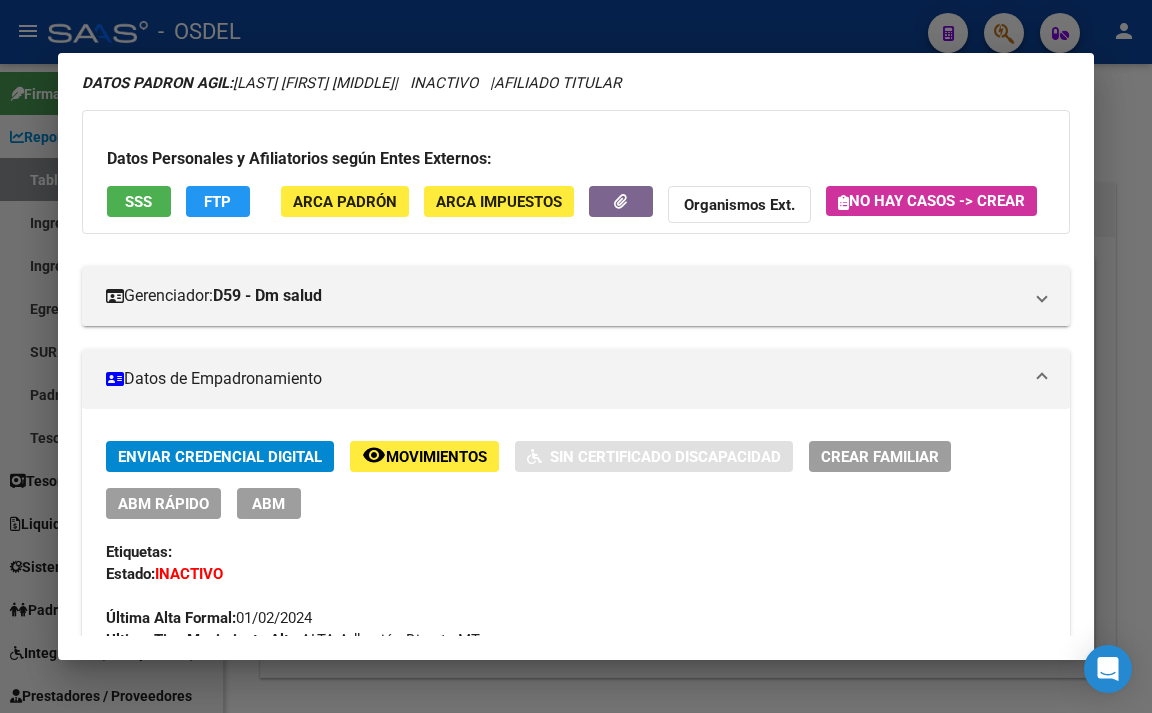 scroll, scrollTop: 0, scrollLeft: 0, axis: both 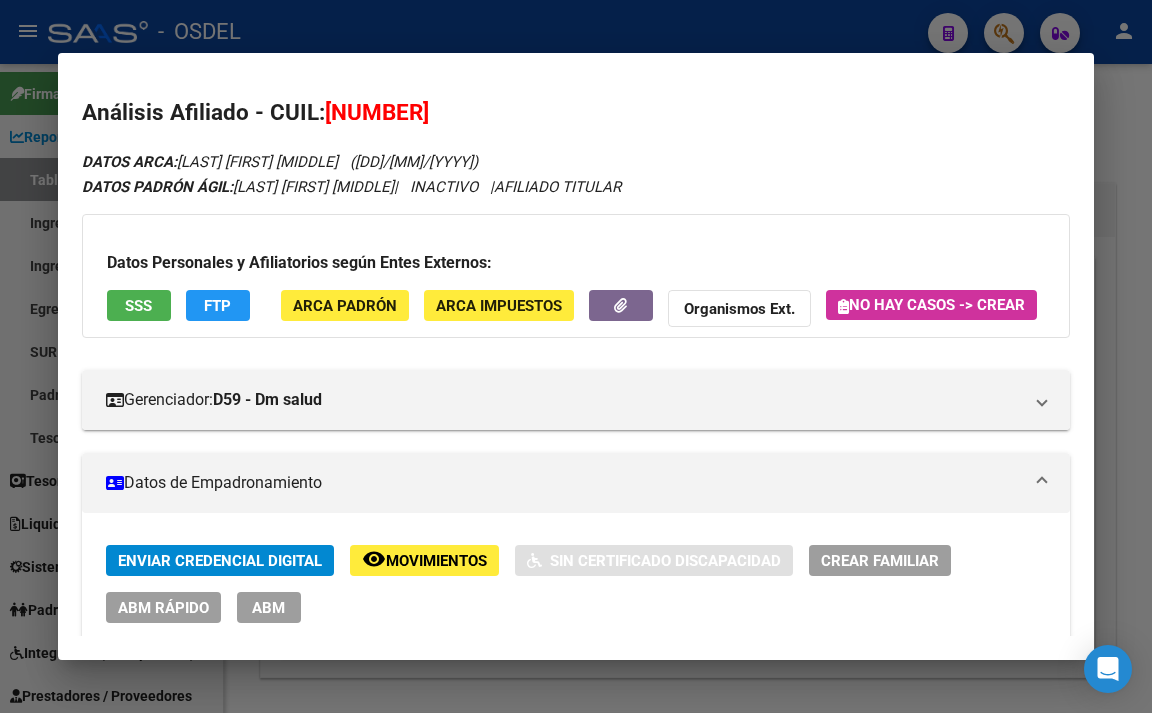 click on "Organismos Ext." 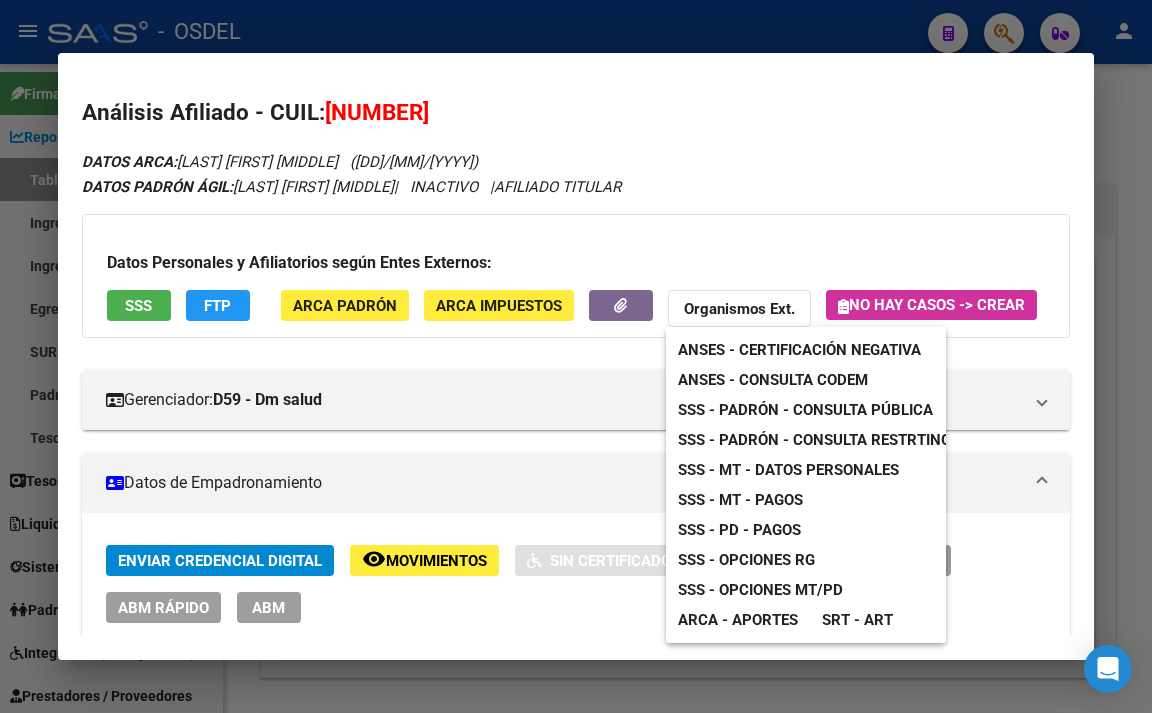 click on "ANSES - Consulta CODEM" at bounding box center (773, 380) 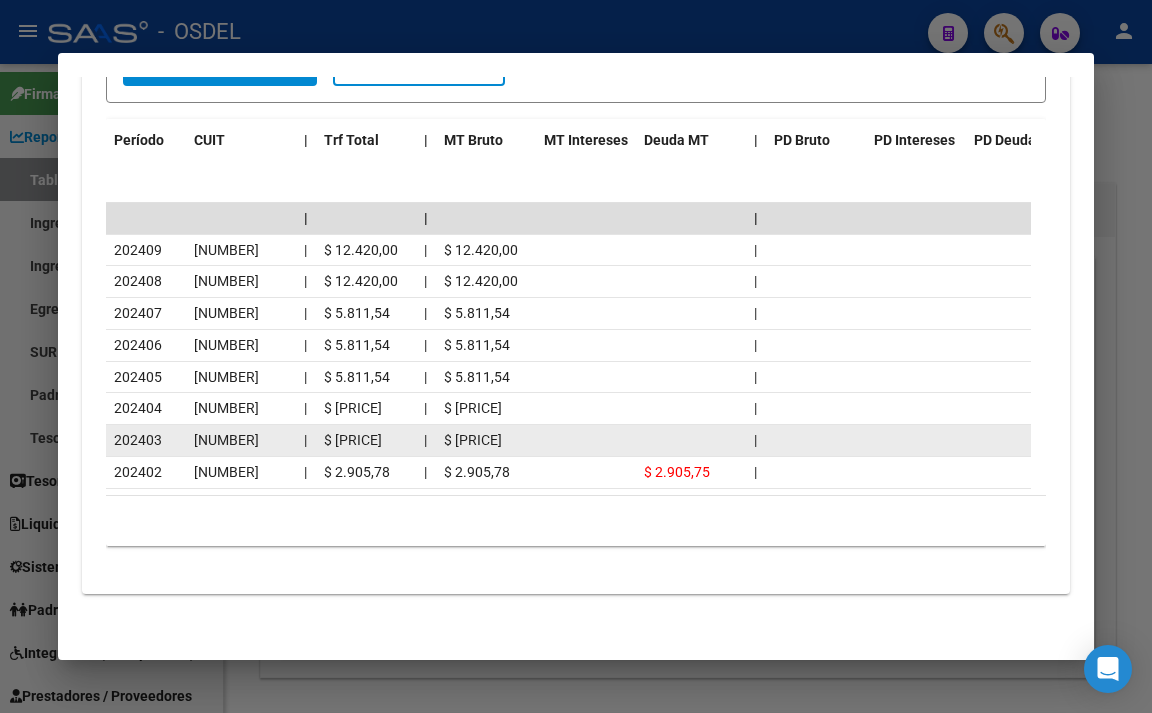 scroll, scrollTop: 2300, scrollLeft: 0, axis: vertical 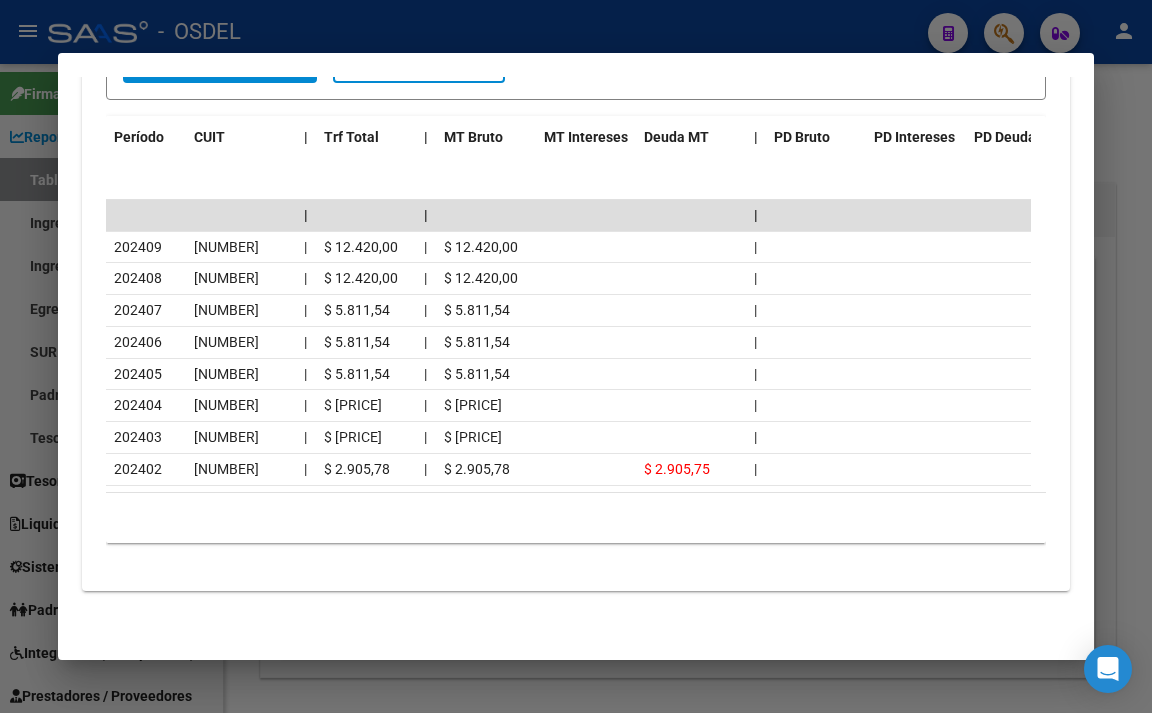 drag, startPoint x: 959, startPoint y: 517, endPoint x: 993, endPoint y: 530, distance: 36.40055 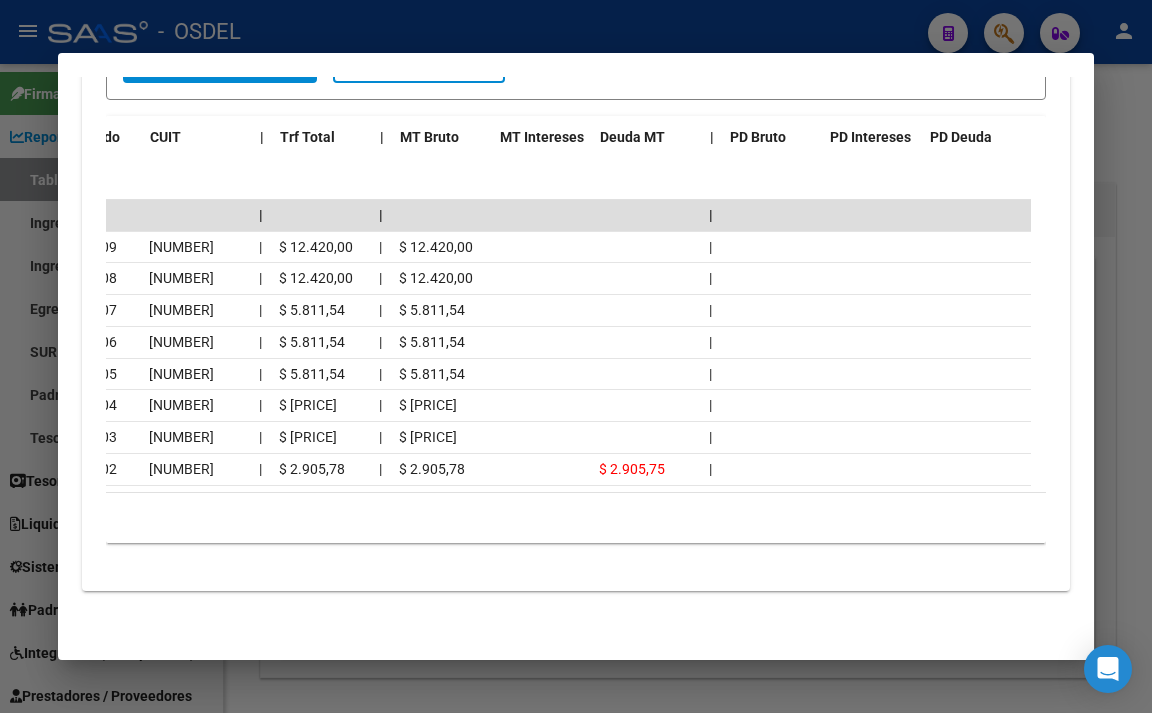 scroll, scrollTop: 0, scrollLeft: 0, axis: both 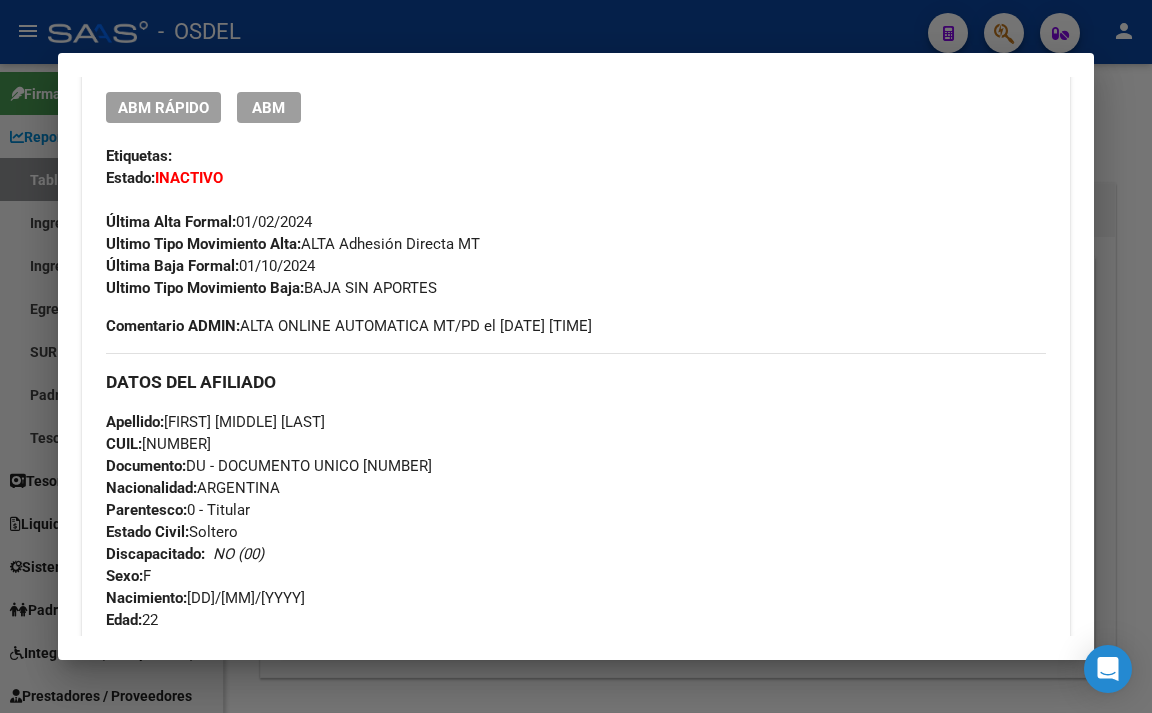 drag, startPoint x: 364, startPoint y: 510, endPoint x: 430, endPoint y: 510, distance: 66 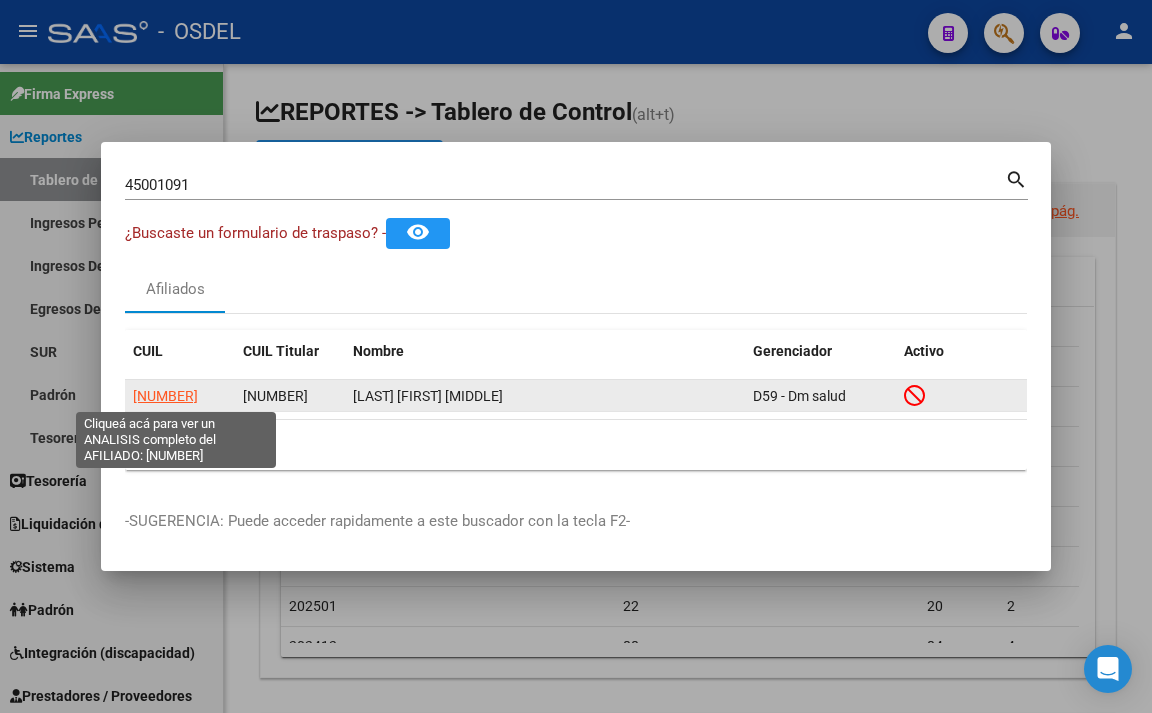 click on "[NUMBER]" 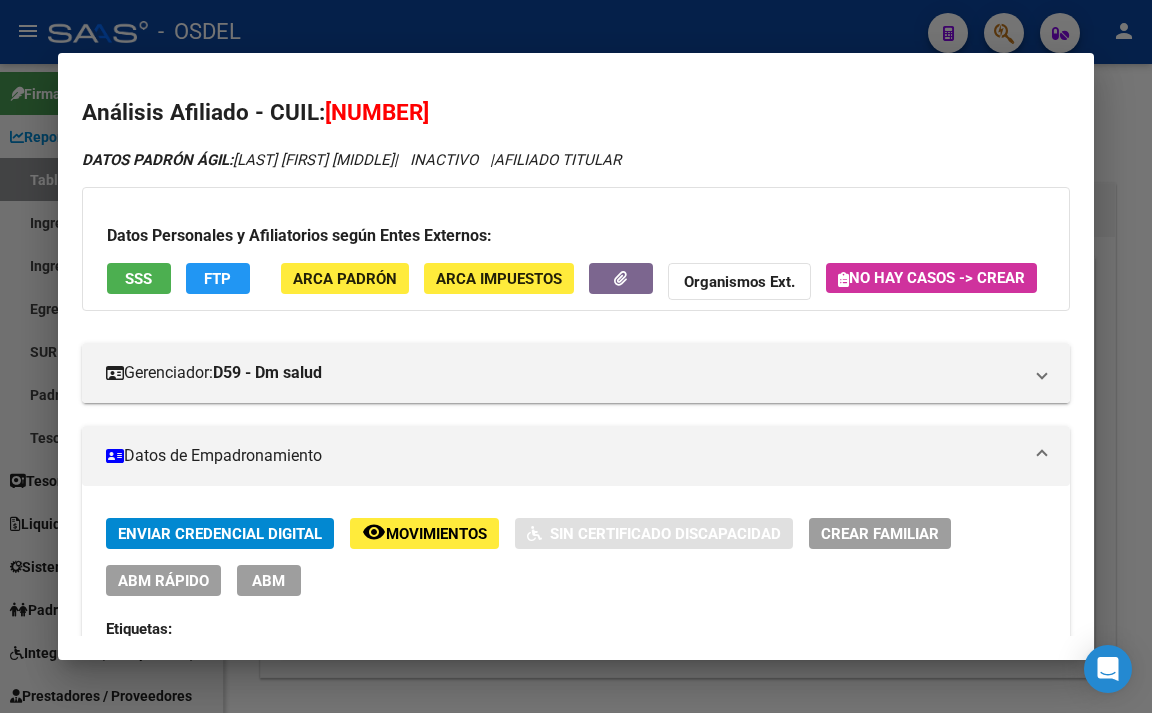 click on "SSS" at bounding box center [138, 279] 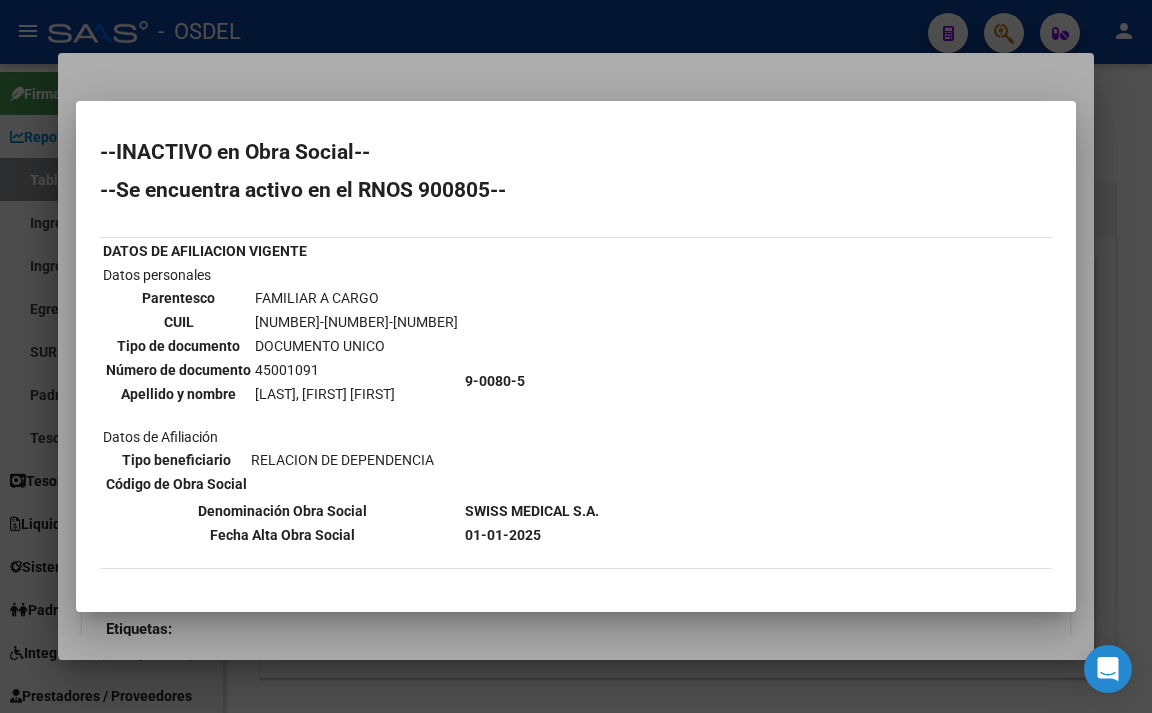 click at bounding box center (576, 356) 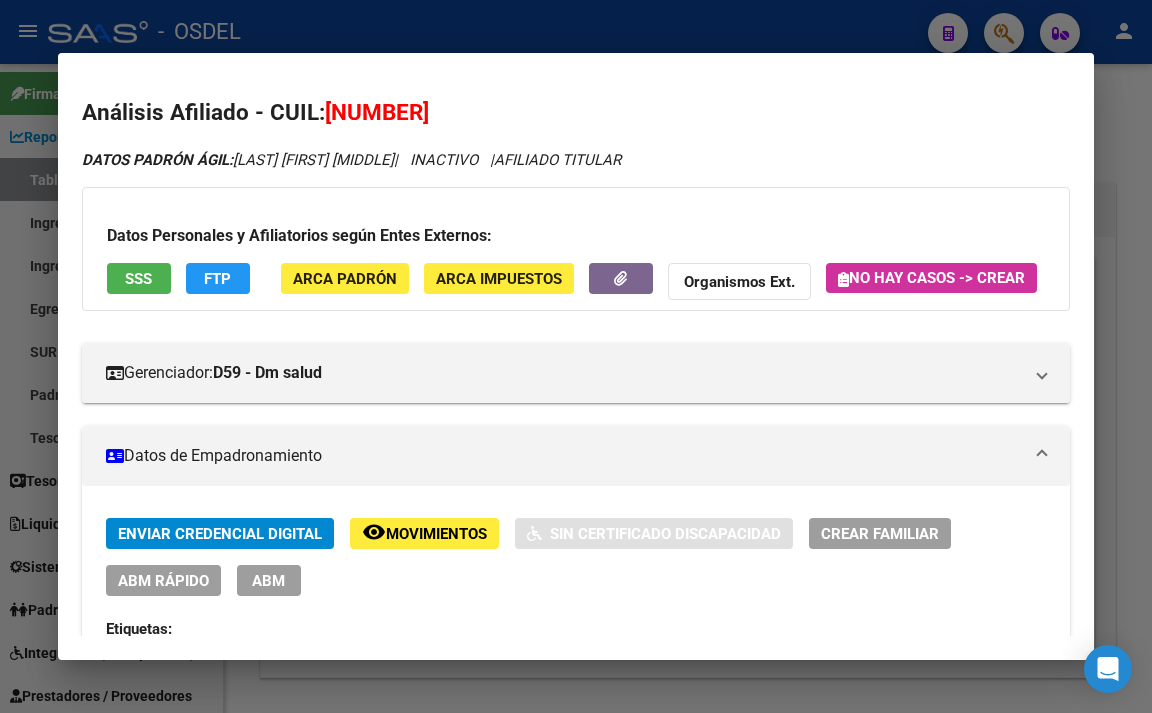 click on "FTP" 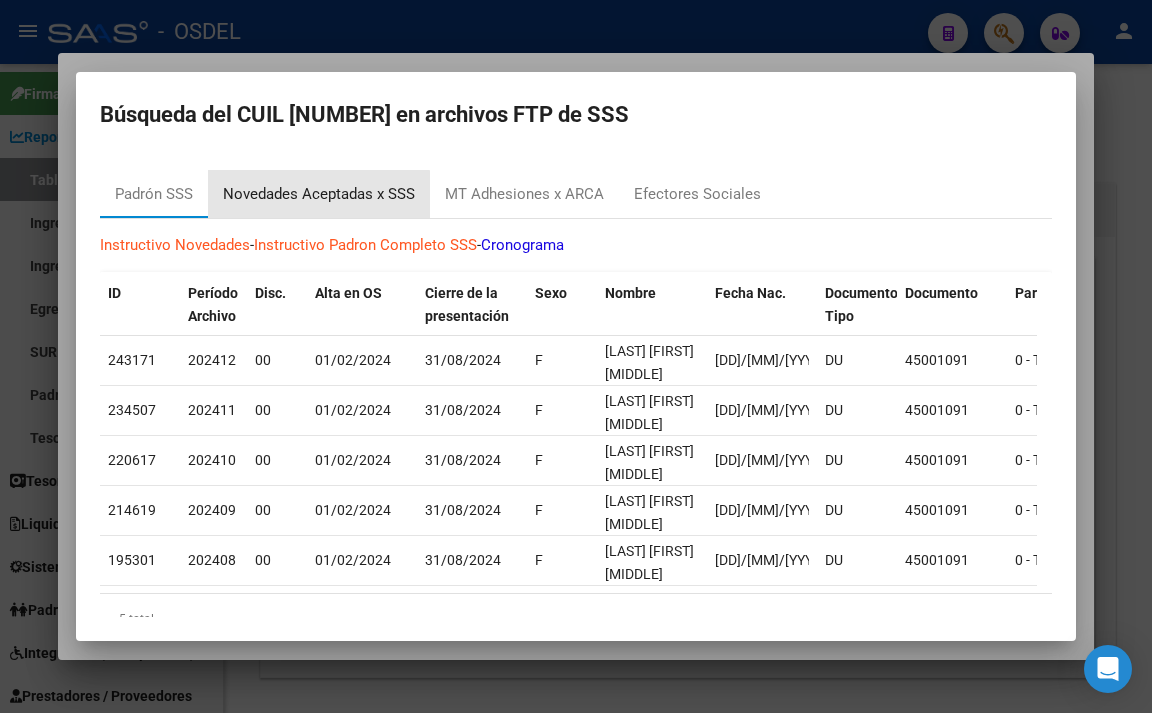 click on "Novedades Aceptadas x SSS" at bounding box center [319, 194] 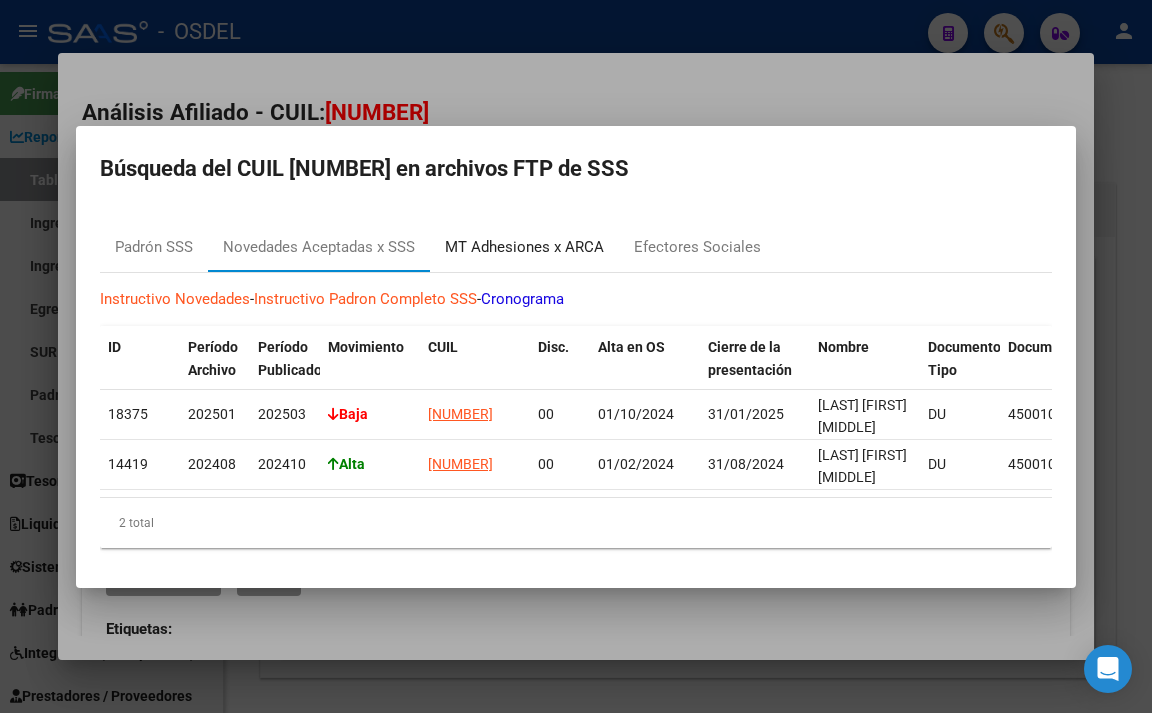 click on "MT Adhesiones x ARCA" at bounding box center (524, 247) 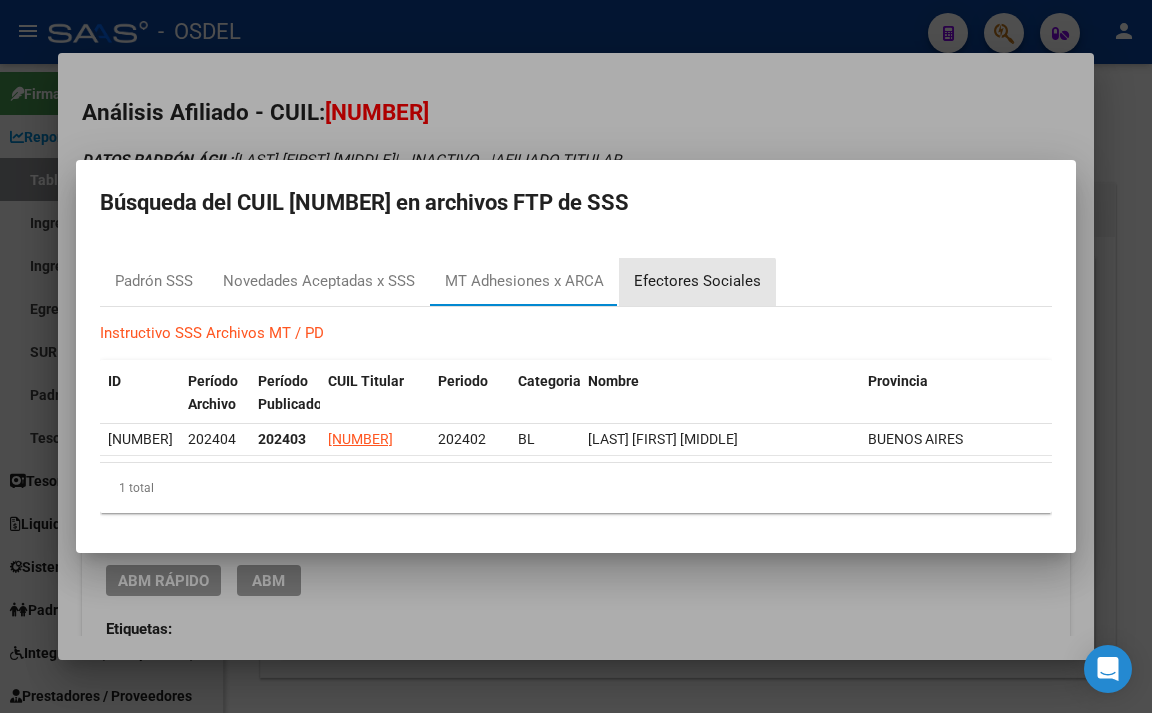click on "Efectores Sociales" at bounding box center (697, 282) 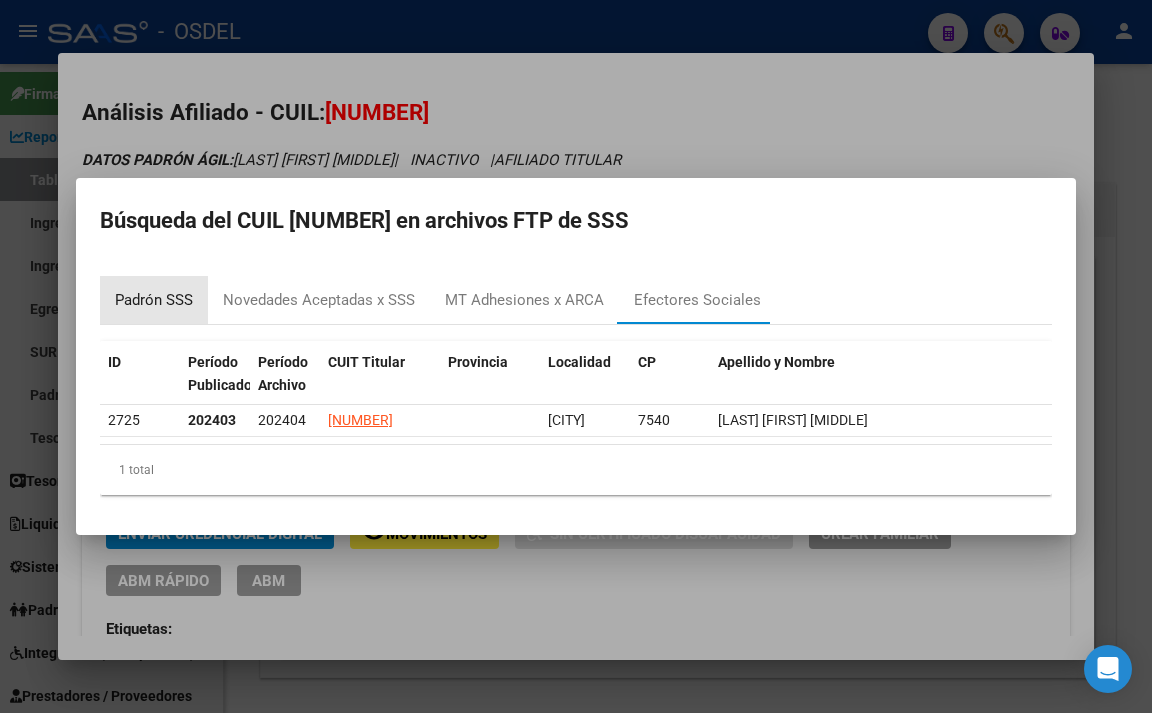 click on "Padrón SSS" at bounding box center [154, 300] 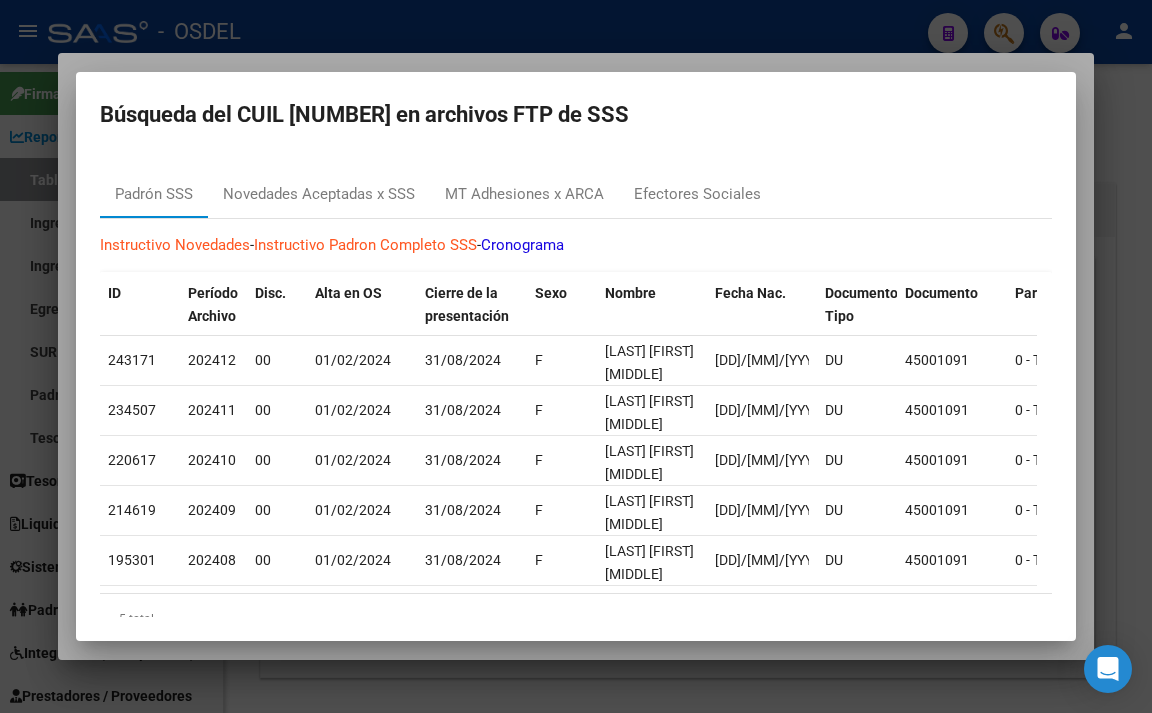 click at bounding box center [576, 356] 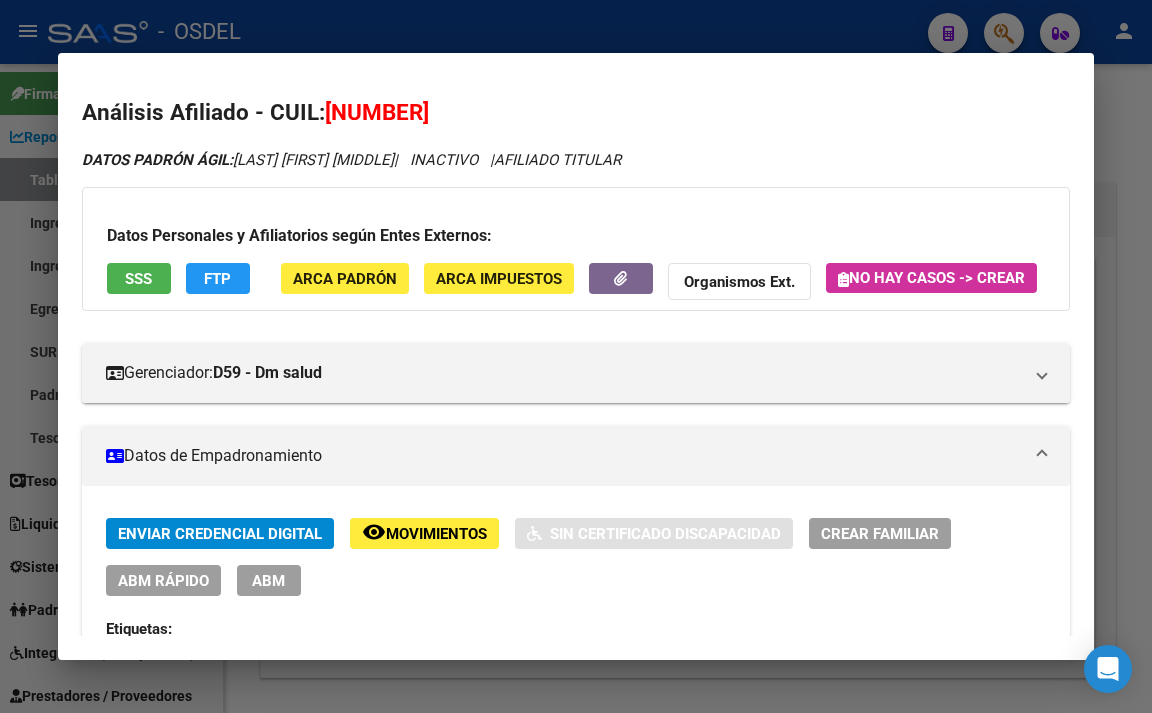 click at bounding box center [576, 356] 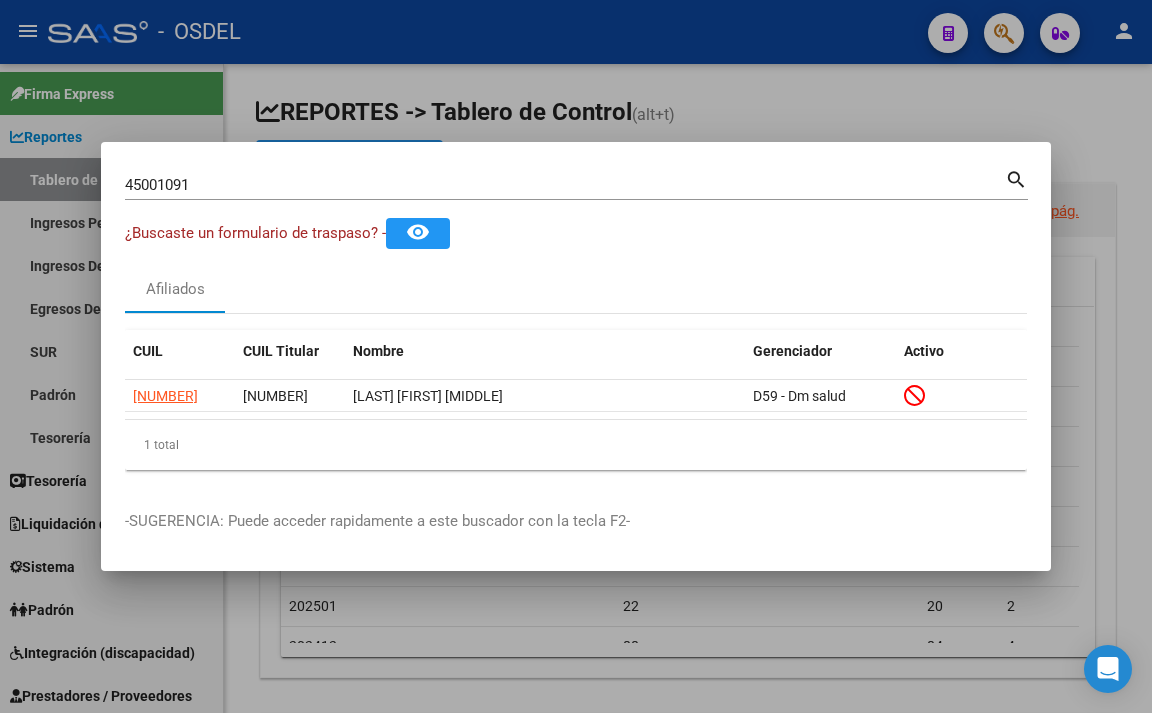 click at bounding box center [576, 356] 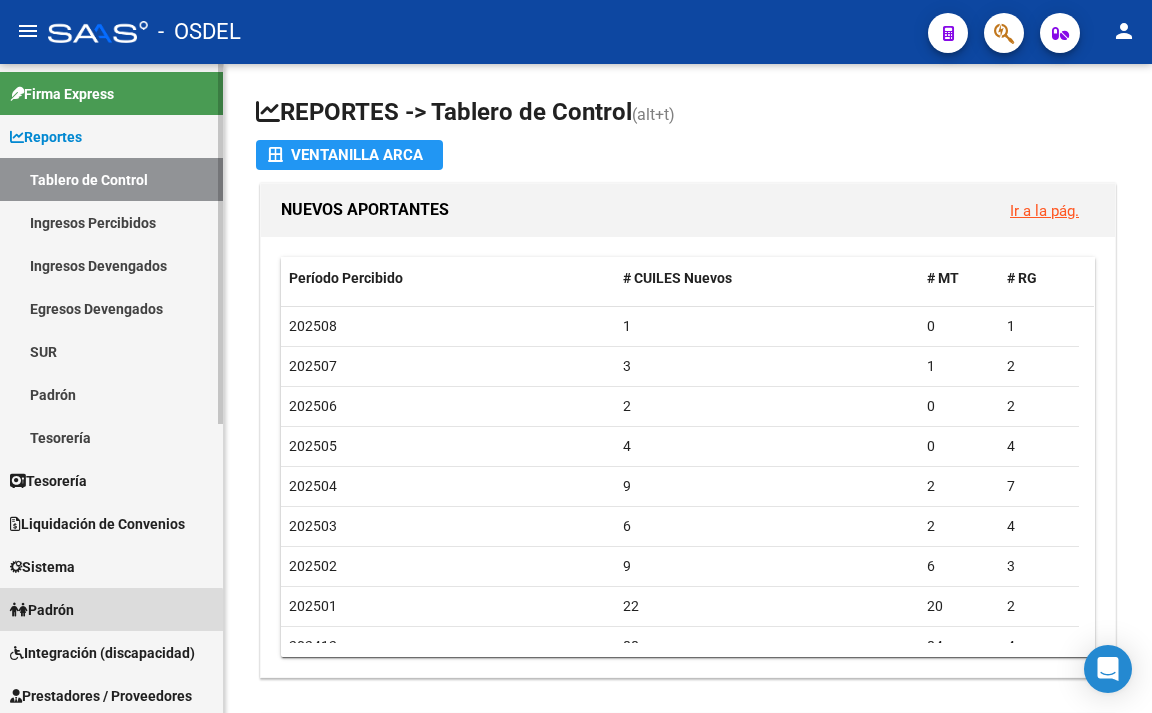 click on "Padrón" at bounding box center (111, 609) 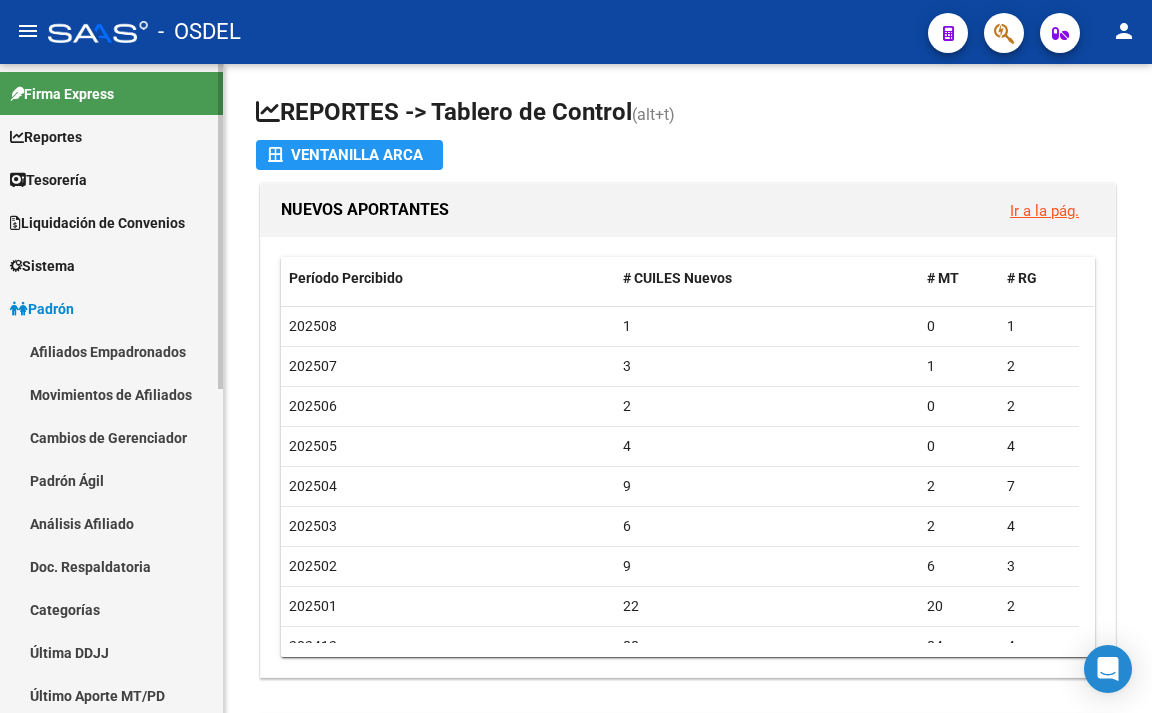 click on "Padrón Ágil" at bounding box center (111, 480) 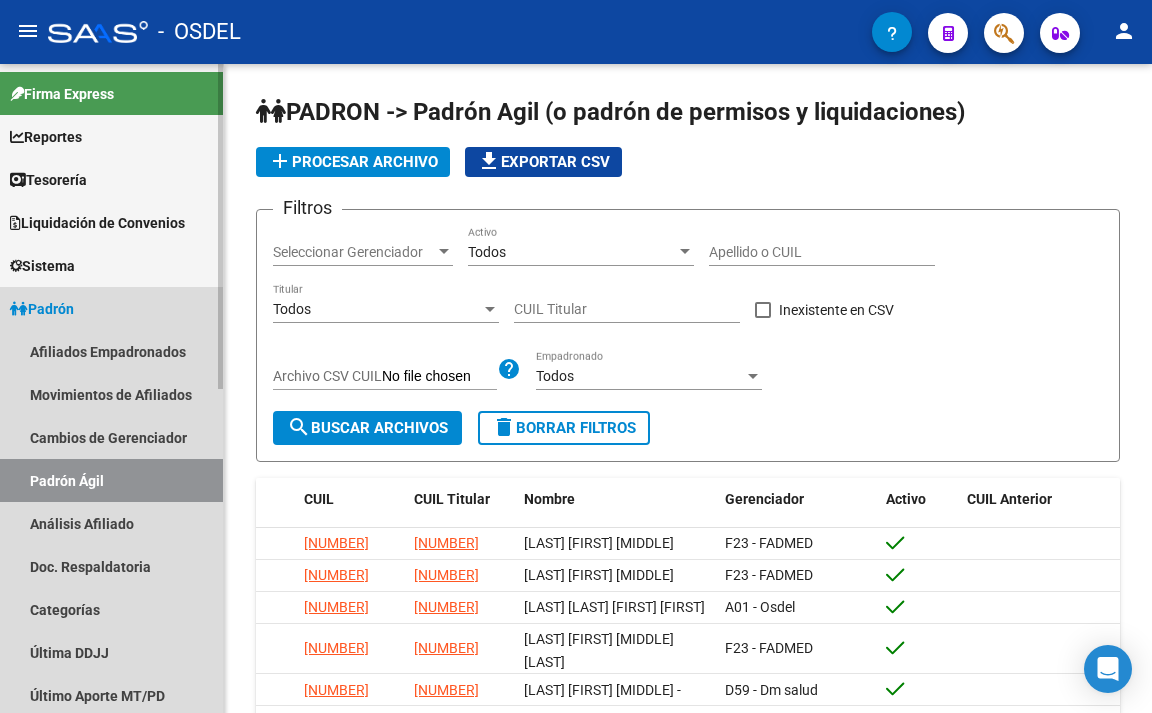 click on "Padrón Ágil" at bounding box center (111, 480) 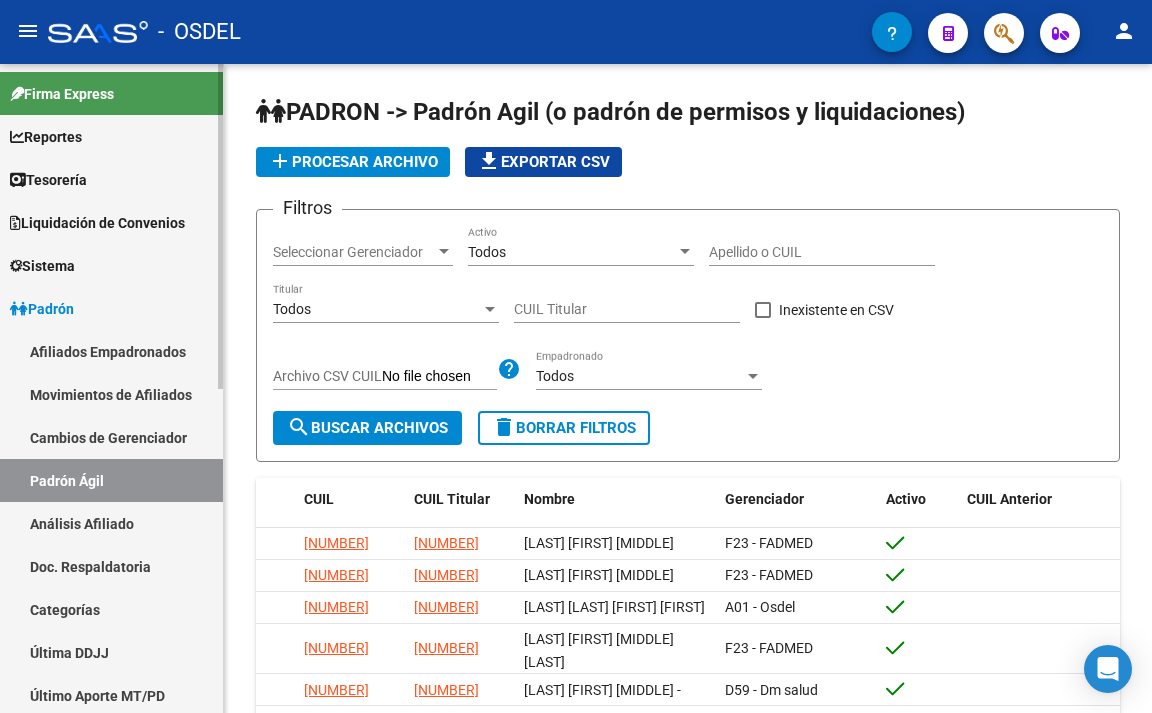 click on "Análisis Afiliado" at bounding box center [111, 523] 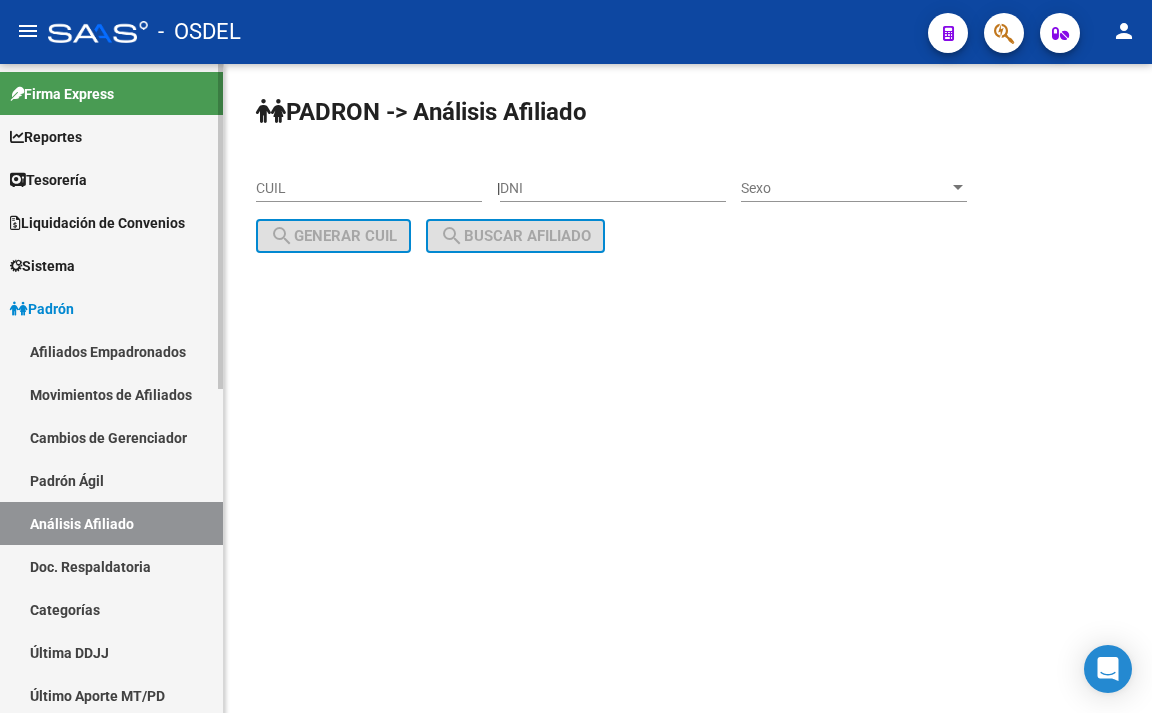 click on "Padrón Ágil" at bounding box center (111, 480) 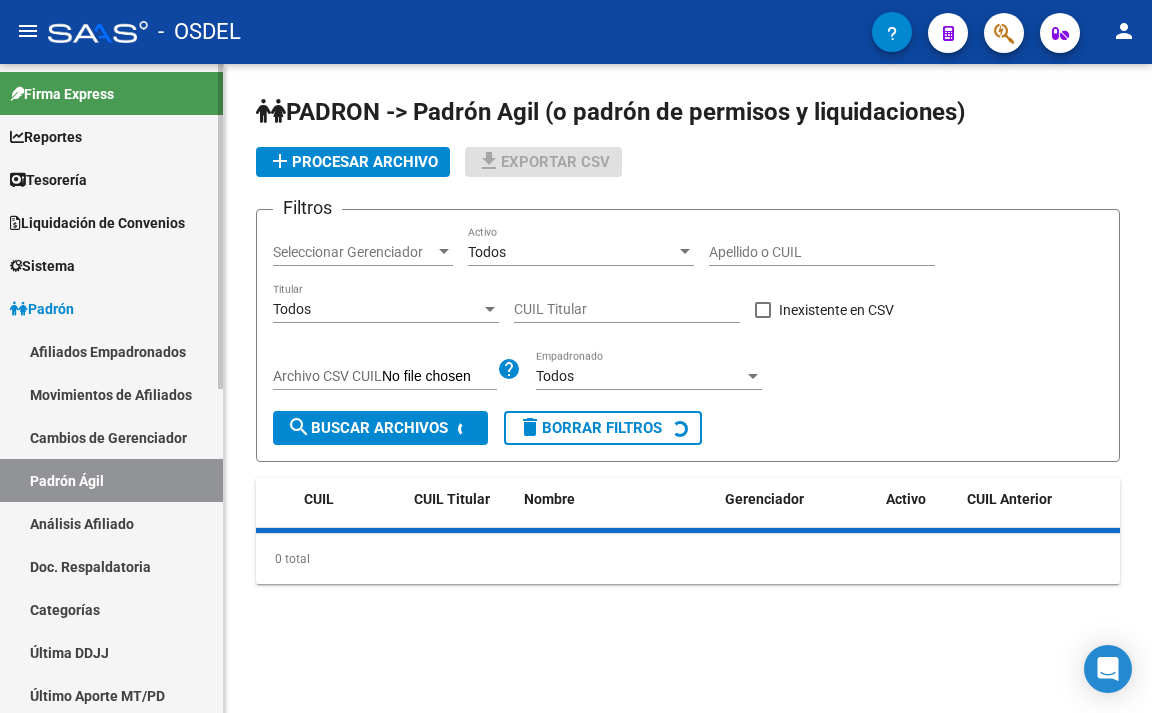 click on "Cambios de Gerenciador" at bounding box center (111, 437) 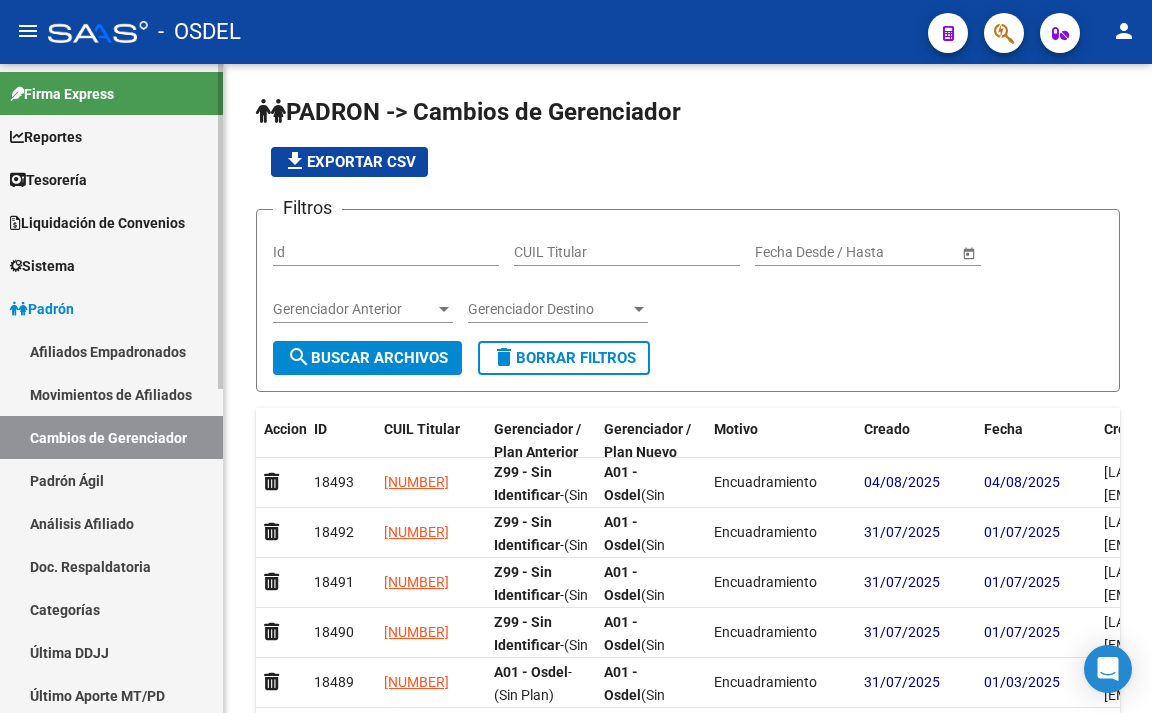 click on "Movimientos de Afiliados" at bounding box center [111, 394] 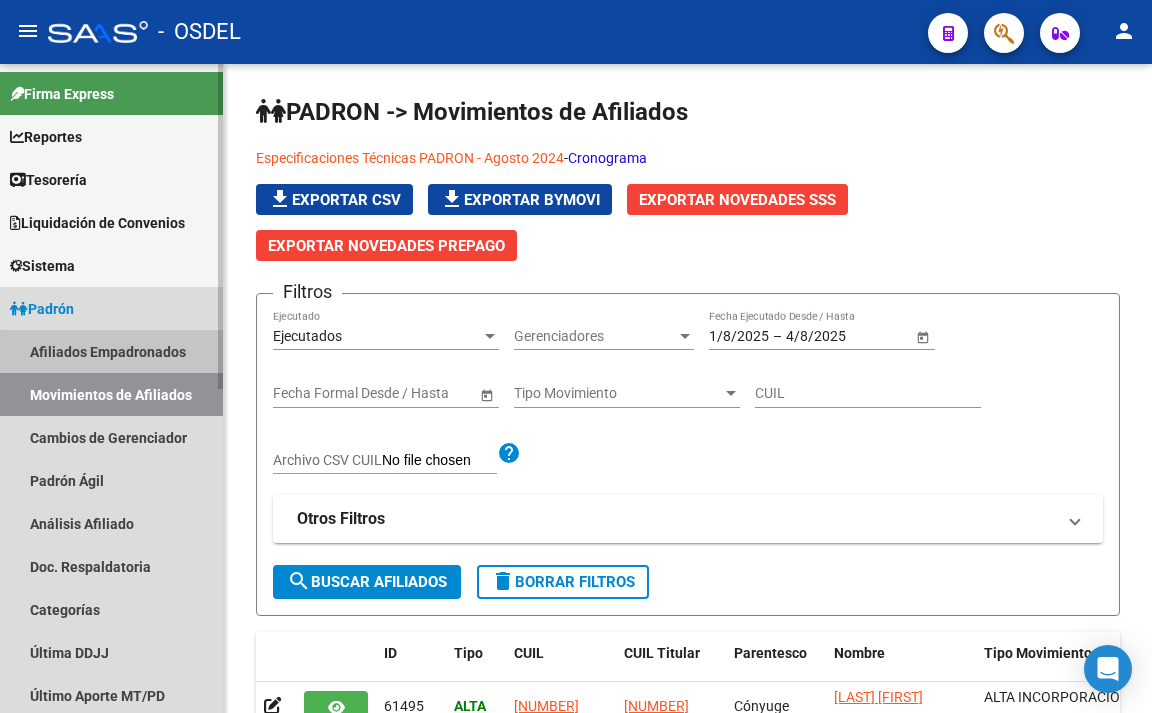 click on "Afiliados Empadronados" at bounding box center (111, 351) 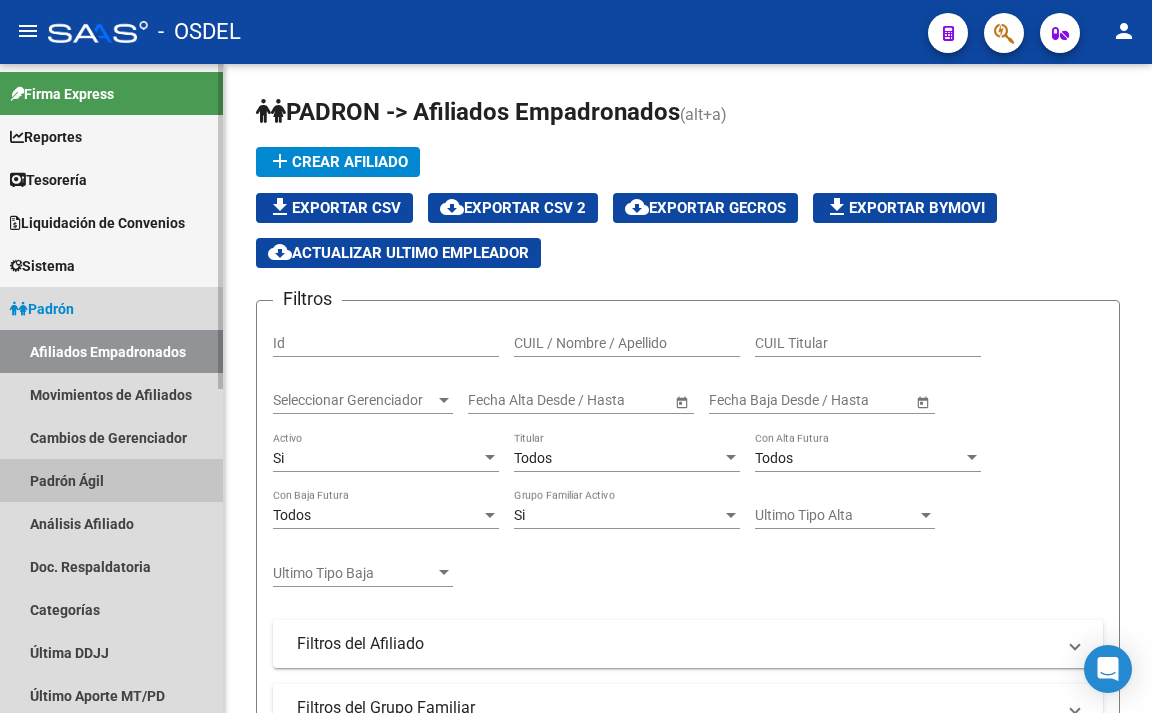 click on "Padrón Ágil" at bounding box center [111, 480] 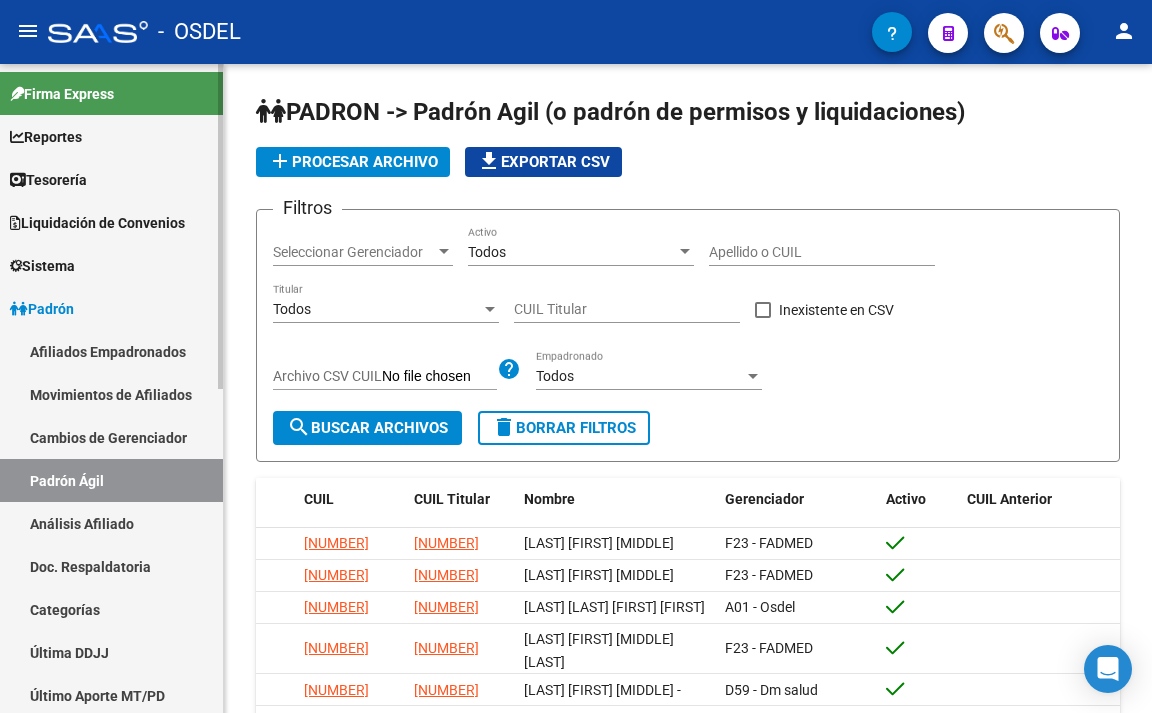 click on "Análisis Afiliado" at bounding box center (111, 523) 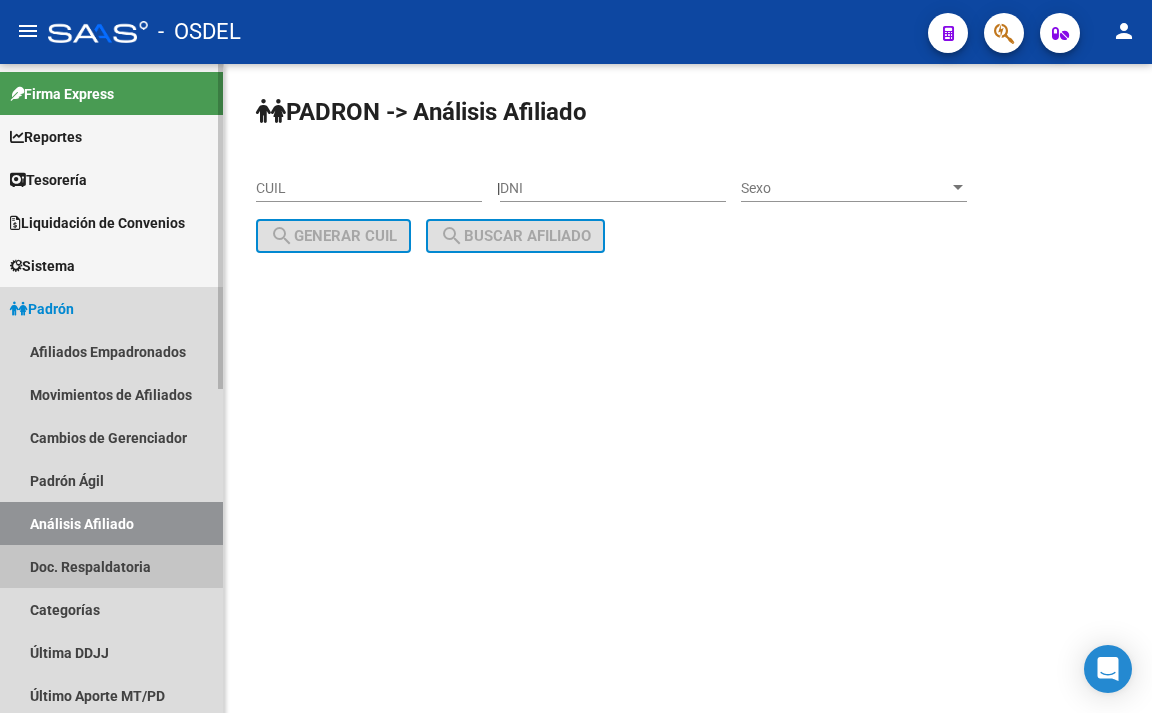 click on "Doc. Respaldatoria" at bounding box center (111, 566) 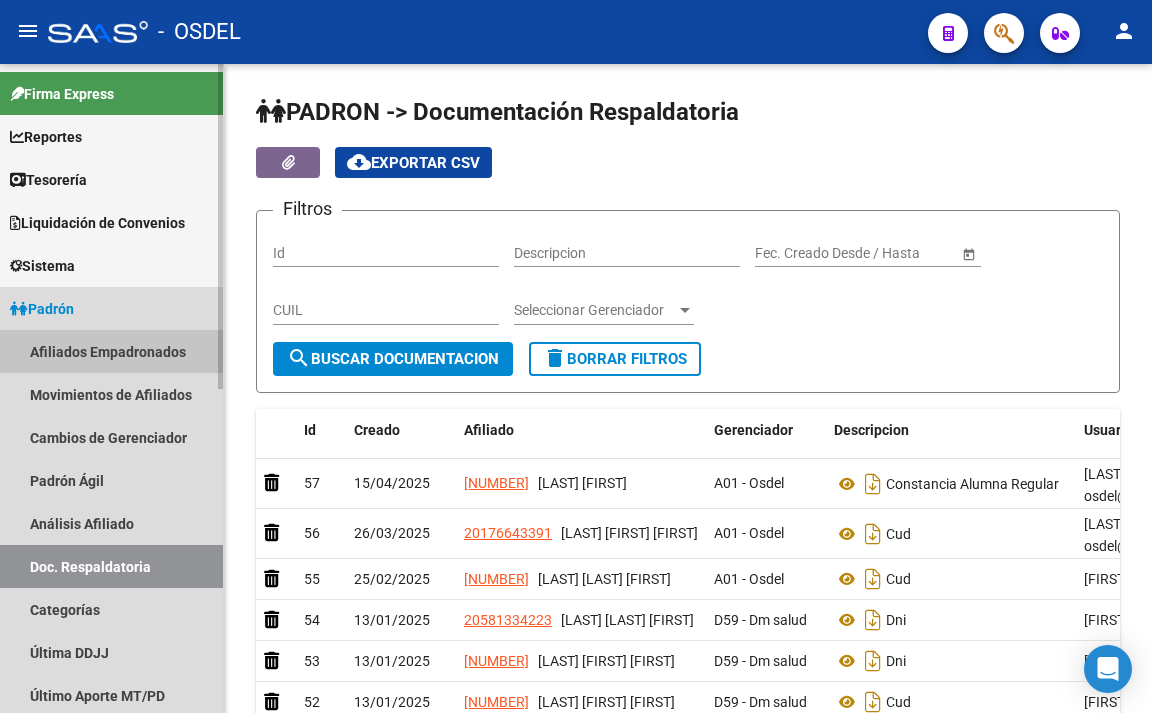 click on "Afiliados Empadronados" at bounding box center (111, 351) 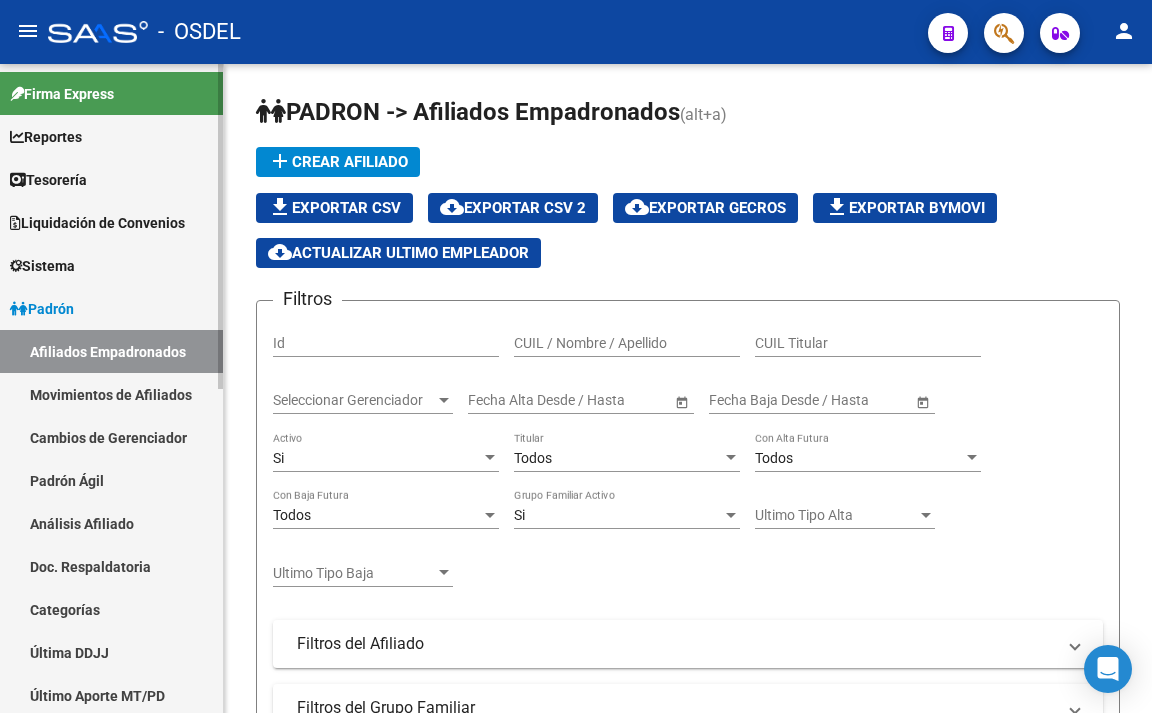 click on "Movimientos de Afiliados" at bounding box center (111, 394) 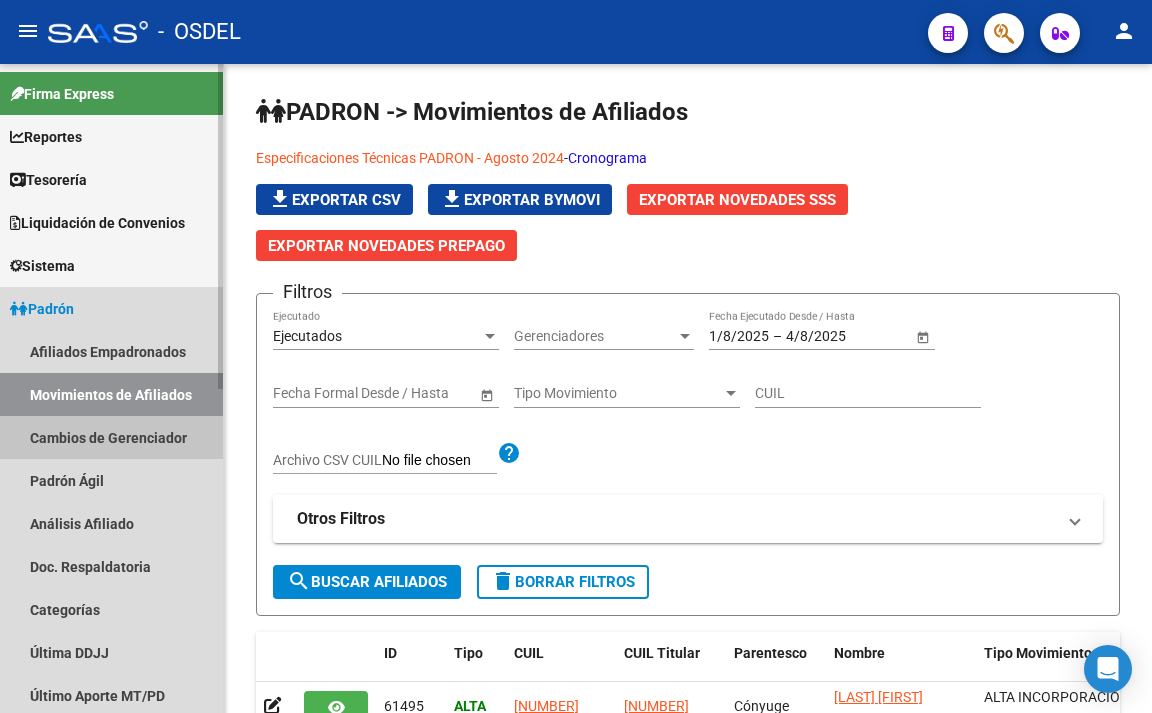 click on "Cambios de Gerenciador" at bounding box center (111, 437) 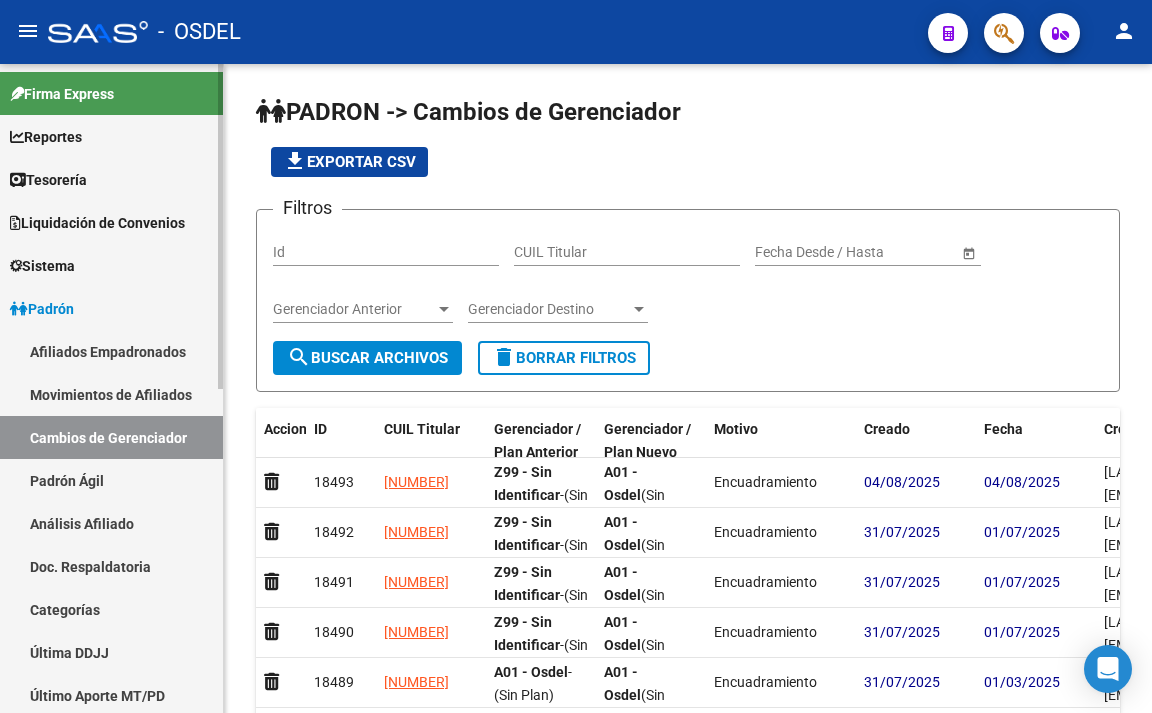 click on "Padrón Ágil" at bounding box center [111, 480] 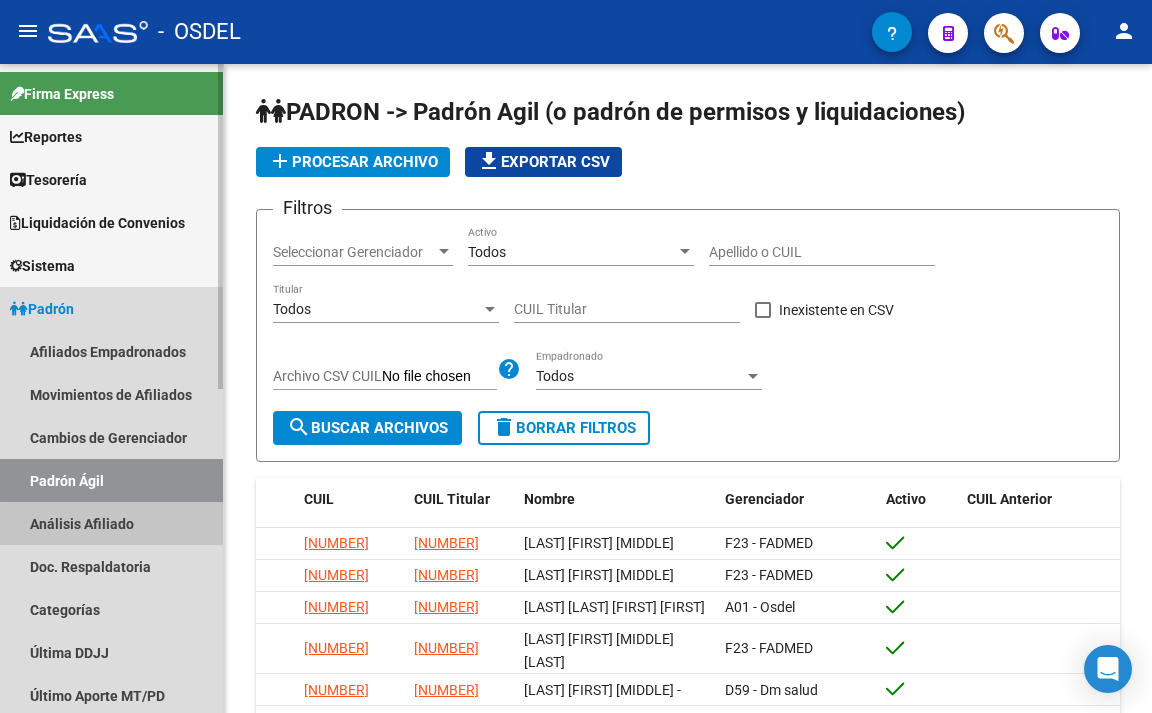 click on "Análisis Afiliado" at bounding box center (111, 523) 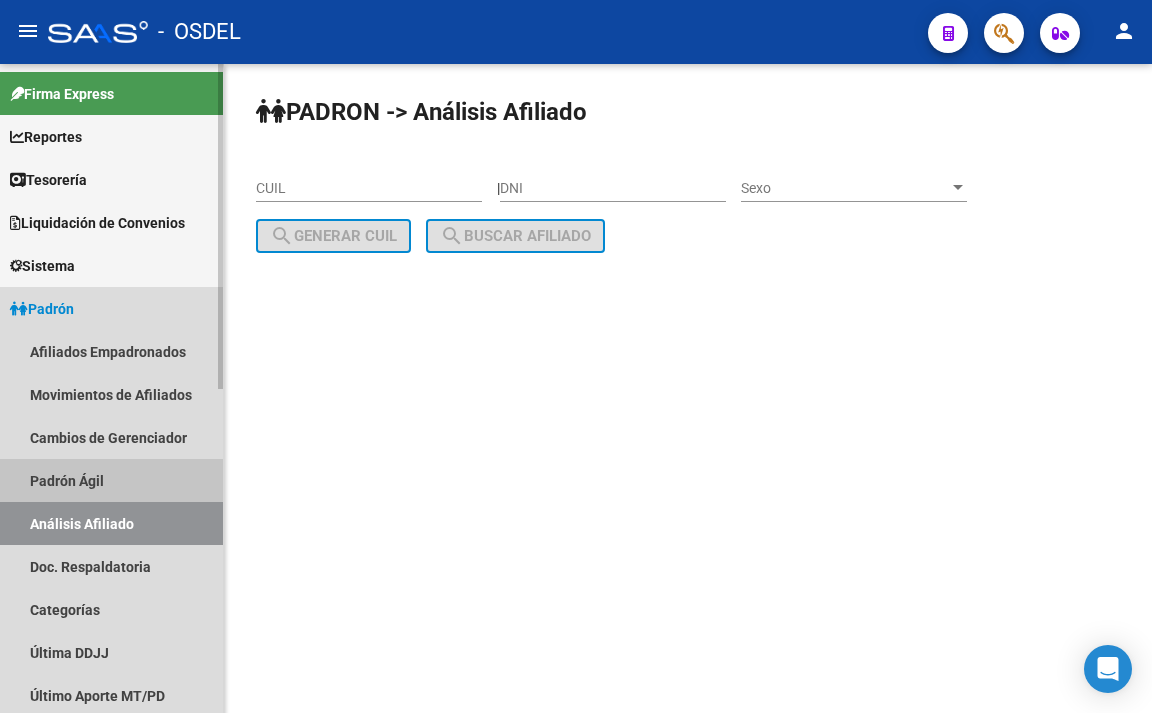 click on "Padrón Ágil" at bounding box center (111, 480) 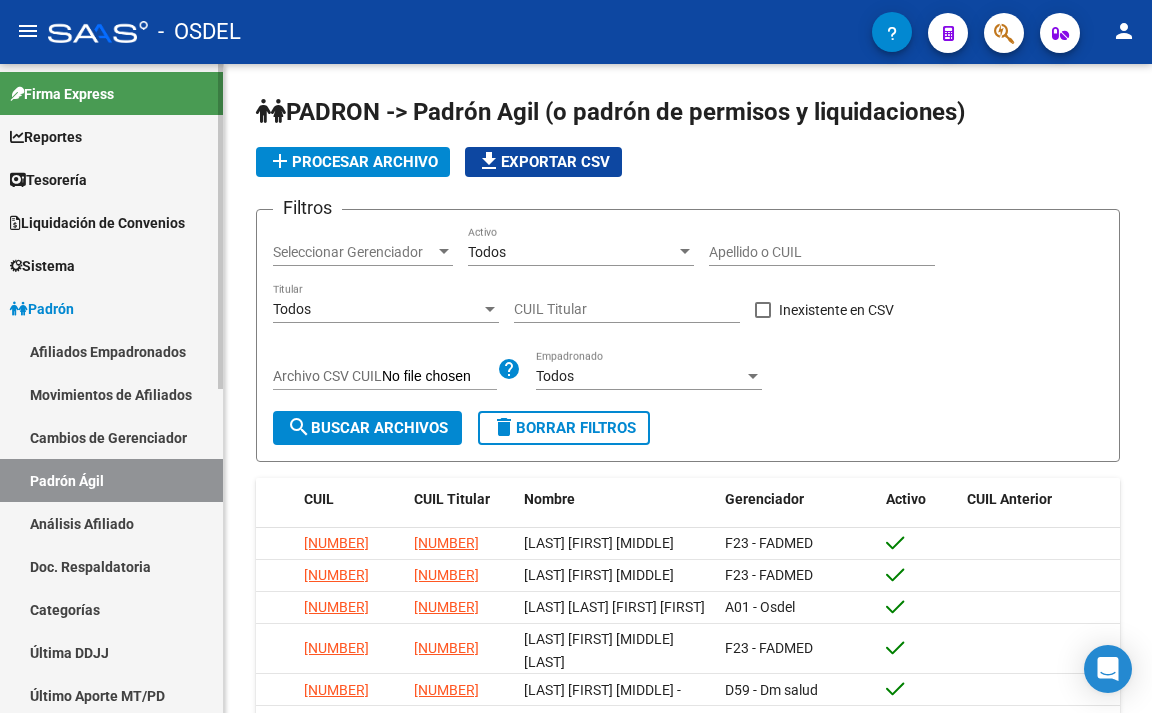 click on "Análisis Afiliado" at bounding box center (111, 523) 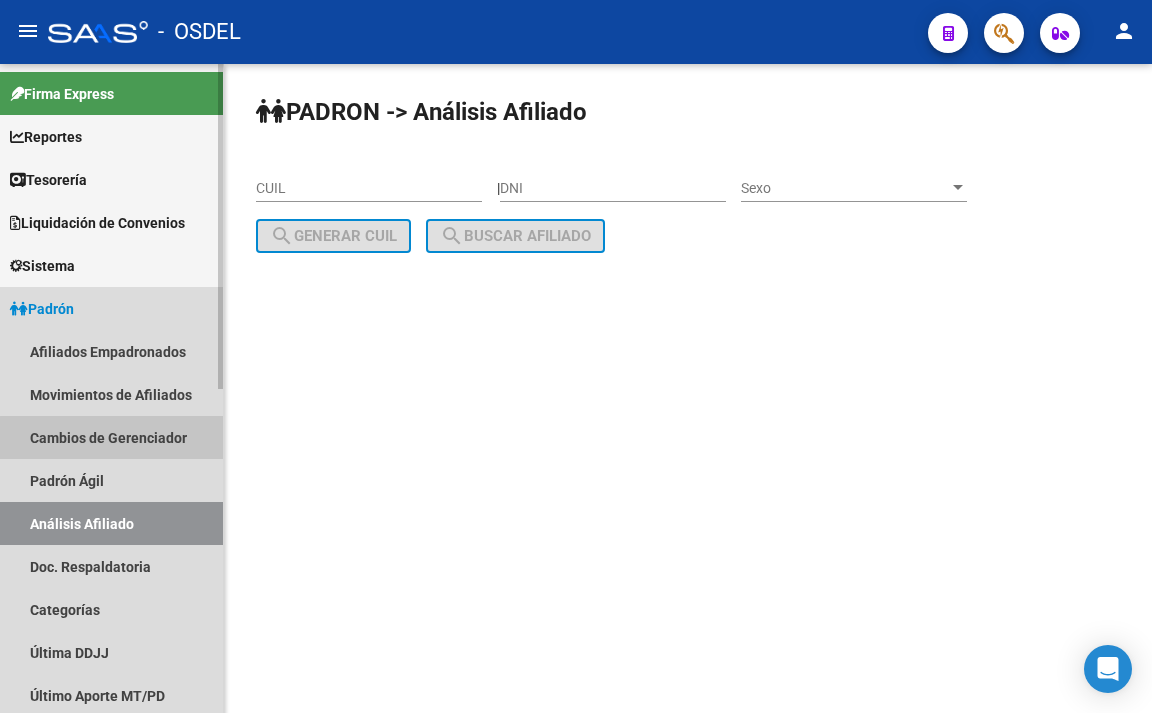 click on "Cambios de Gerenciador" at bounding box center (111, 437) 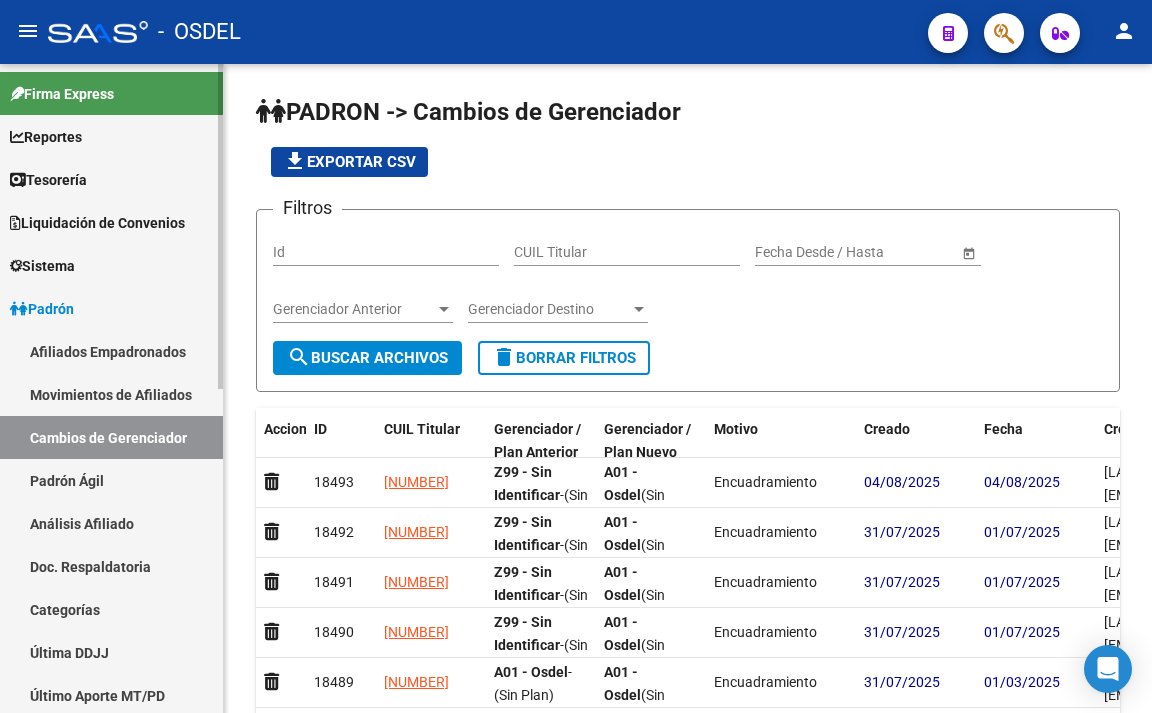 click on "Movimientos de Afiliados" at bounding box center (111, 394) 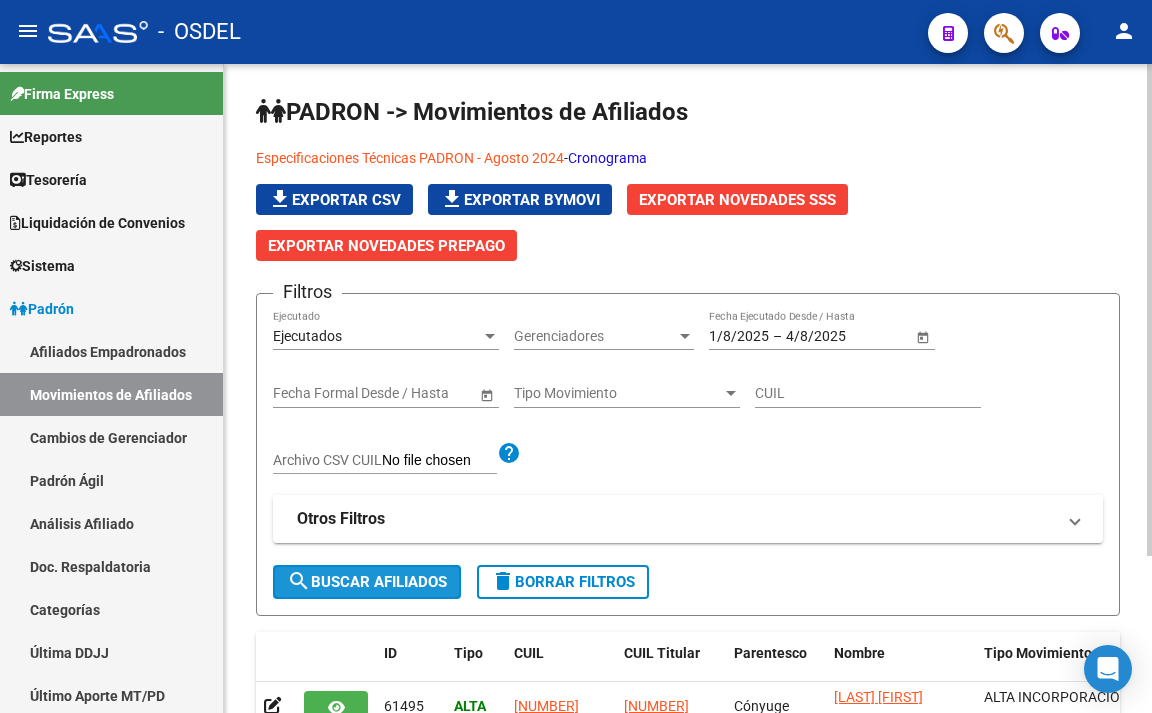 click on "search  Buscar Afiliados" 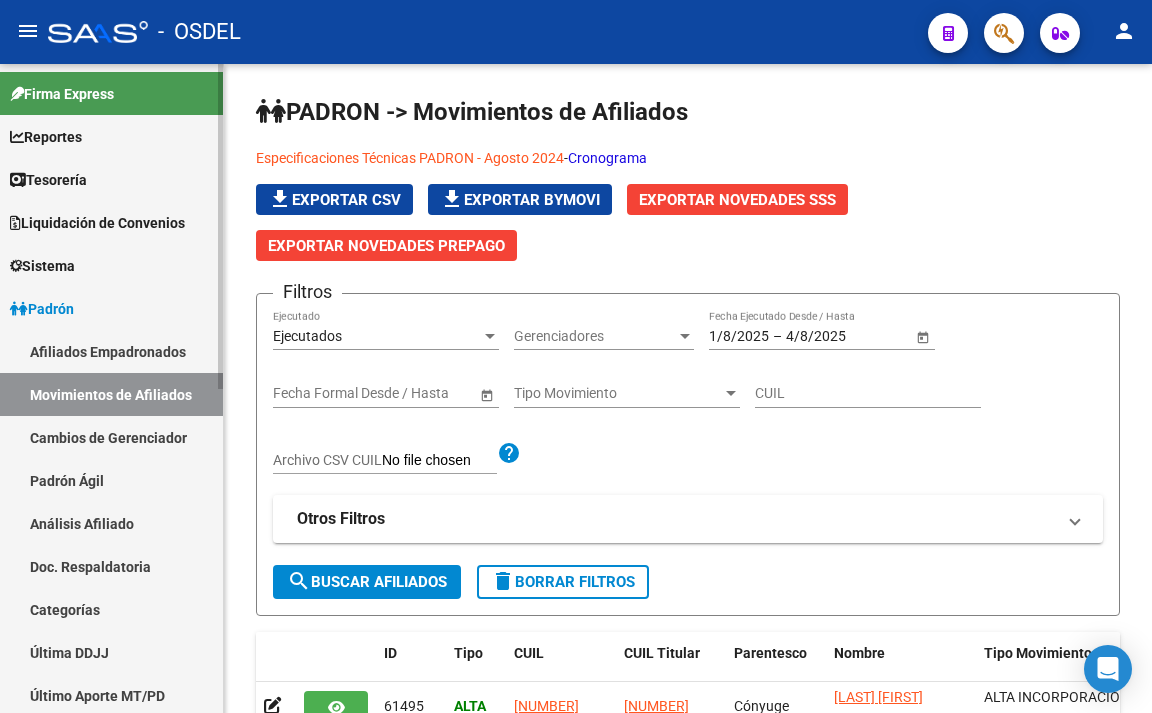 click on "Reportes" at bounding box center (46, 137) 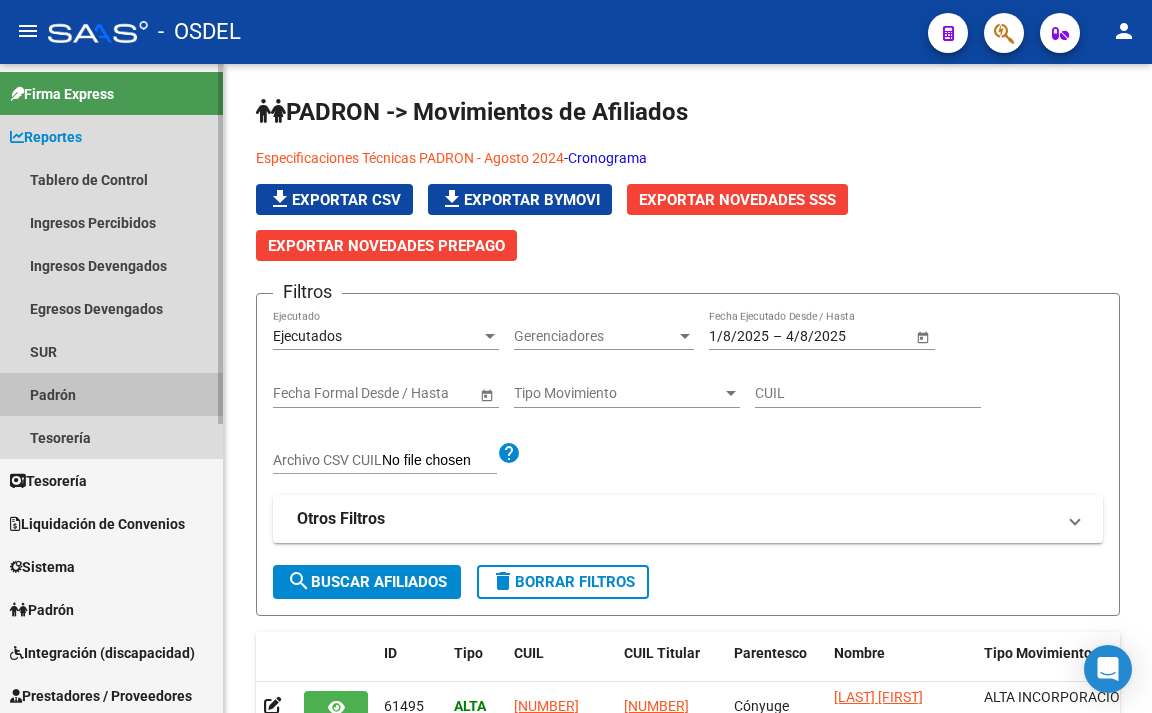 click on "Padrón" at bounding box center (111, 394) 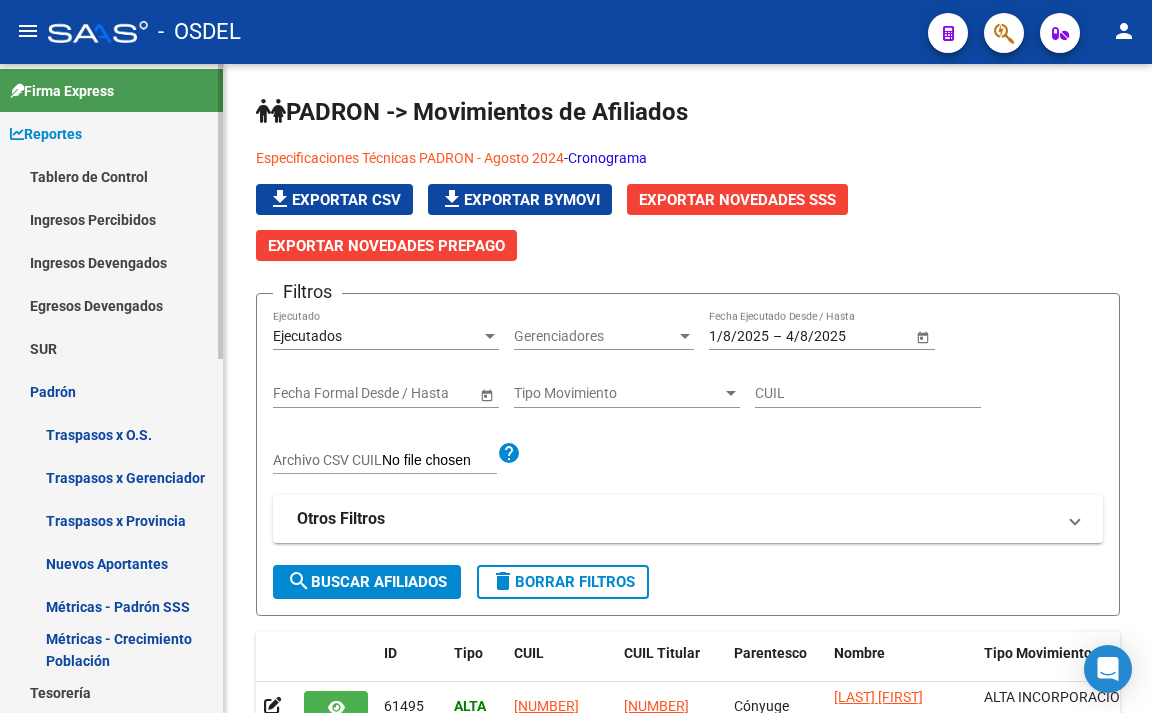 scroll, scrollTop: 0, scrollLeft: 0, axis: both 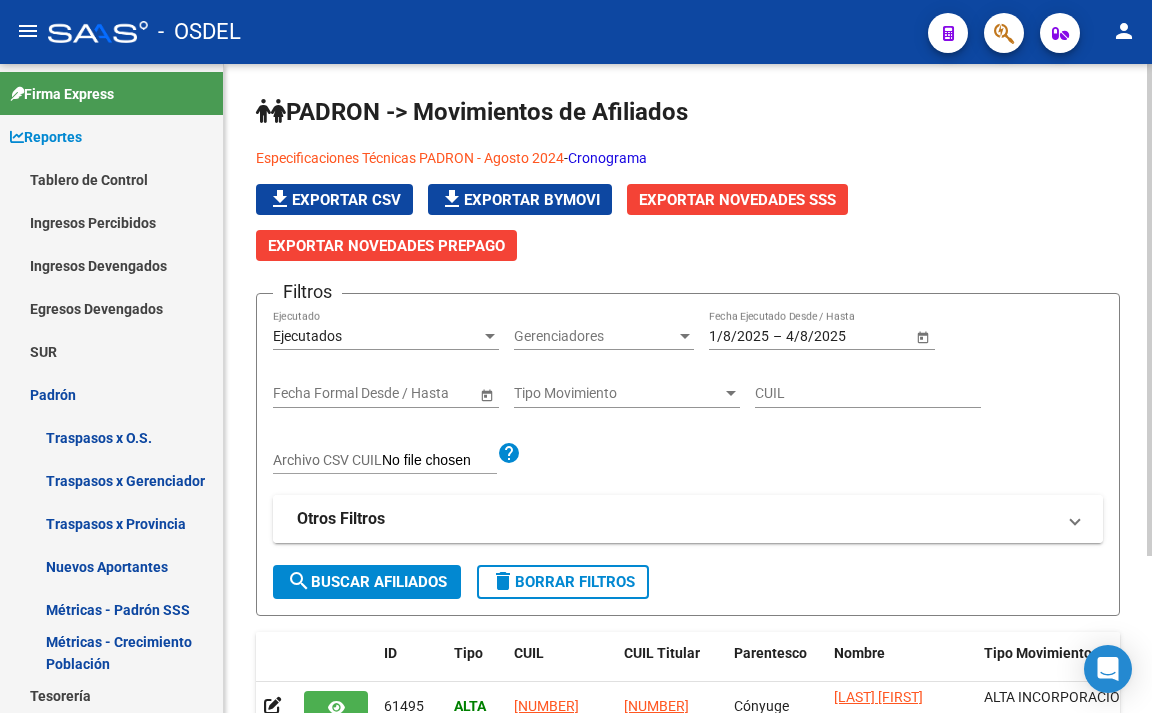 click on "Otros Filtros" at bounding box center [688, 519] 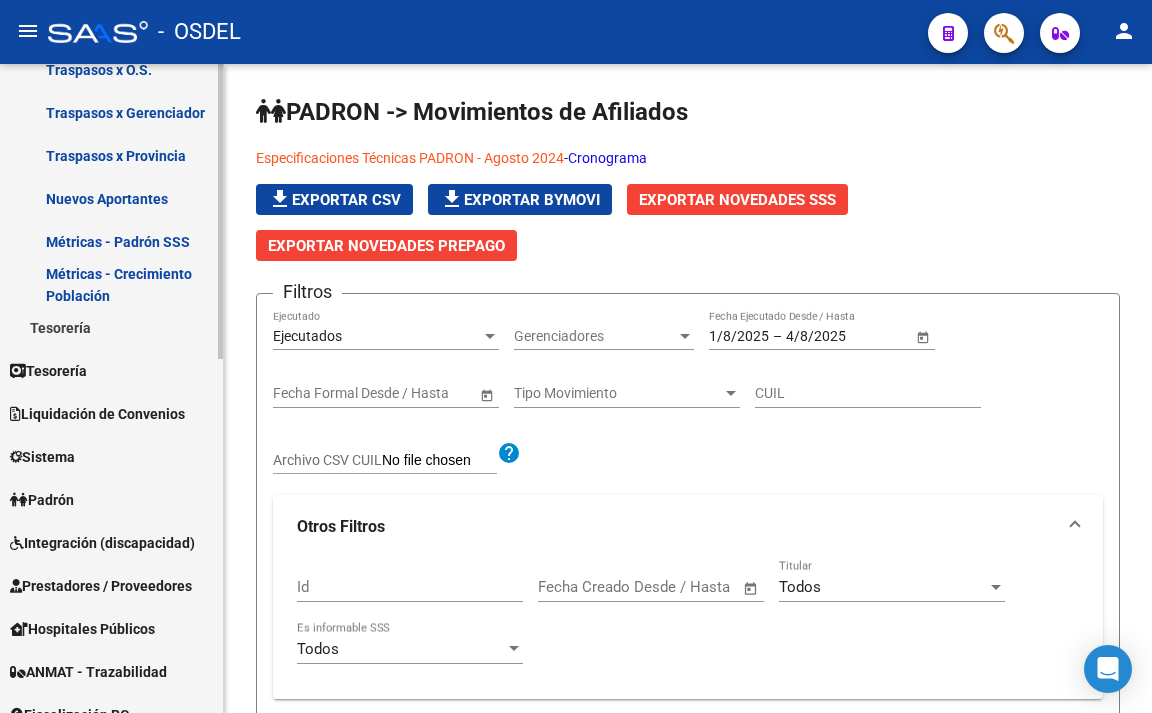 scroll, scrollTop: 400, scrollLeft: 0, axis: vertical 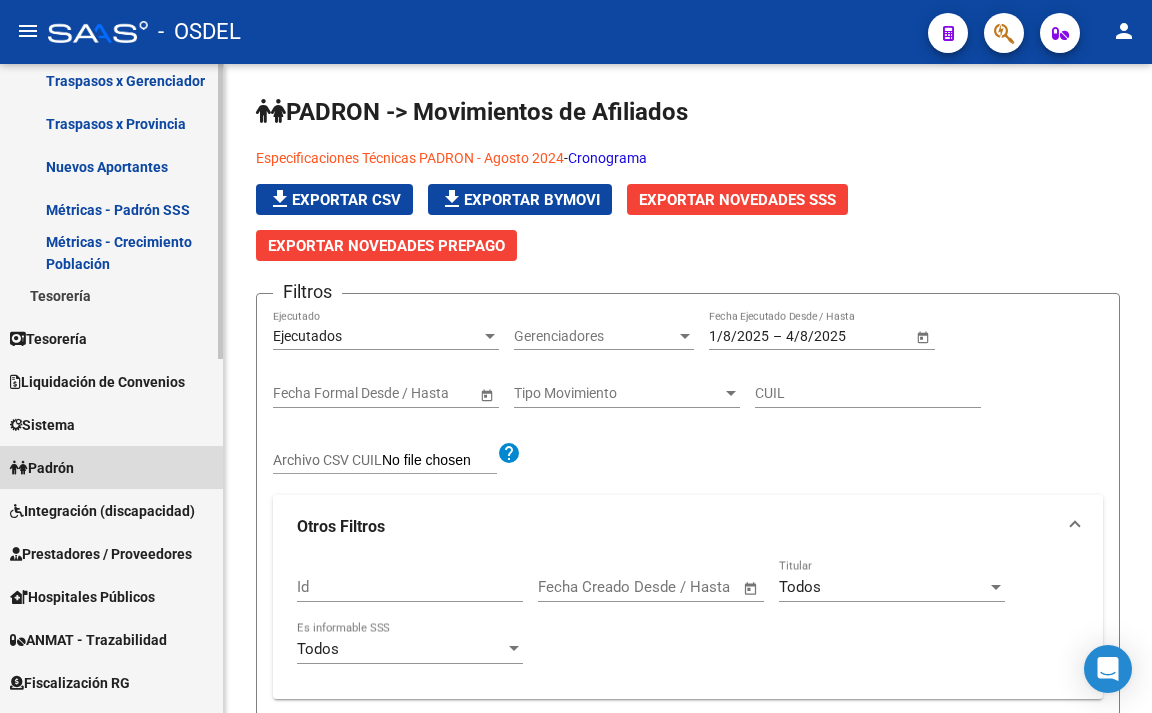 click on "Padrón" at bounding box center (111, 467) 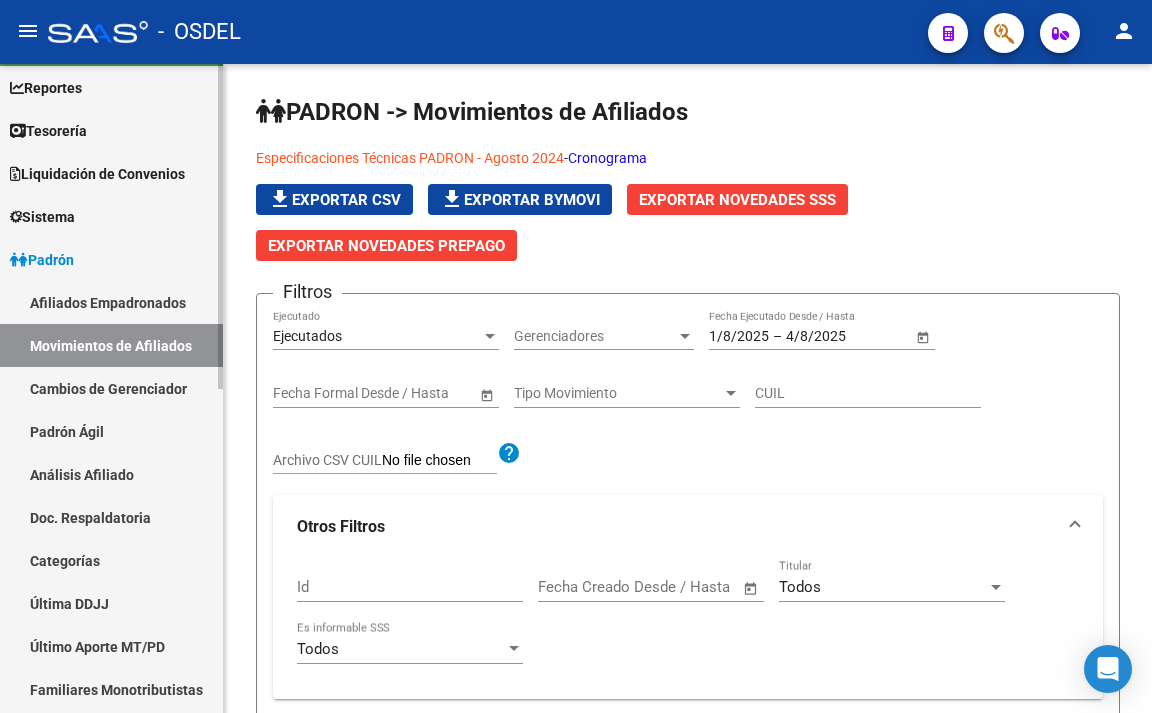 scroll, scrollTop: 0, scrollLeft: 0, axis: both 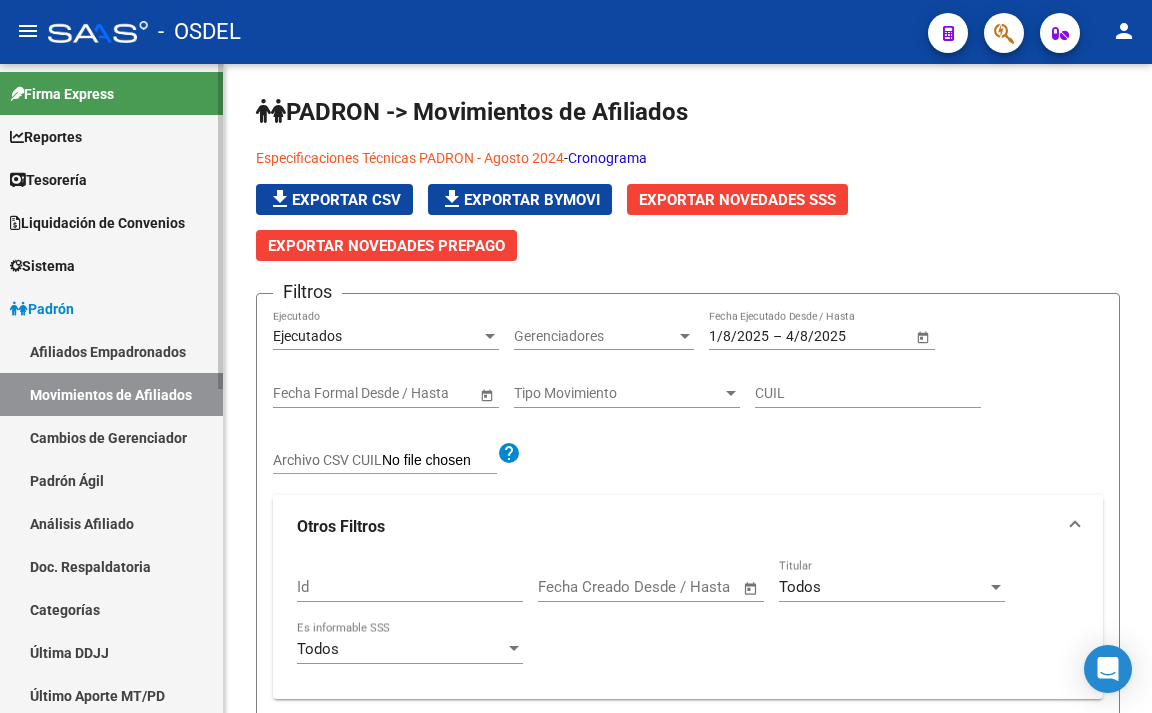 click on "Sistema" at bounding box center (111, 265) 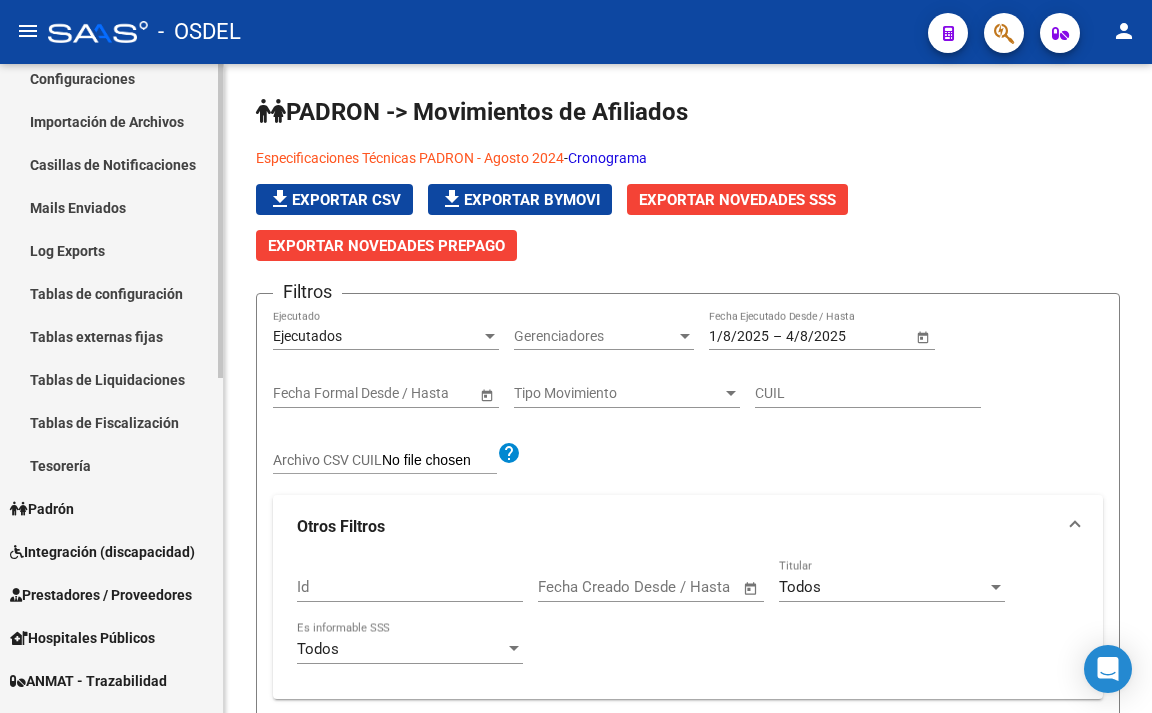 scroll, scrollTop: 400, scrollLeft: 0, axis: vertical 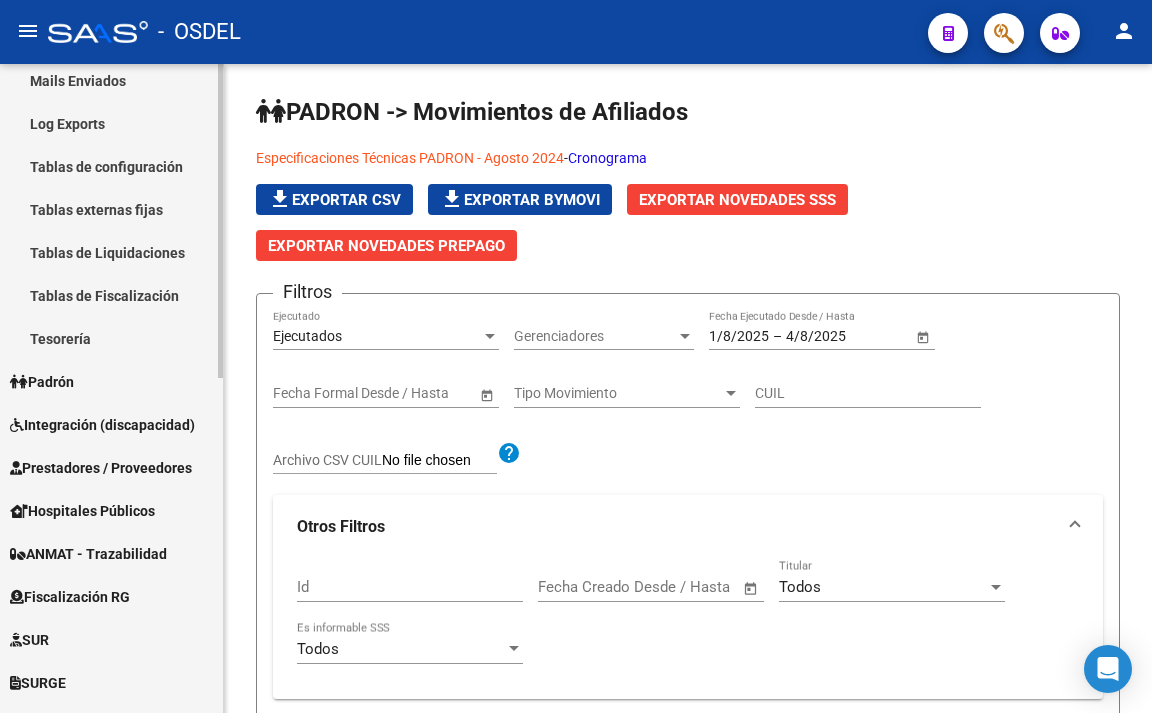 click on "Padrón" at bounding box center (111, 381) 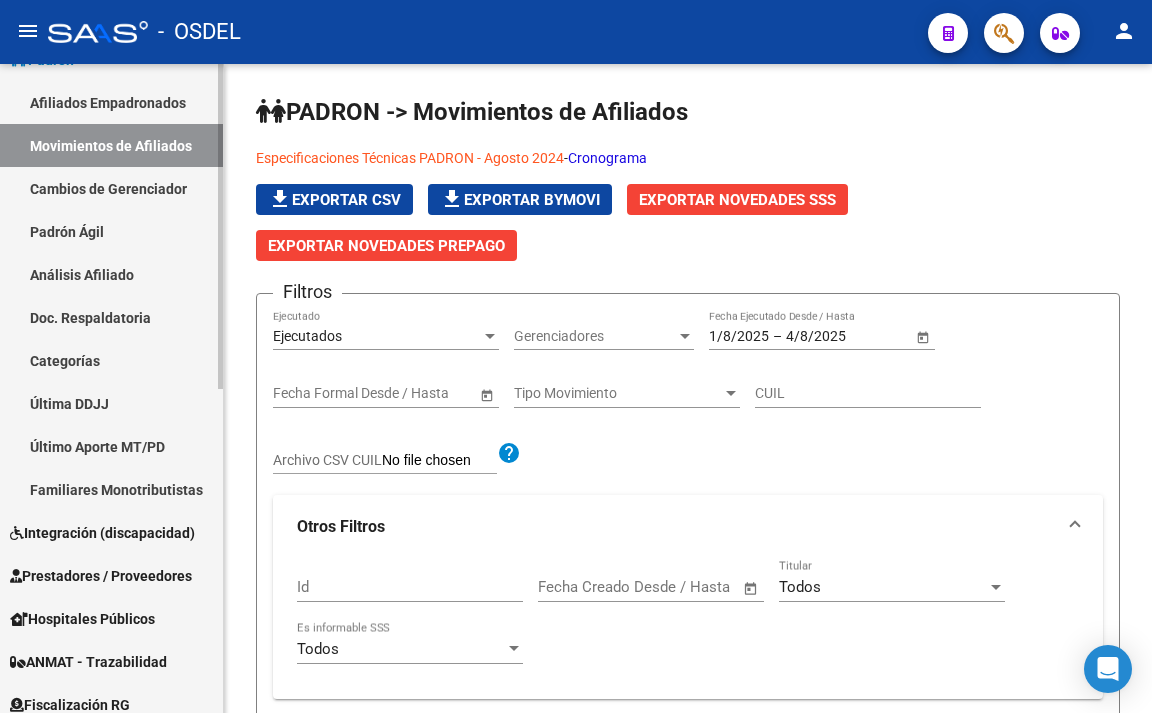 scroll, scrollTop: 149, scrollLeft: 0, axis: vertical 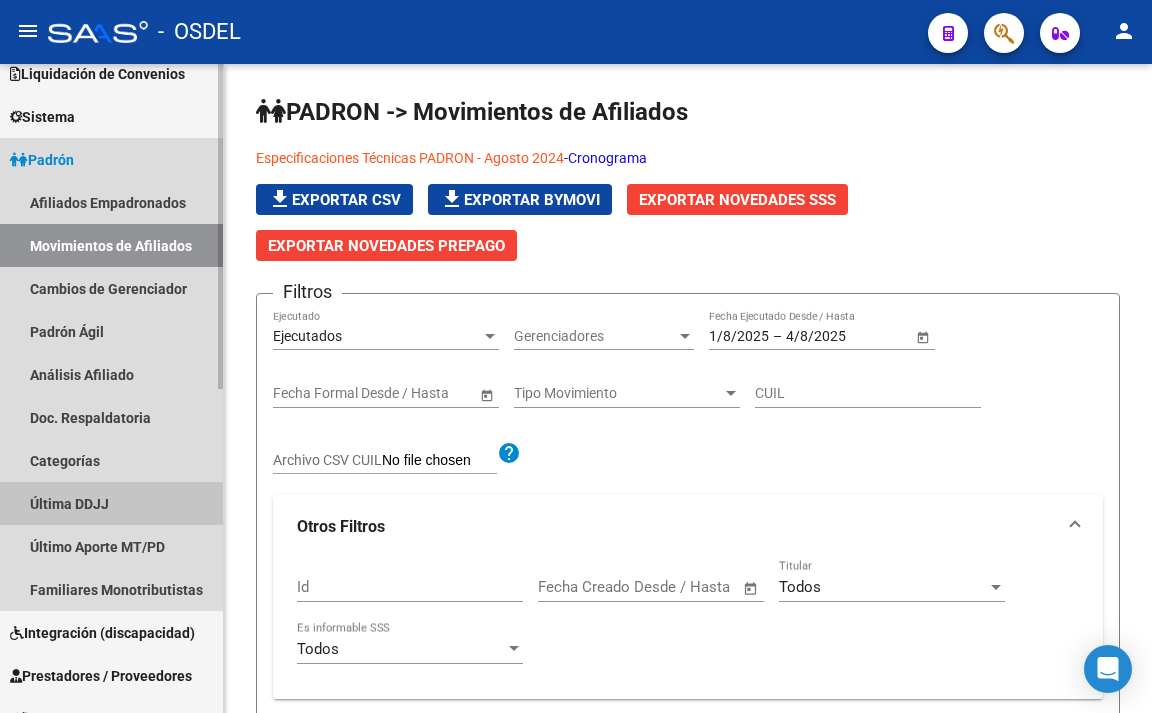click on "Última DDJJ" at bounding box center (111, 503) 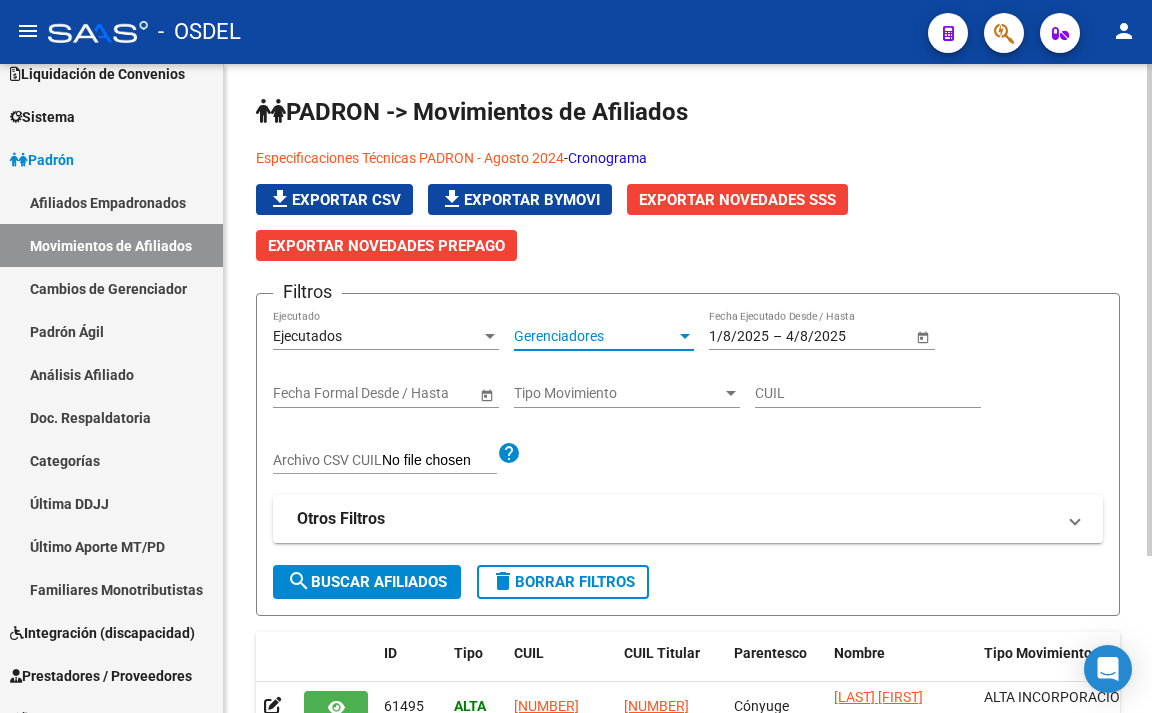 click on "Gerenciadores" at bounding box center [595, 336] 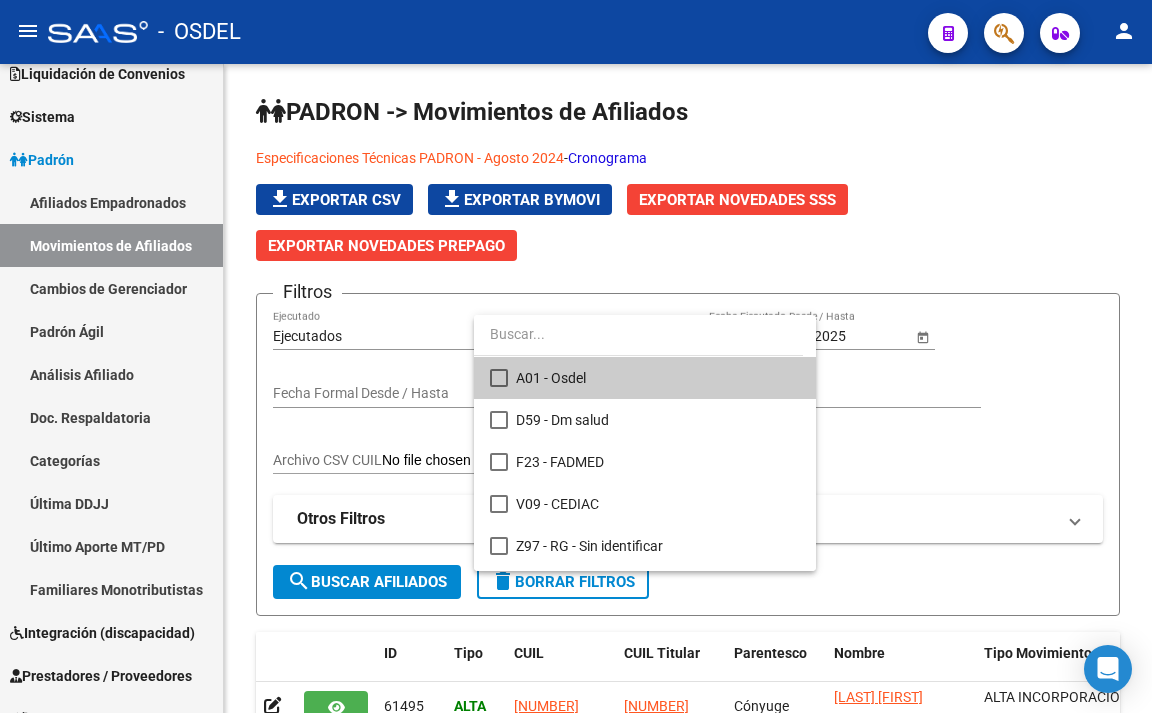 click at bounding box center [576, 356] 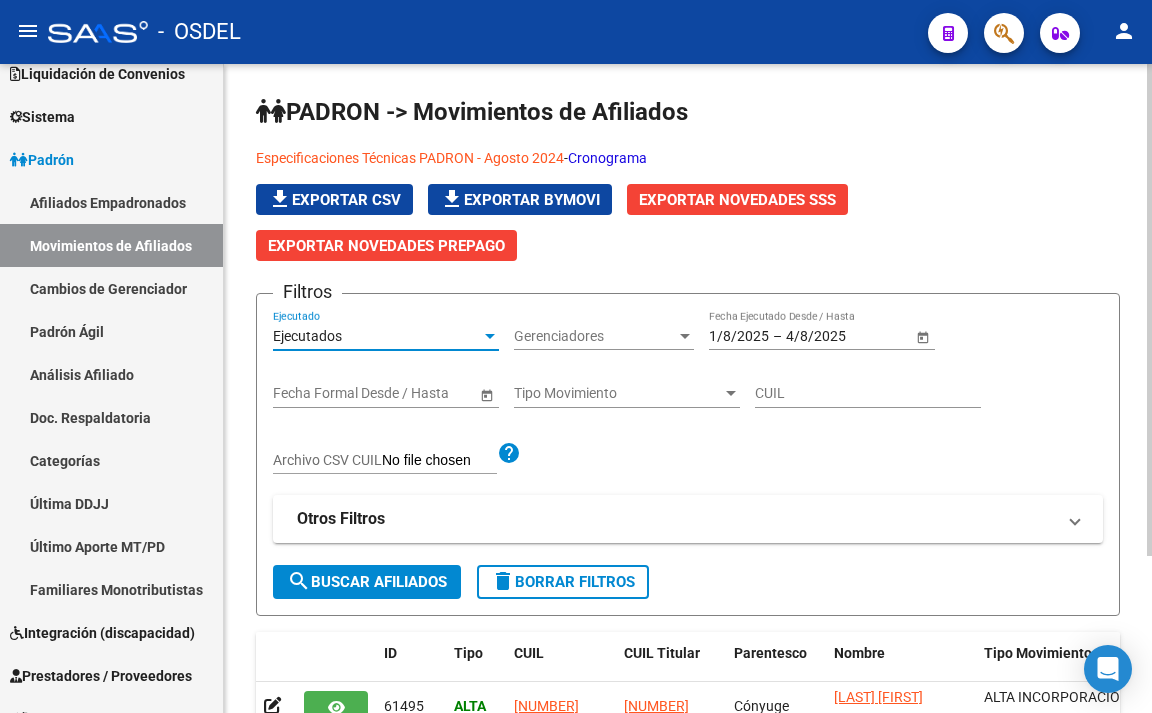 click on "Ejecutados" at bounding box center (377, 336) 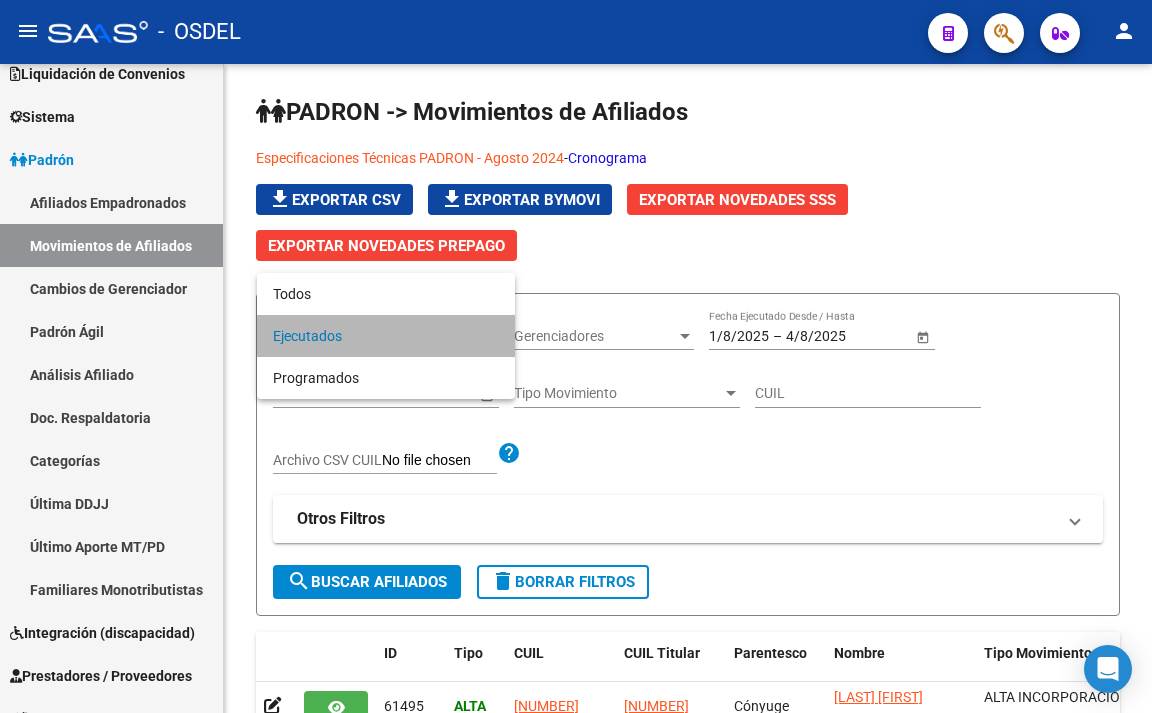 click on "Ejecutados" at bounding box center (386, 336) 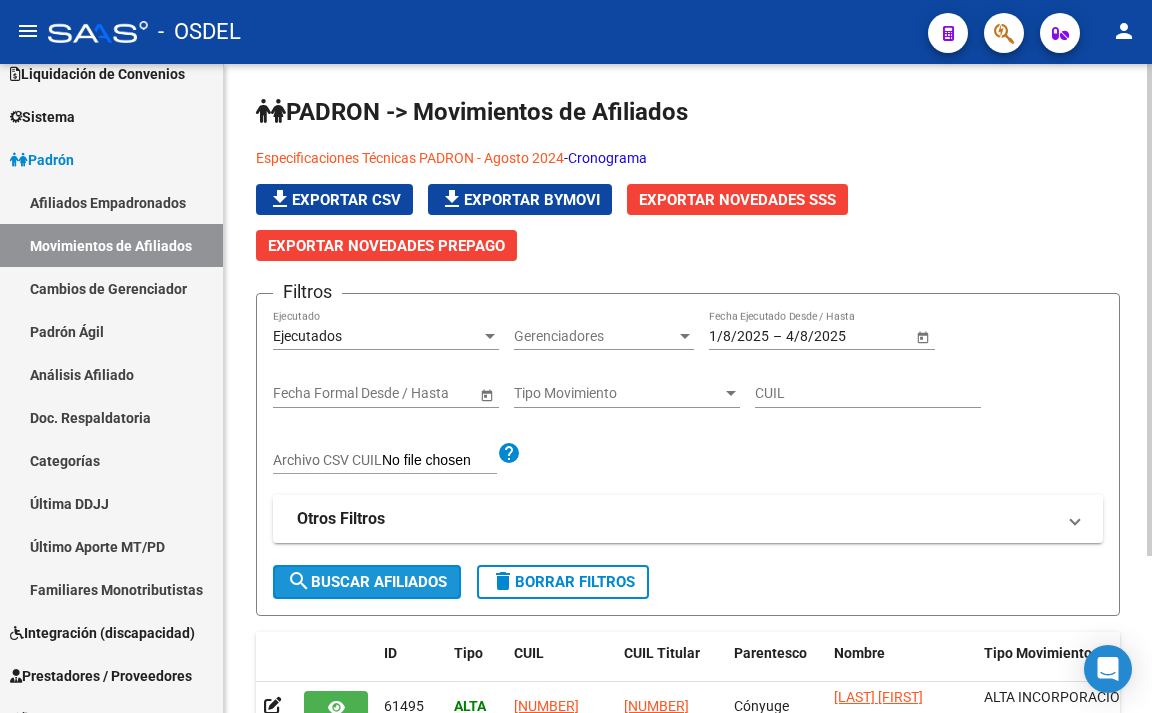 click on "search  Buscar Afiliados" 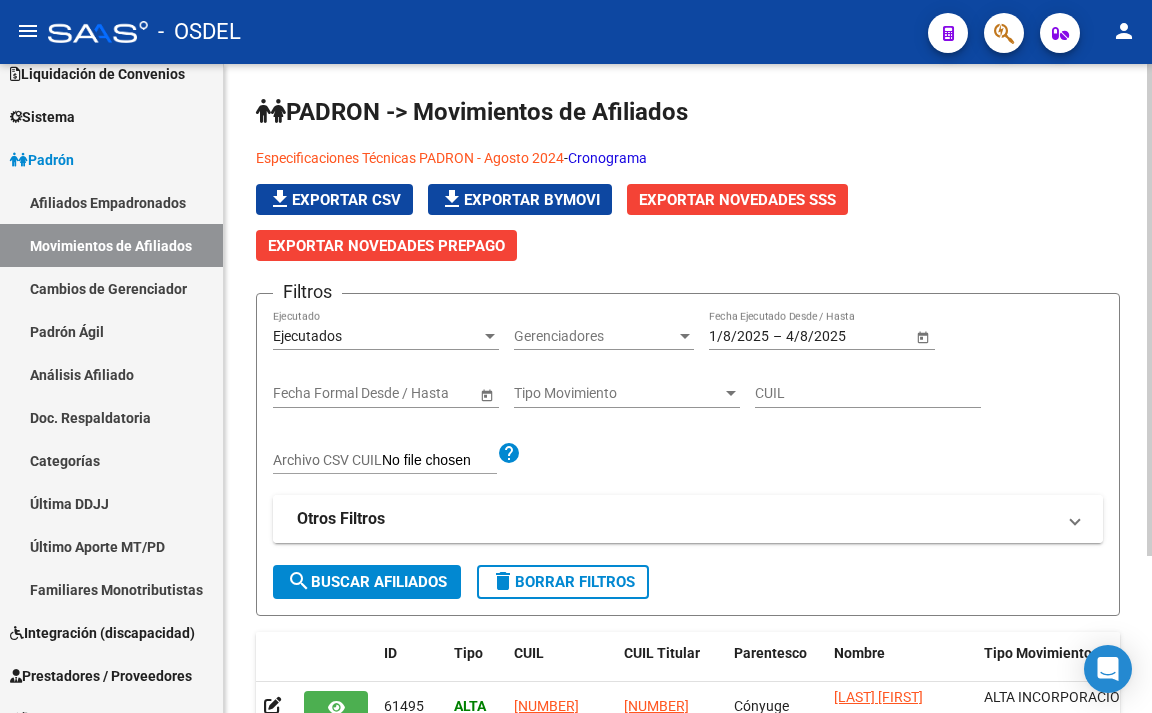 scroll, scrollTop: 200, scrollLeft: 0, axis: vertical 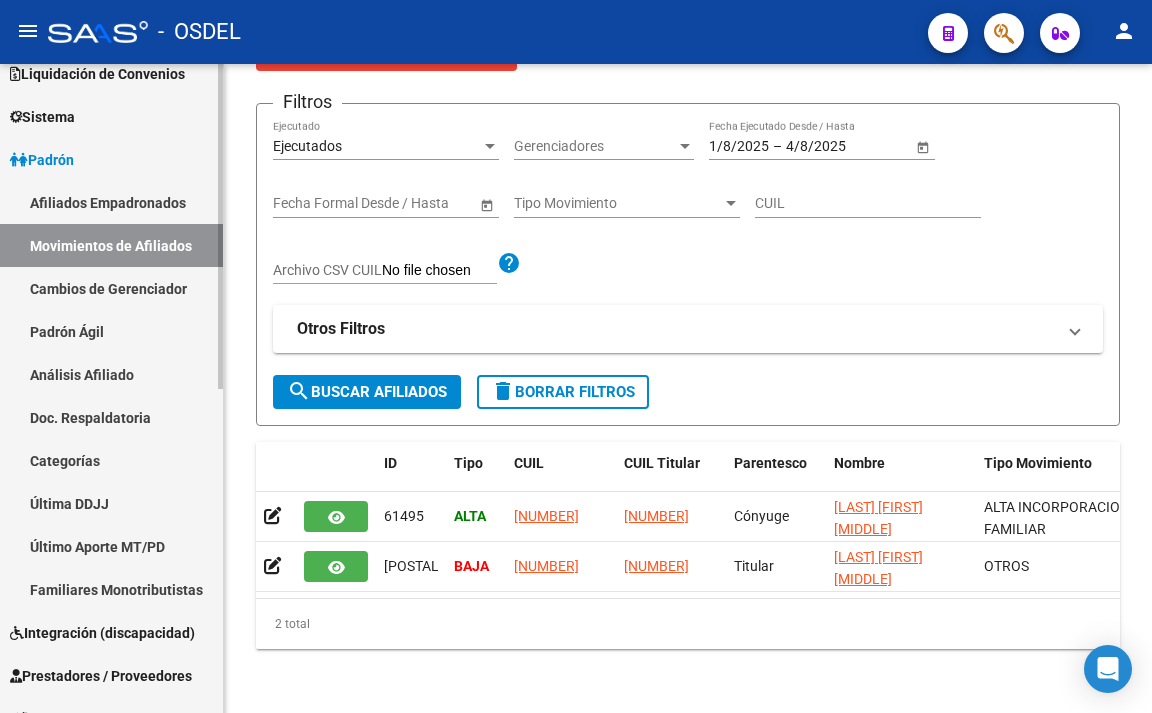 click on "Afiliados Empadronados" at bounding box center (111, 202) 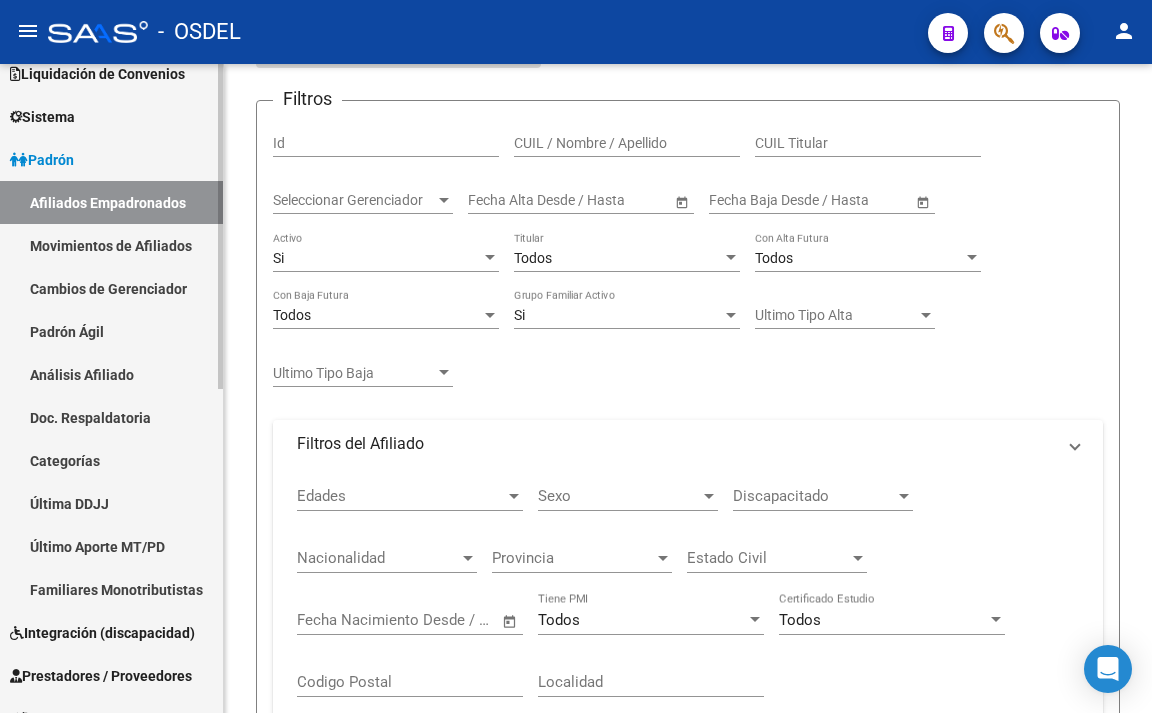 scroll, scrollTop: 0, scrollLeft: 0, axis: both 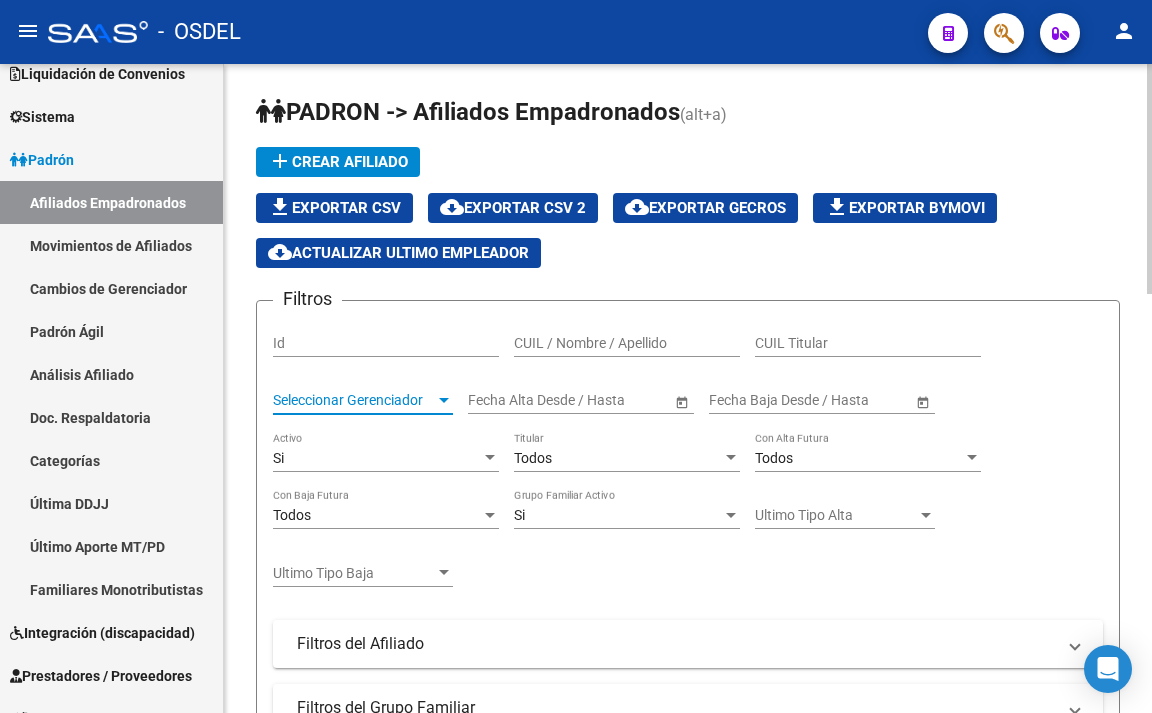 click on "Seleccionar Gerenciador" at bounding box center (354, 400) 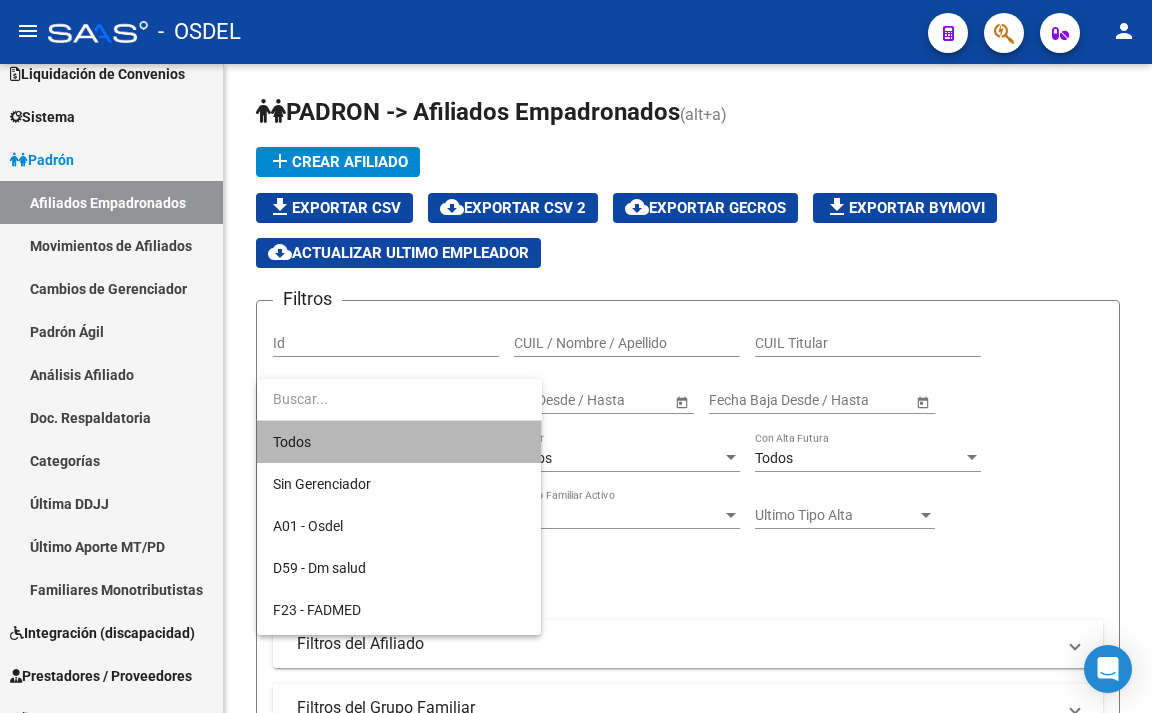 click on "Todos" at bounding box center [399, 442] 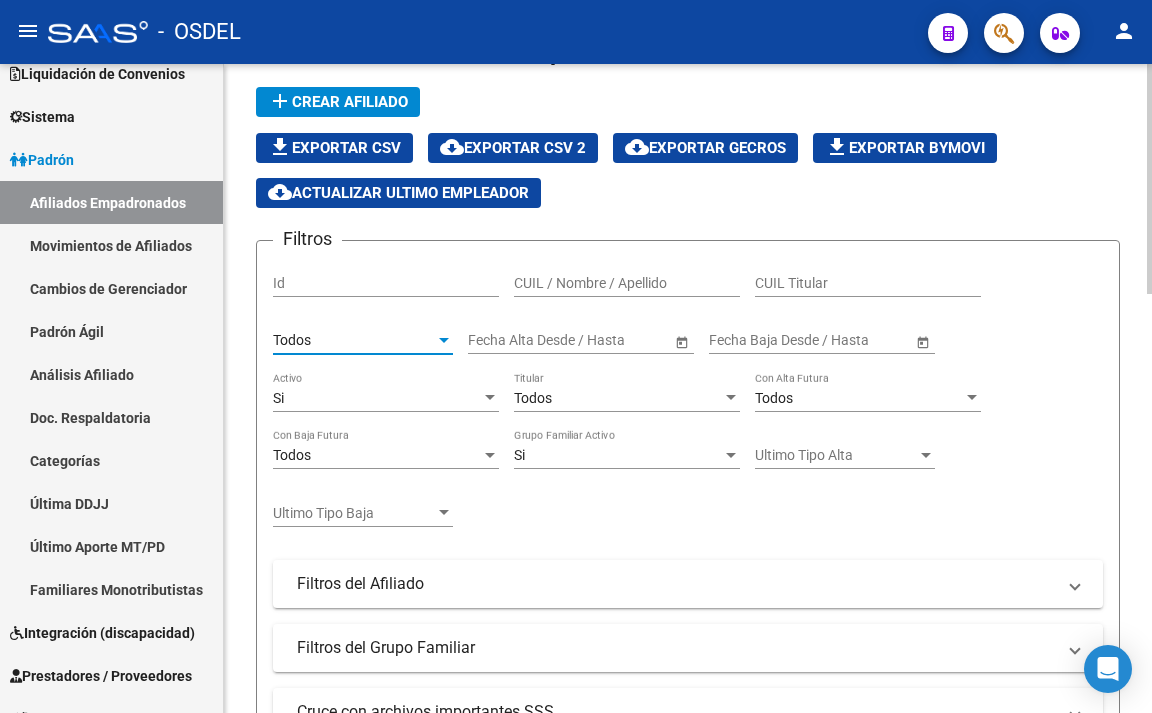 scroll, scrollTop: 100, scrollLeft: 0, axis: vertical 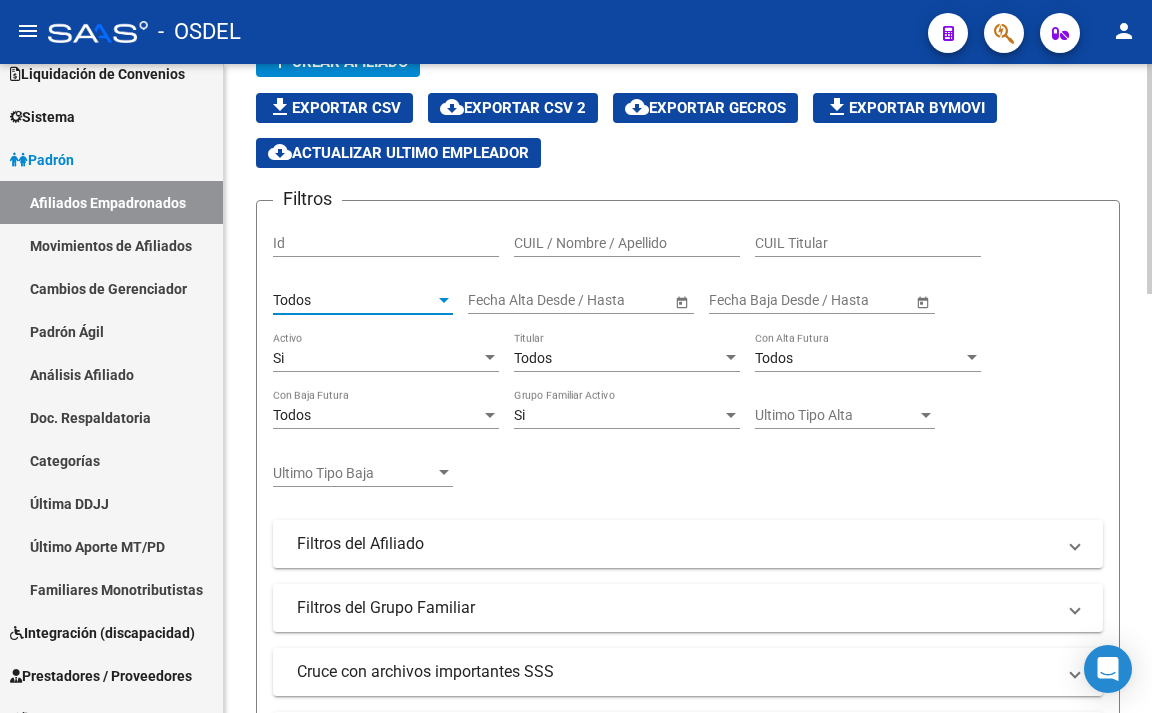 click on "Todos Con Baja Futura" 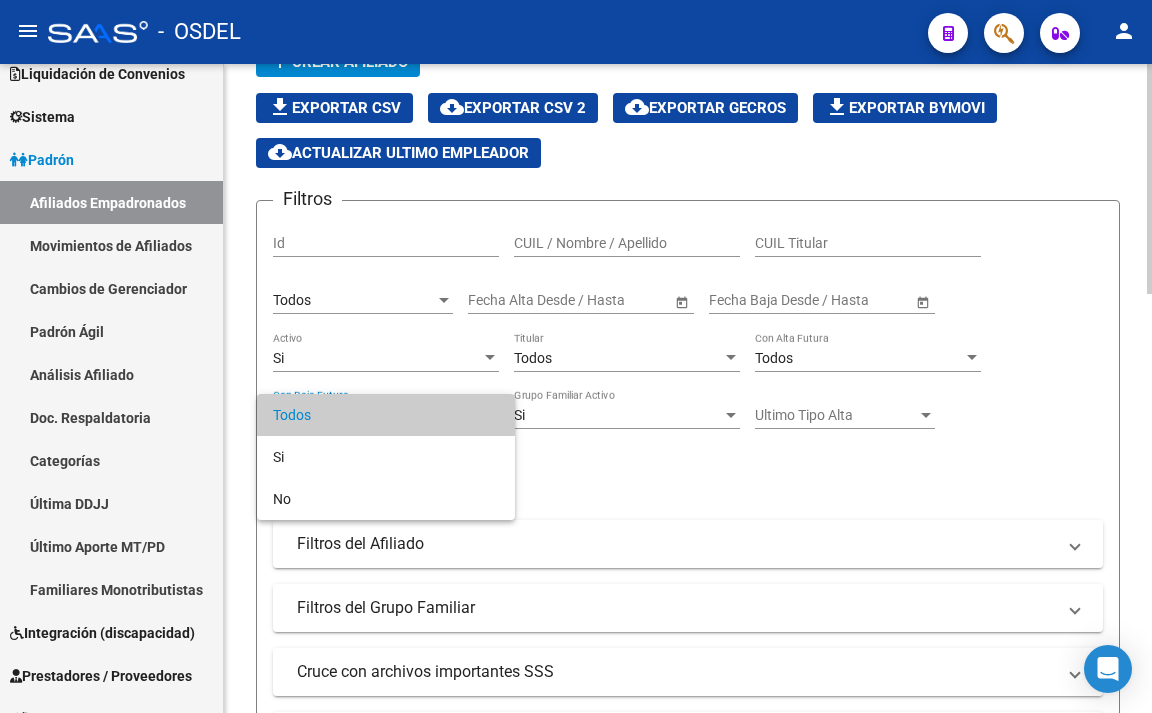 click on "Todos" at bounding box center (386, 415) 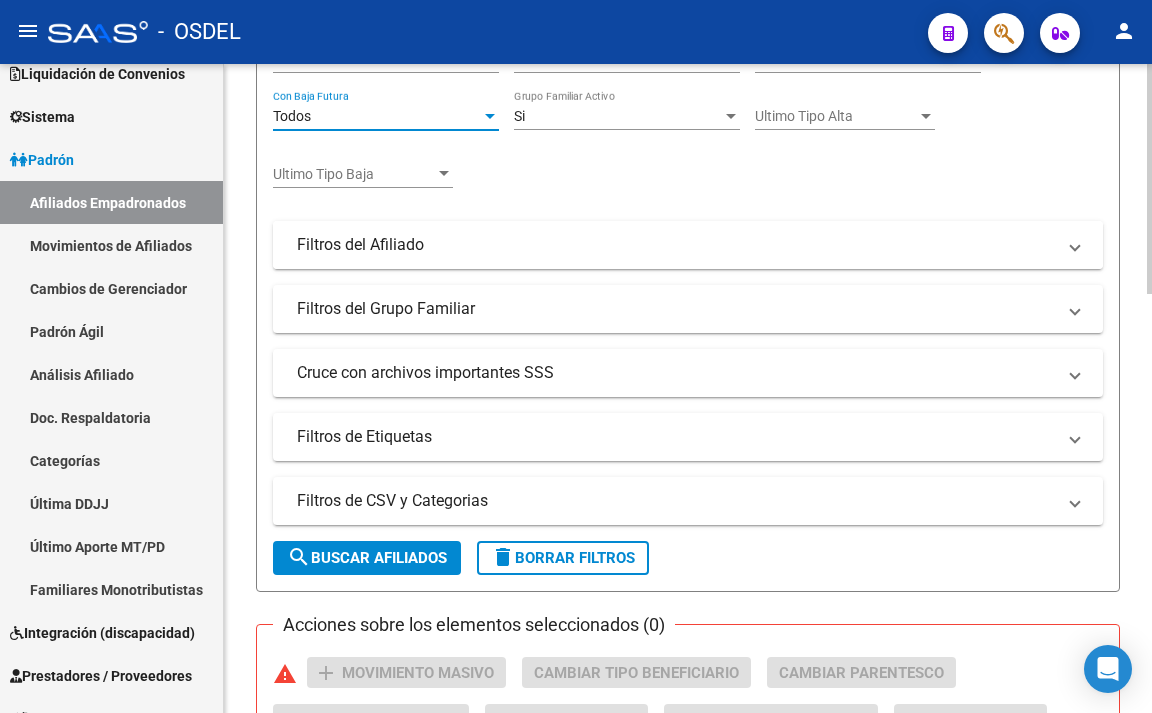 scroll, scrollTop: 400, scrollLeft: 0, axis: vertical 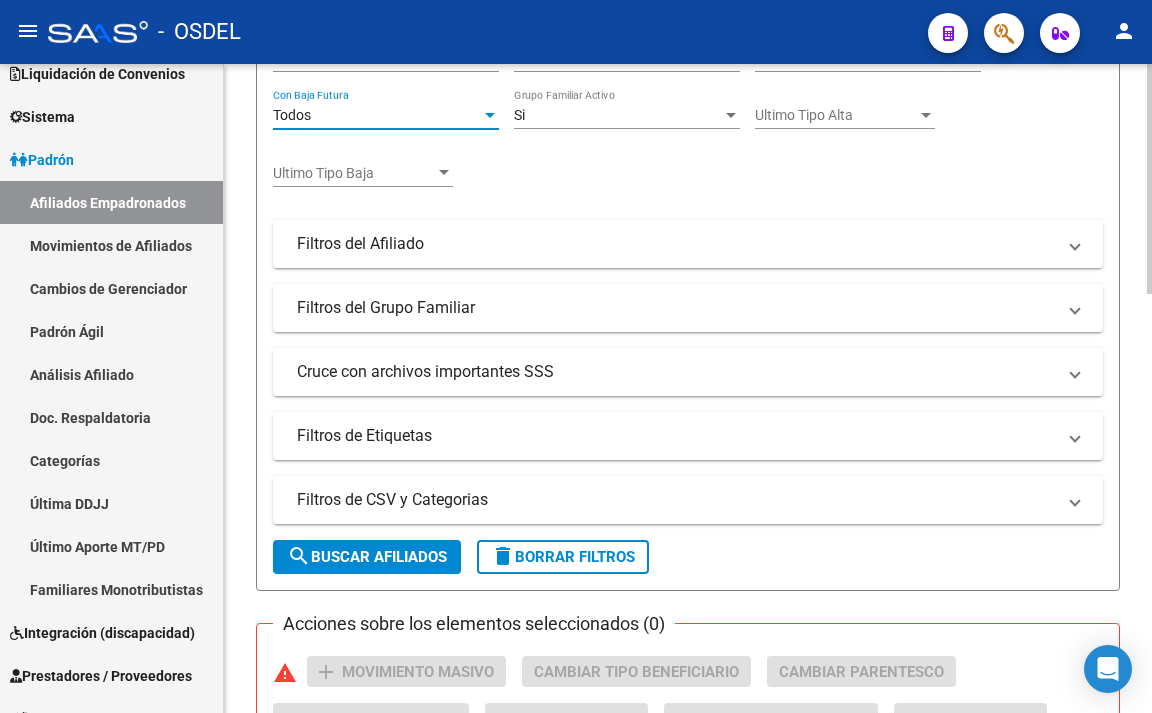 click on "search  Buscar Afiliados" 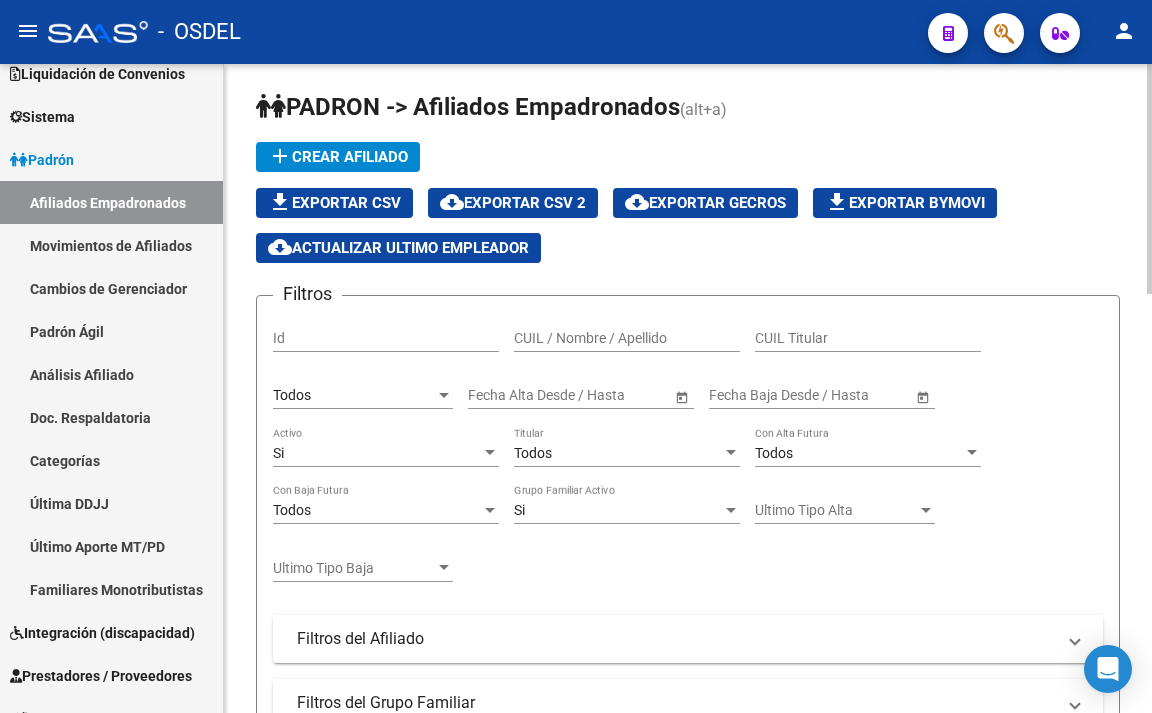 scroll, scrollTop: 0, scrollLeft: 0, axis: both 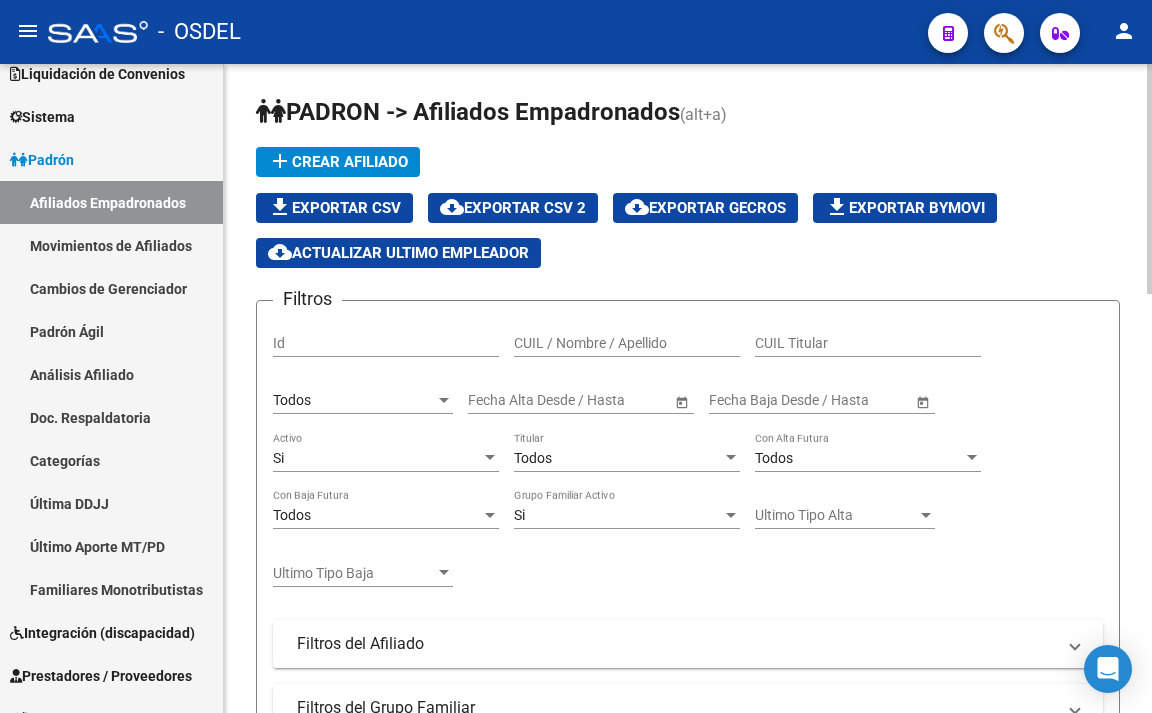 click on "Start date – End date Fecha Baja Desde / Hasta" 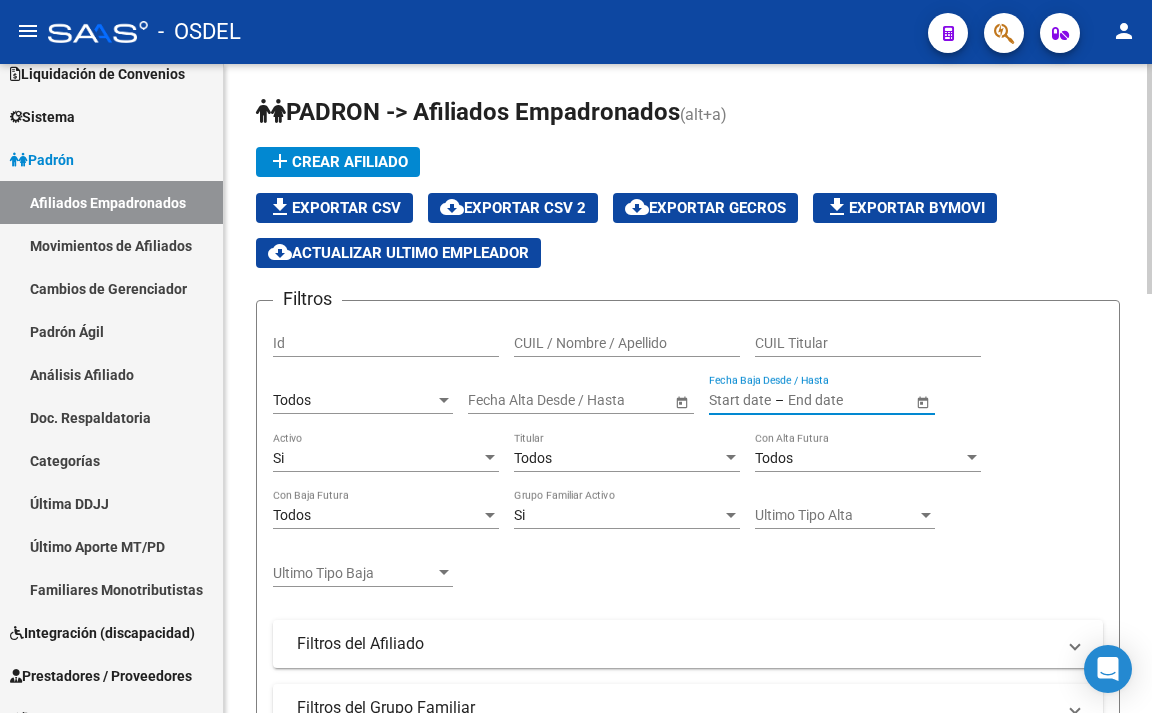 click on "Ultimo Tipo Baja" at bounding box center [354, 573] 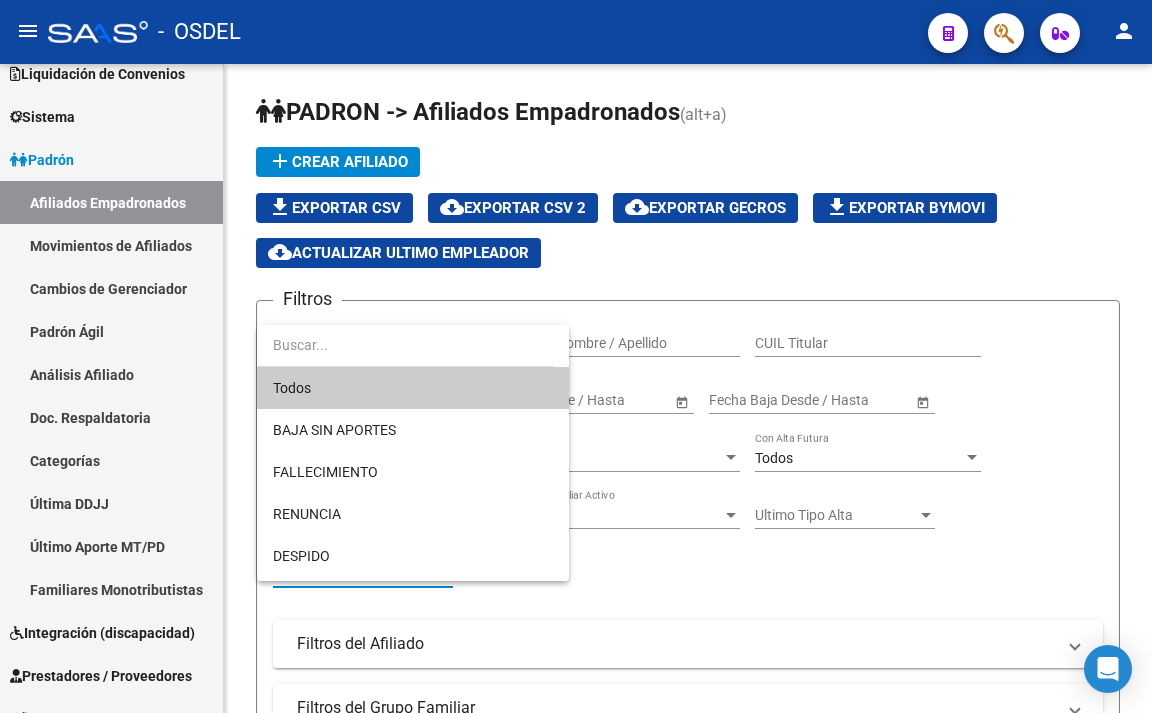click at bounding box center [576, 356] 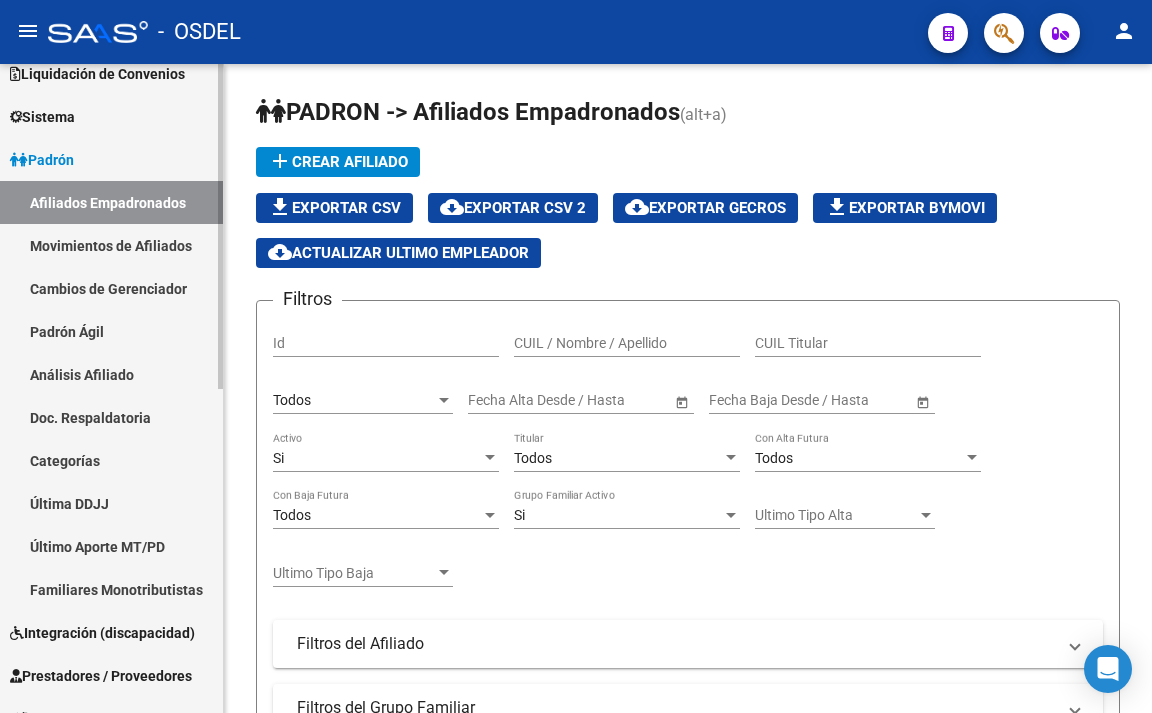click on "Padrón Ágil" at bounding box center (111, 331) 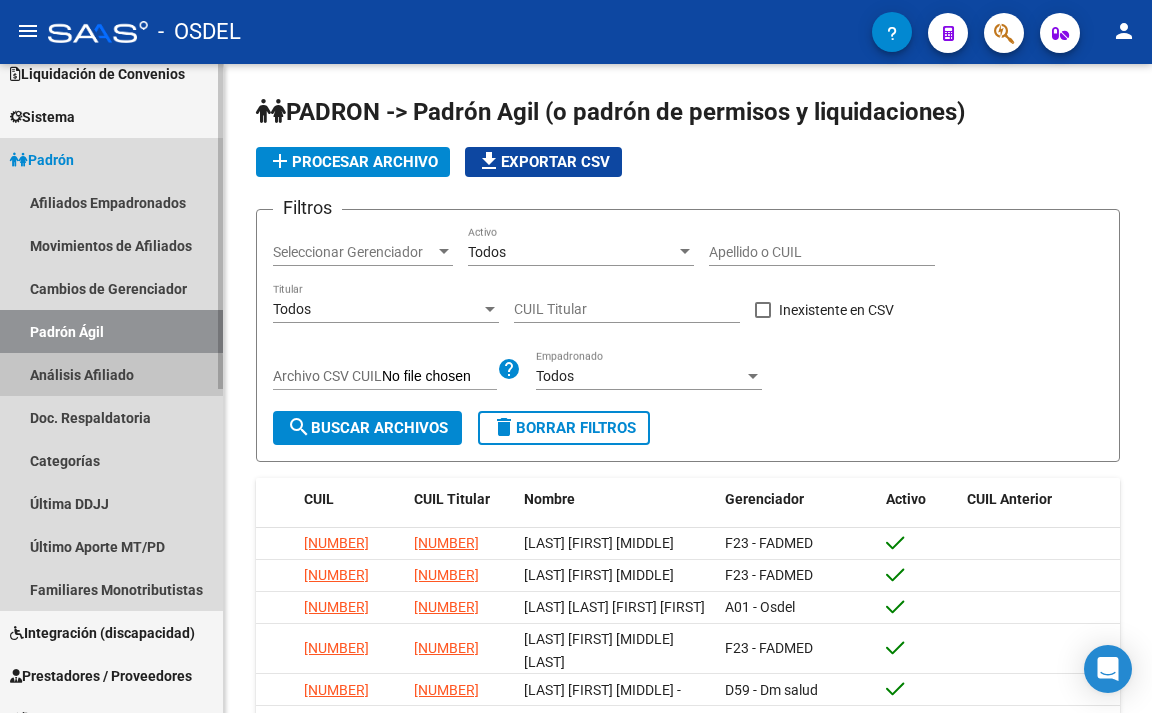 click on "Análisis Afiliado" at bounding box center (111, 374) 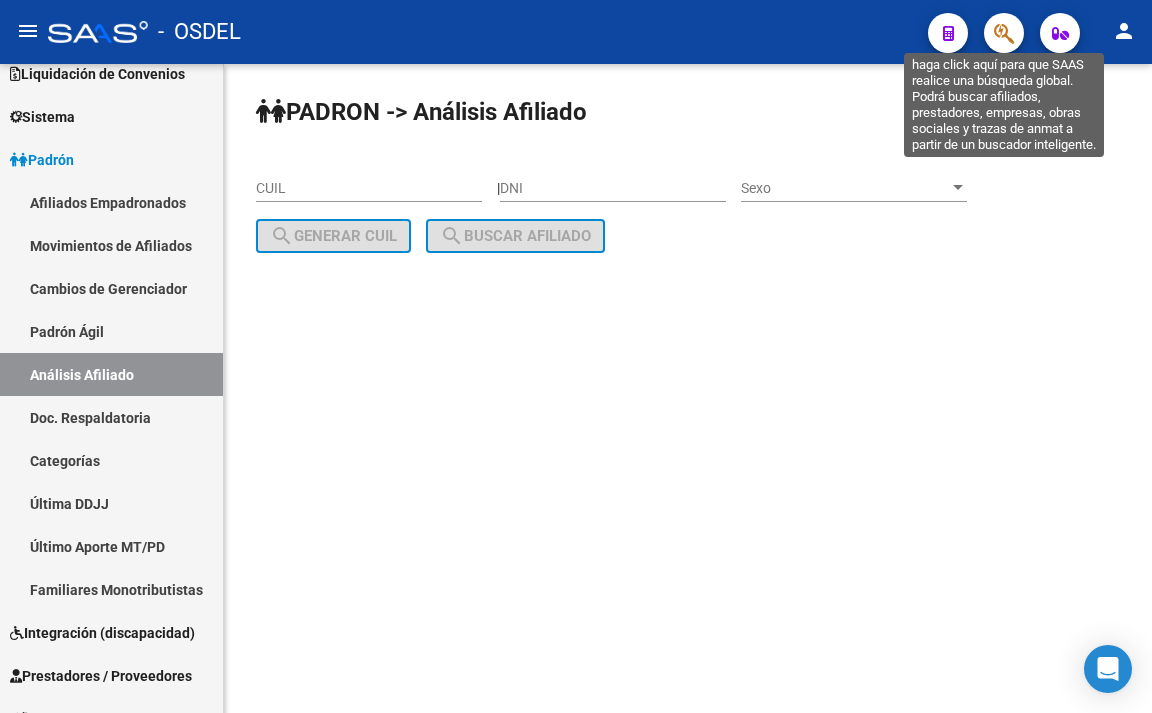 click 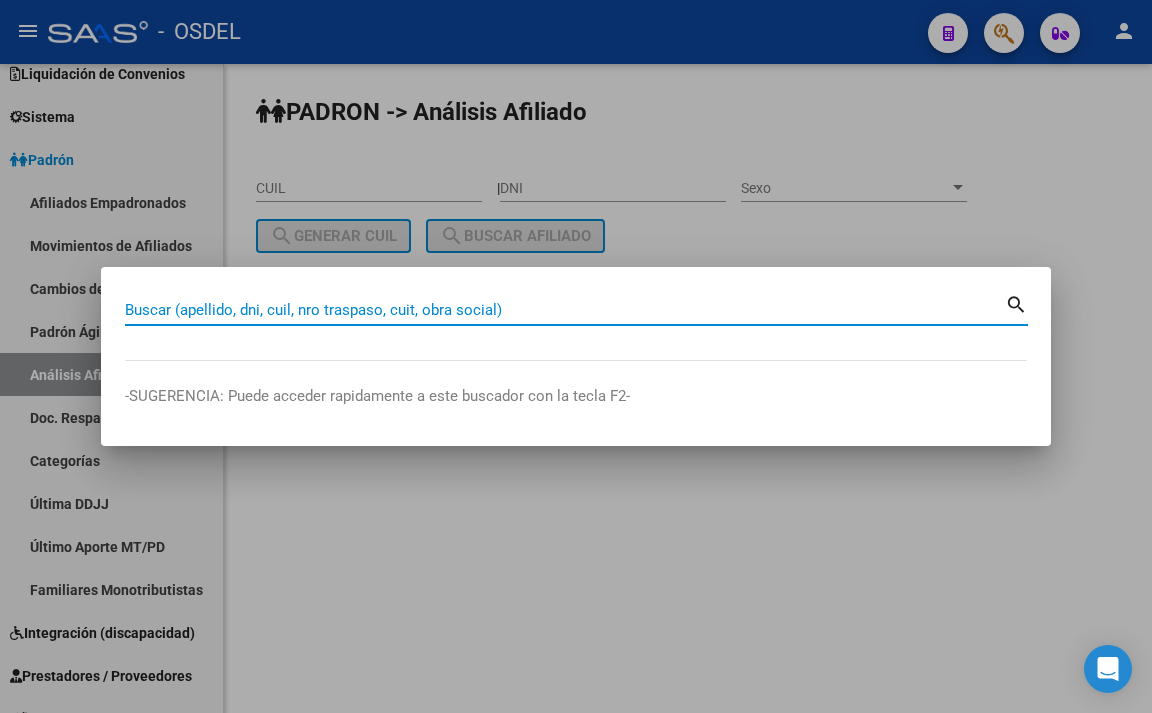 click on "Buscar (apellido, dni, cuil, nro traspaso, cuit, obra social)" at bounding box center [565, 310] 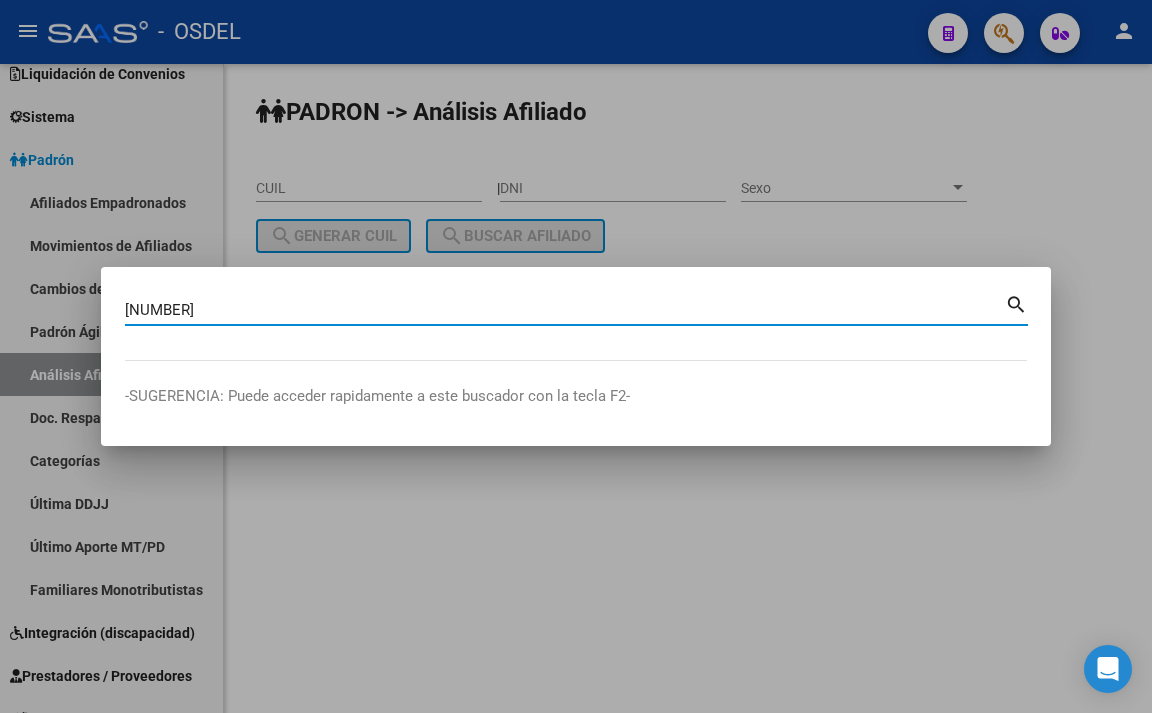 type on "[NUMBER]" 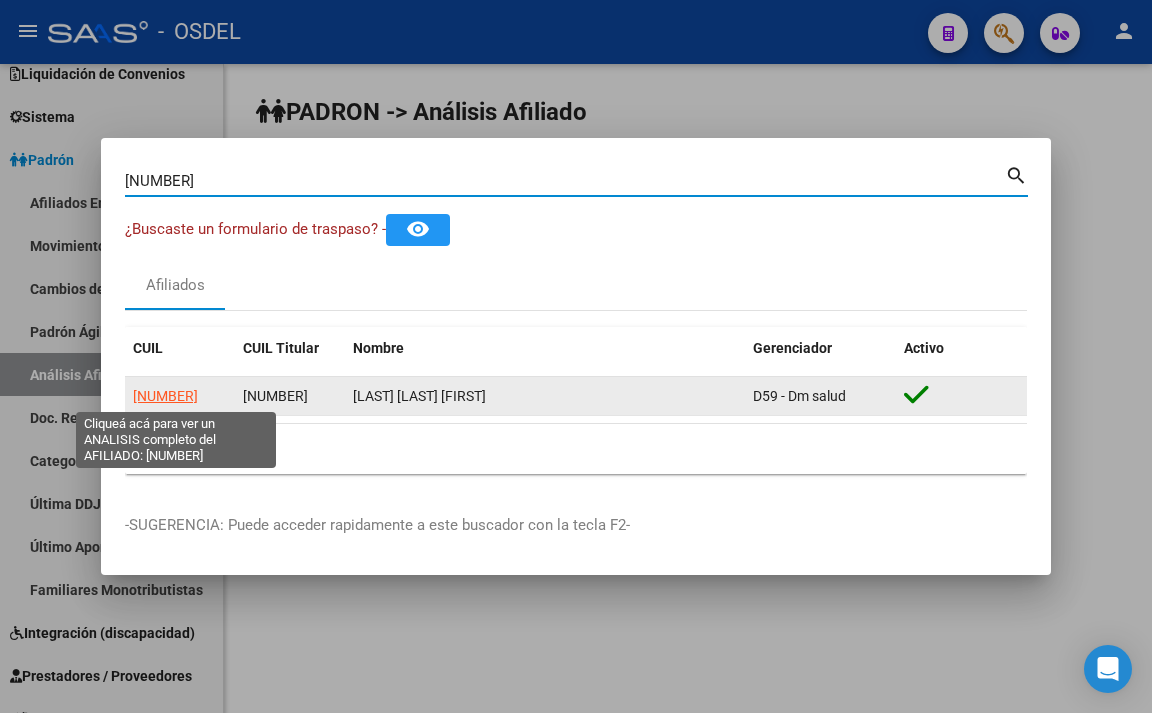 click on "[NUMBER]" 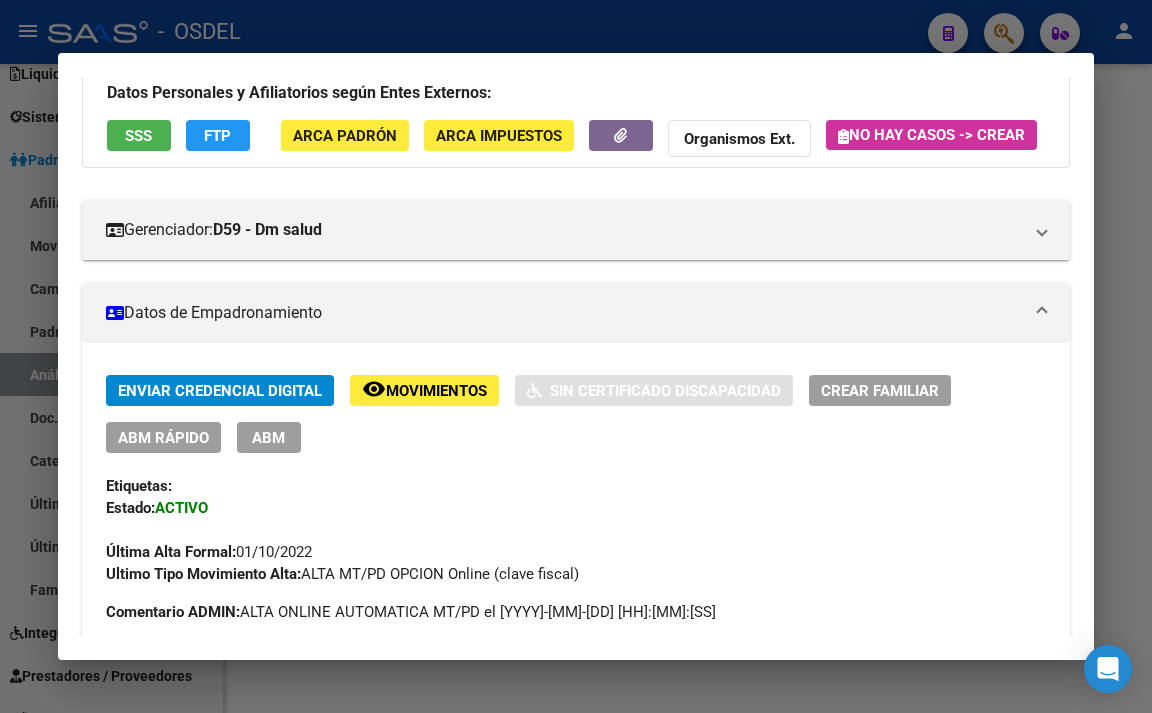 scroll, scrollTop: 0, scrollLeft: 0, axis: both 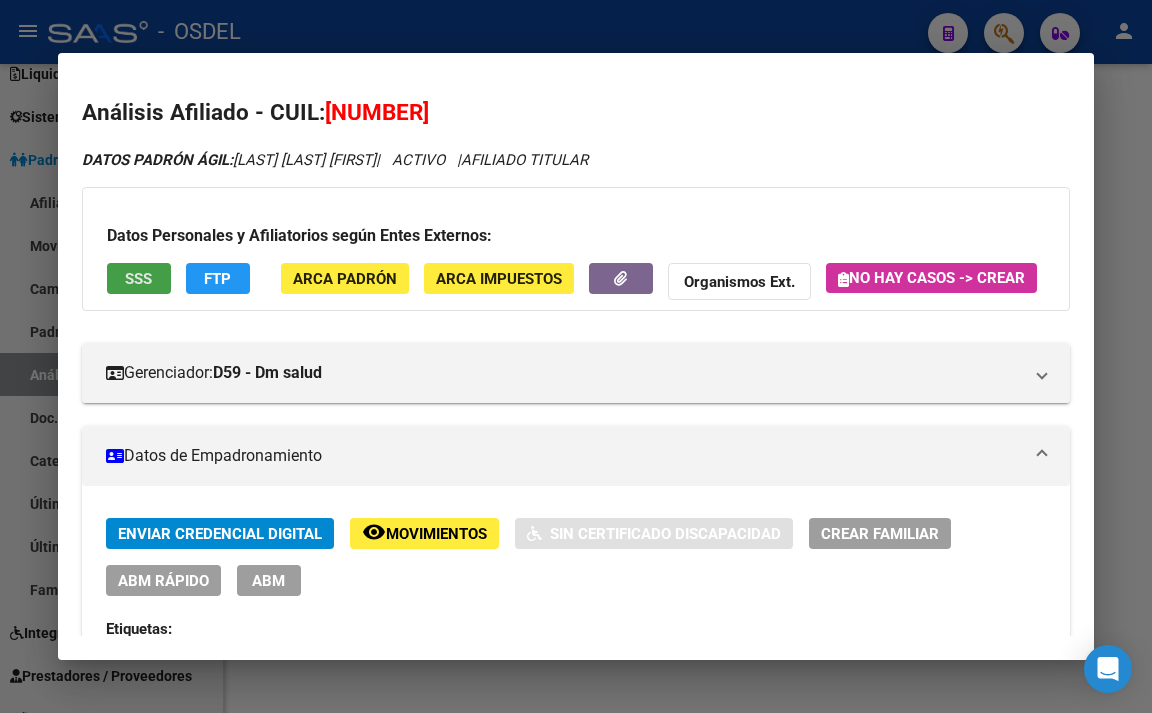 click on "SSS" at bounding box center [138, 279] 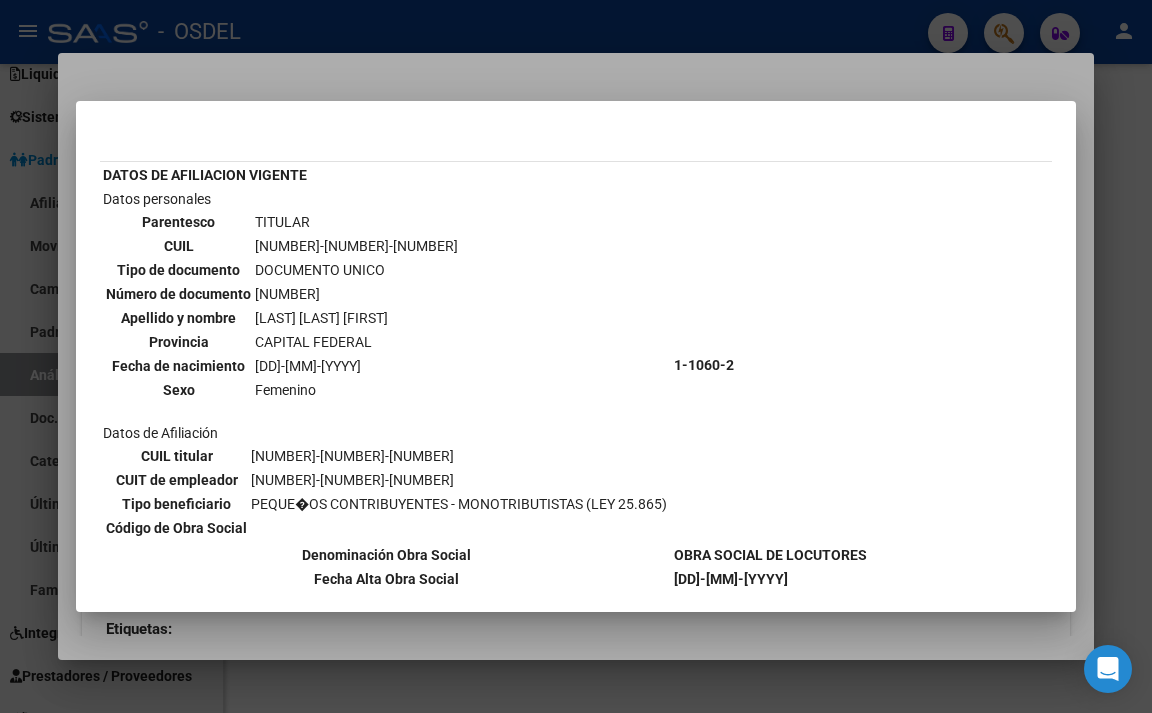 scroll, scrollTop: 84, scrollLeft: 0, axis: vertical 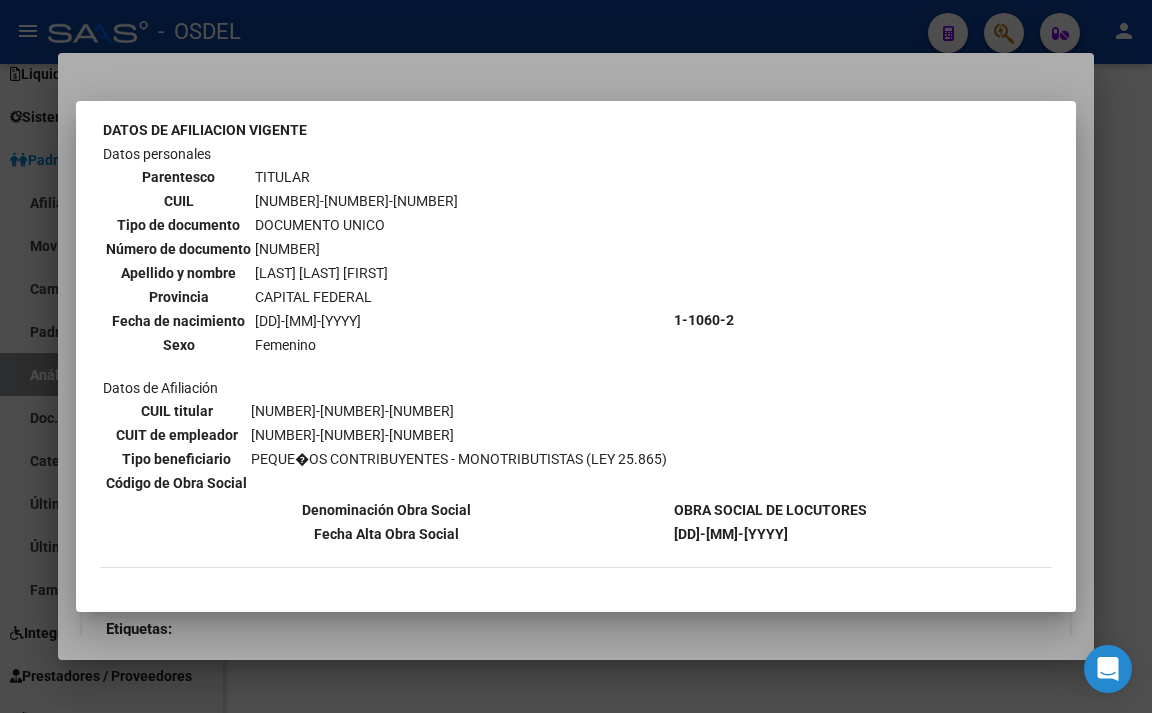 click at bounding box center (576, 356) 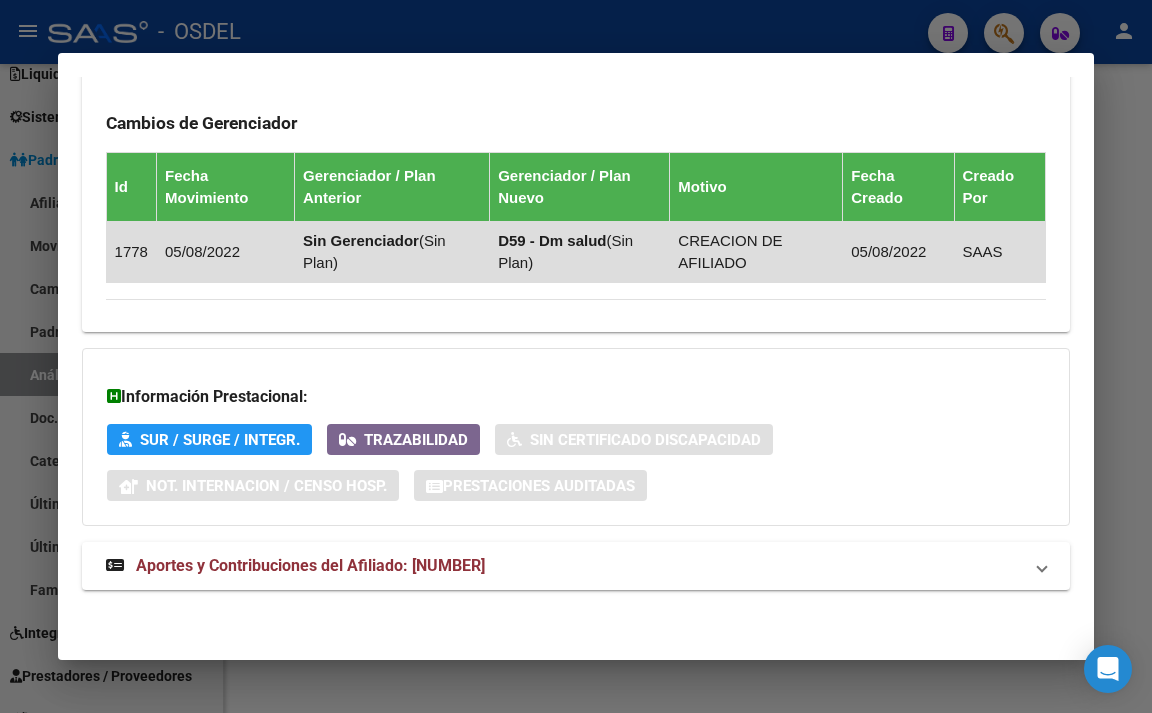 scroll, scrollTop: 1548, scrollLeft: 0, axis: vertical 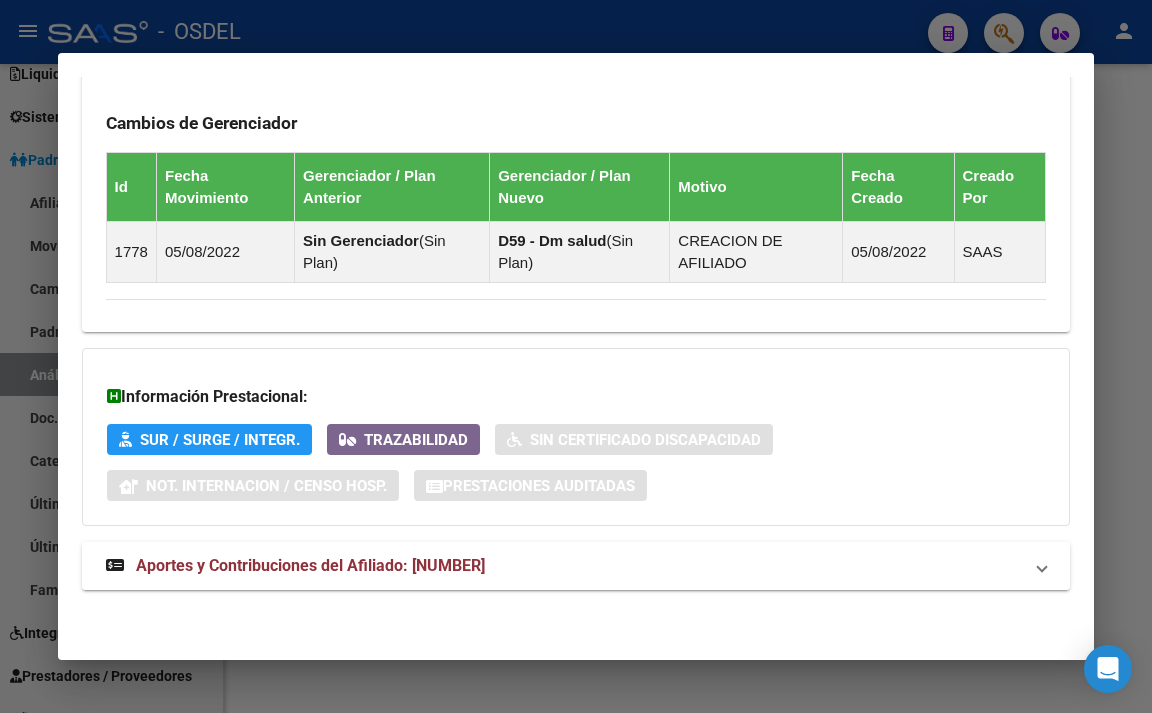 click on "Aportes y Contribuciones del Afiliado: [NUMBER]" at bounding box center (310, 565) 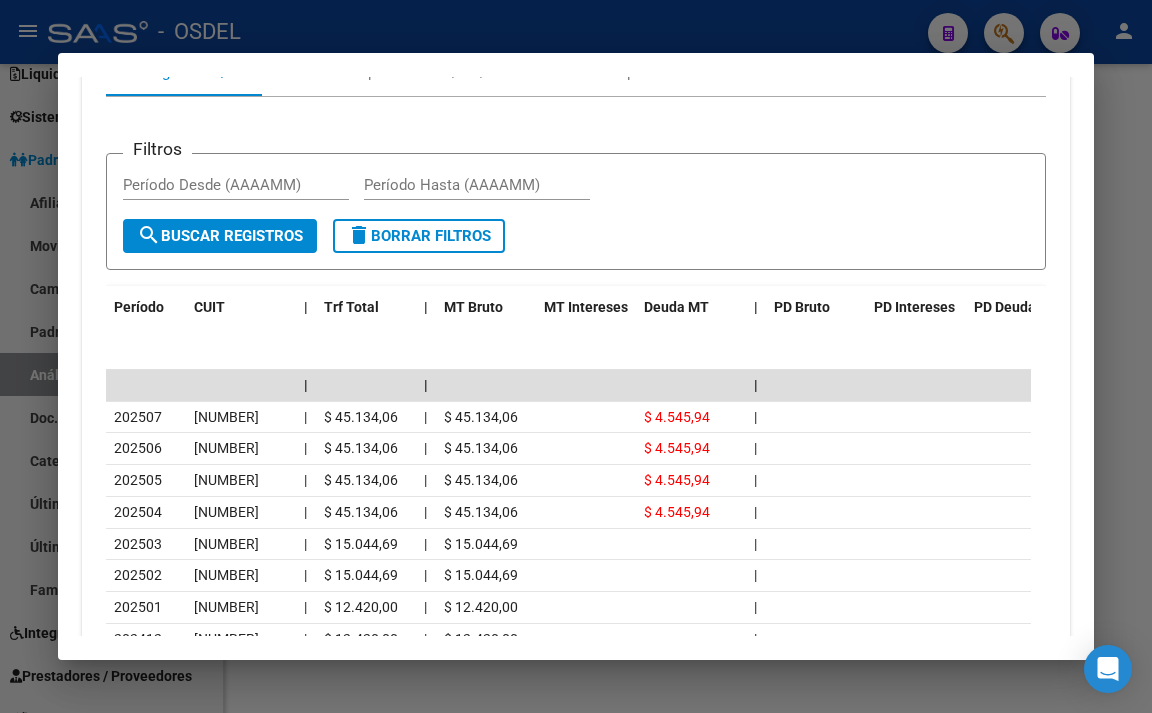 scroll, scrollTop: 2165, scrollLeft: 0, axis: vertical 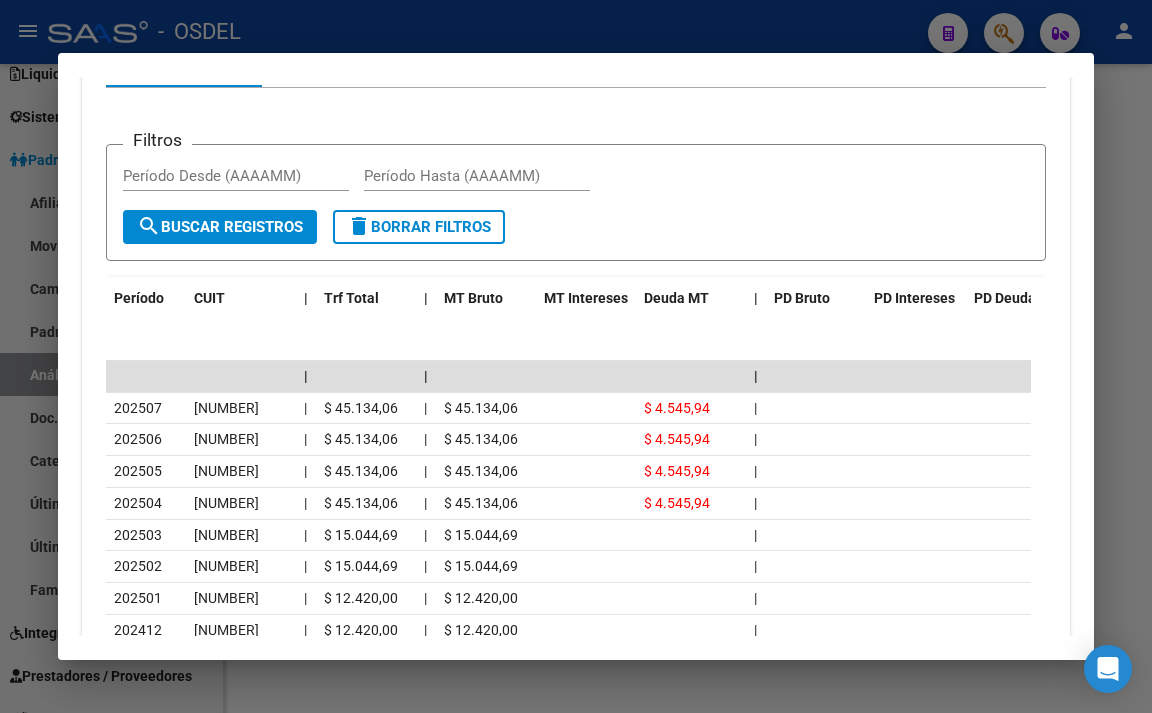 click on "Percibido - Liquidación RG/MT/PD" at bounding box center (390, 63) 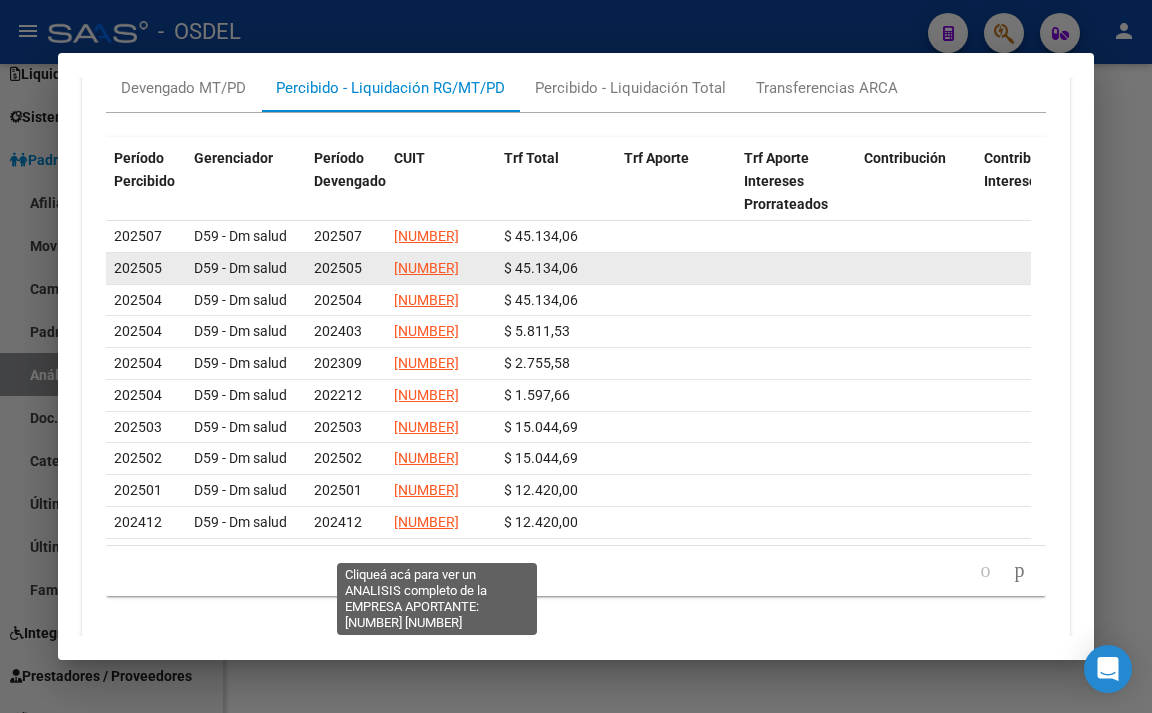 scroll, scrollTop: 2165, scrollLeft: 0, axis: vertical 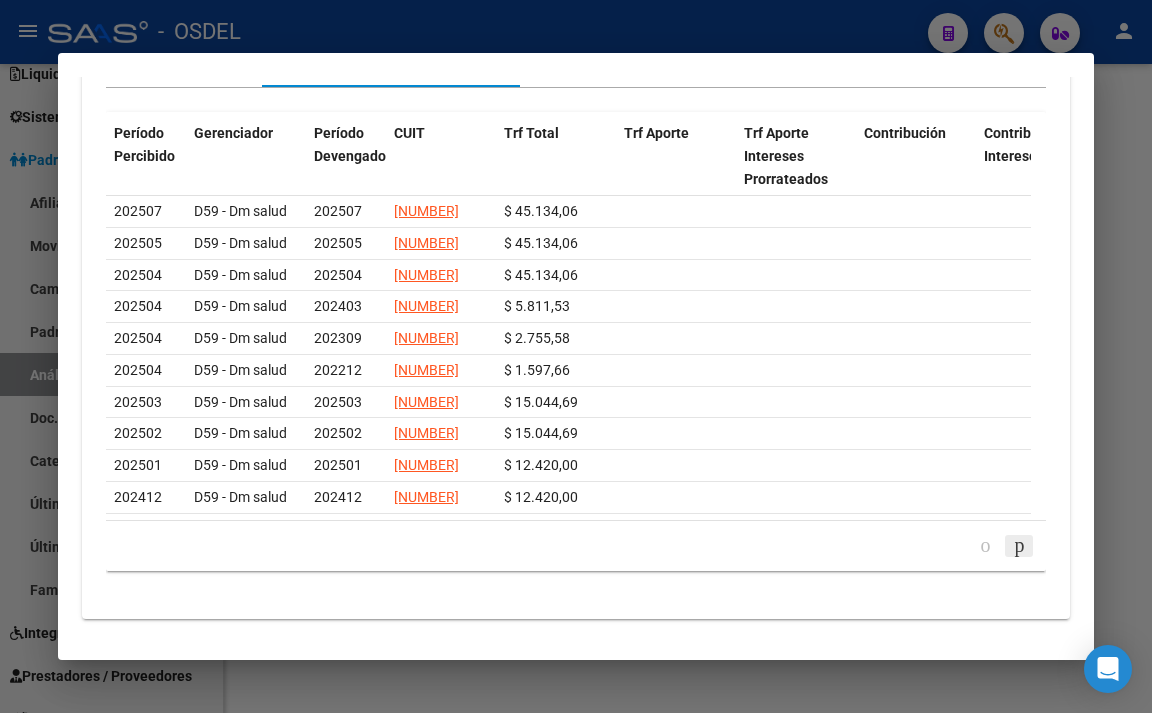 click 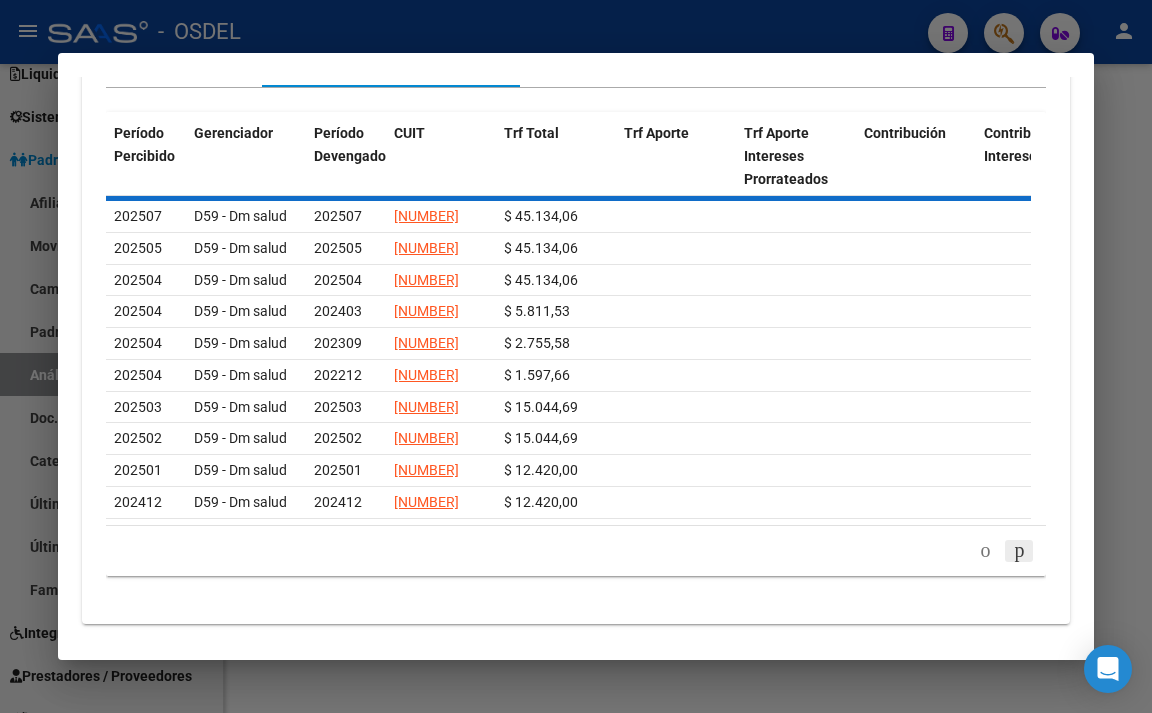 scroll, scrollTop: 2165, scrollLeft: 0, axis: vertical 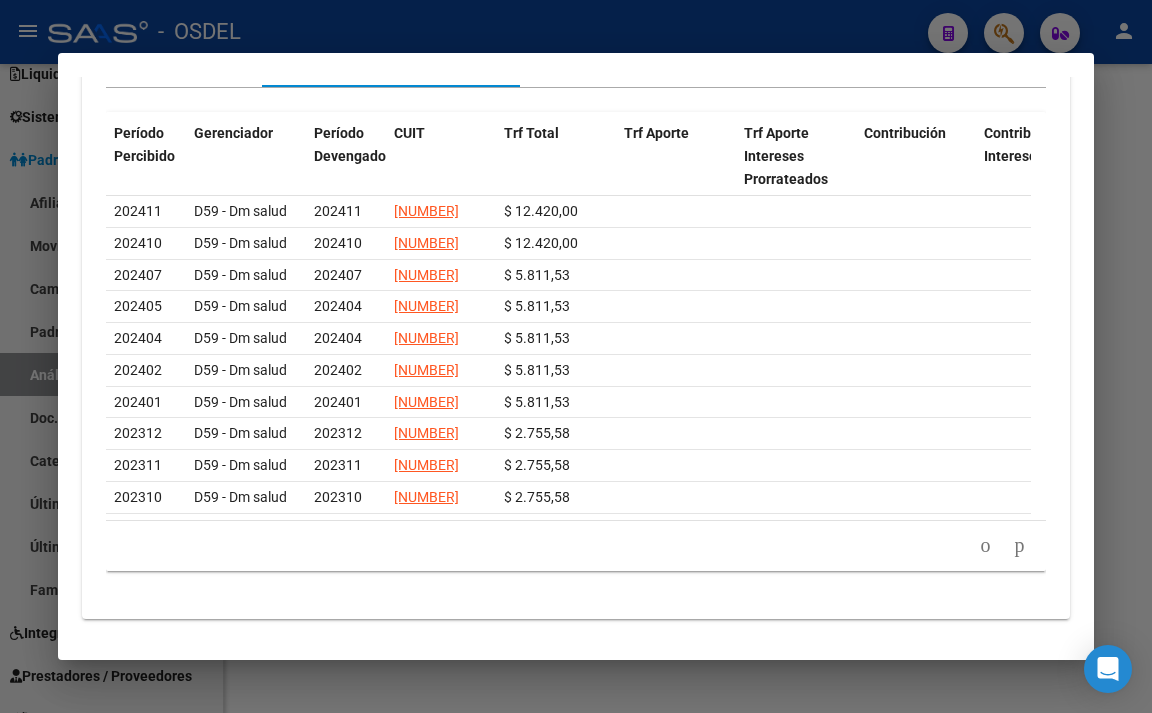 click 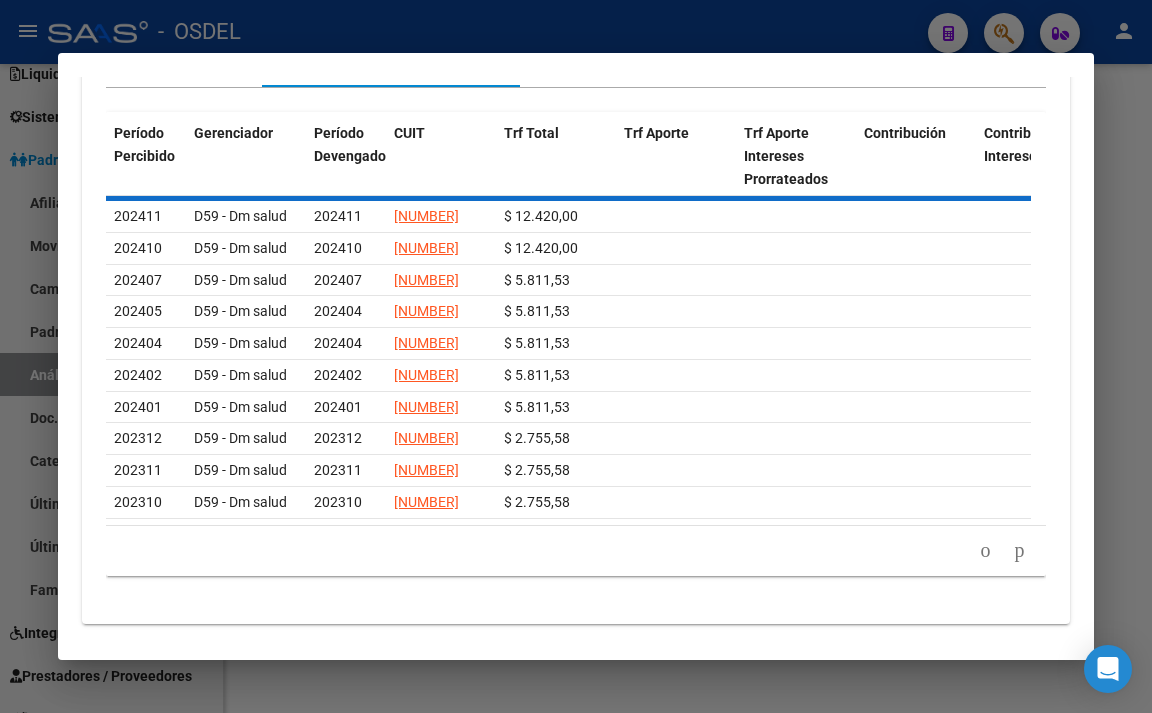 scroll, scrollTop: 2165, scrollLeft: 0, axis: vertical 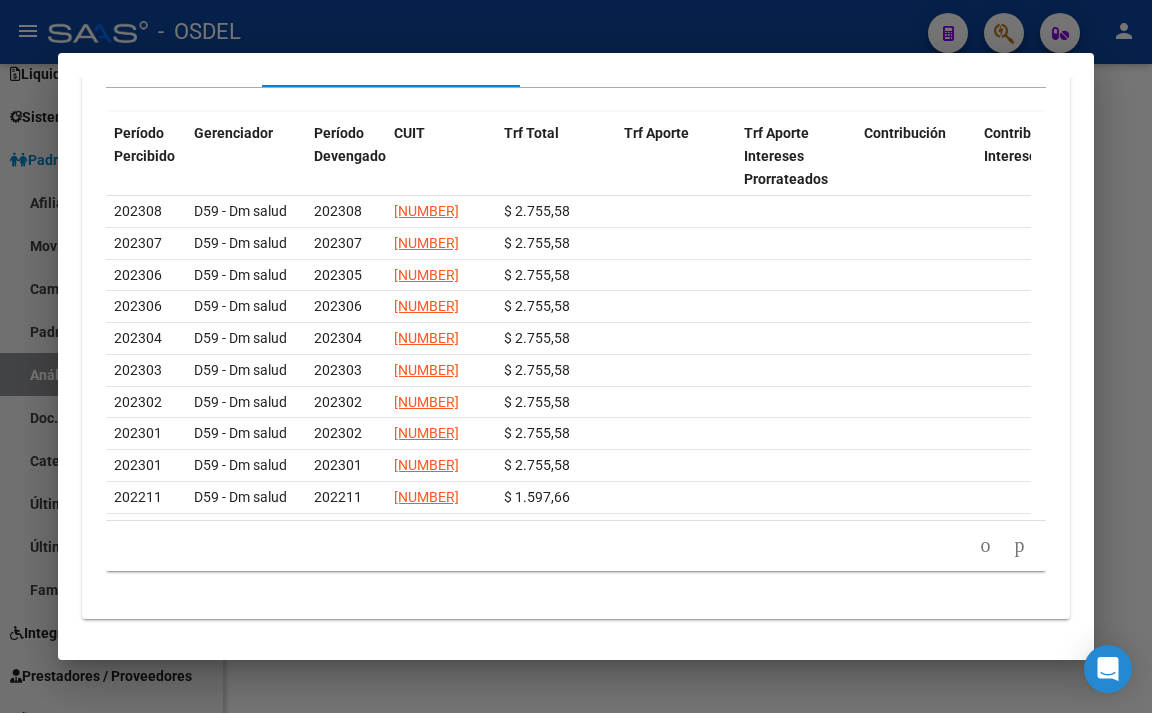 click 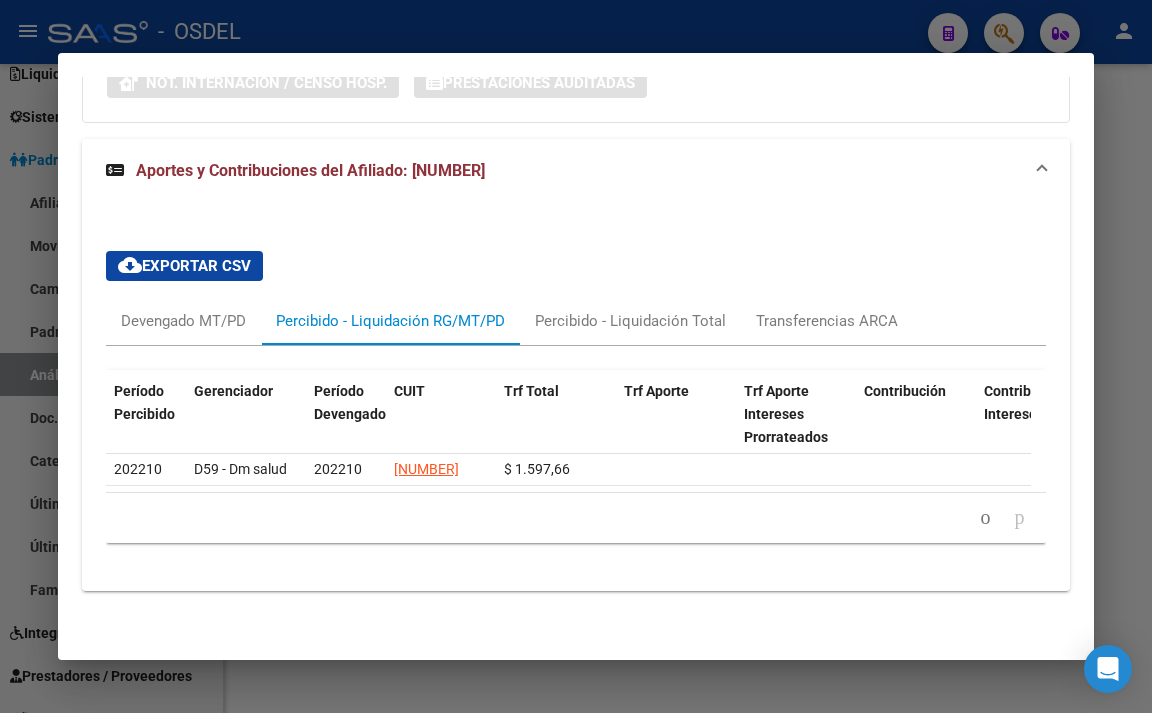 scroll, scrollTop: 1967, scrollLeft: 0, axis: vertical 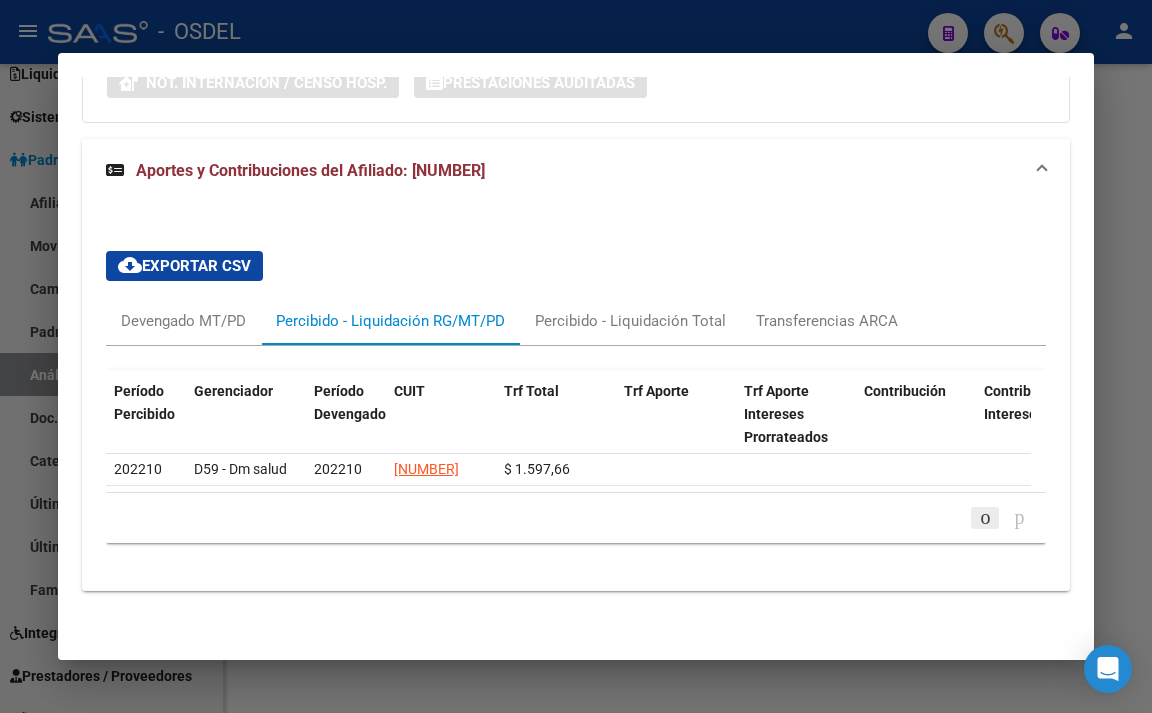 click 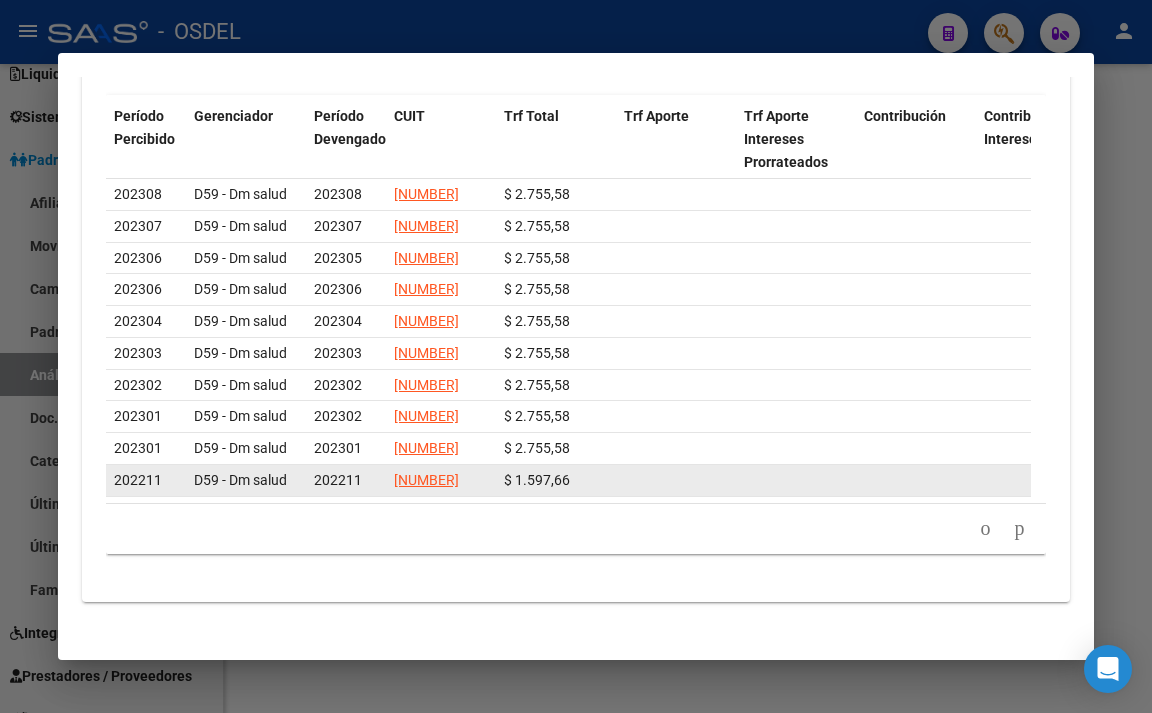 scroll, scrollTop: 2053, scrollLeft: 0, axis: vertical 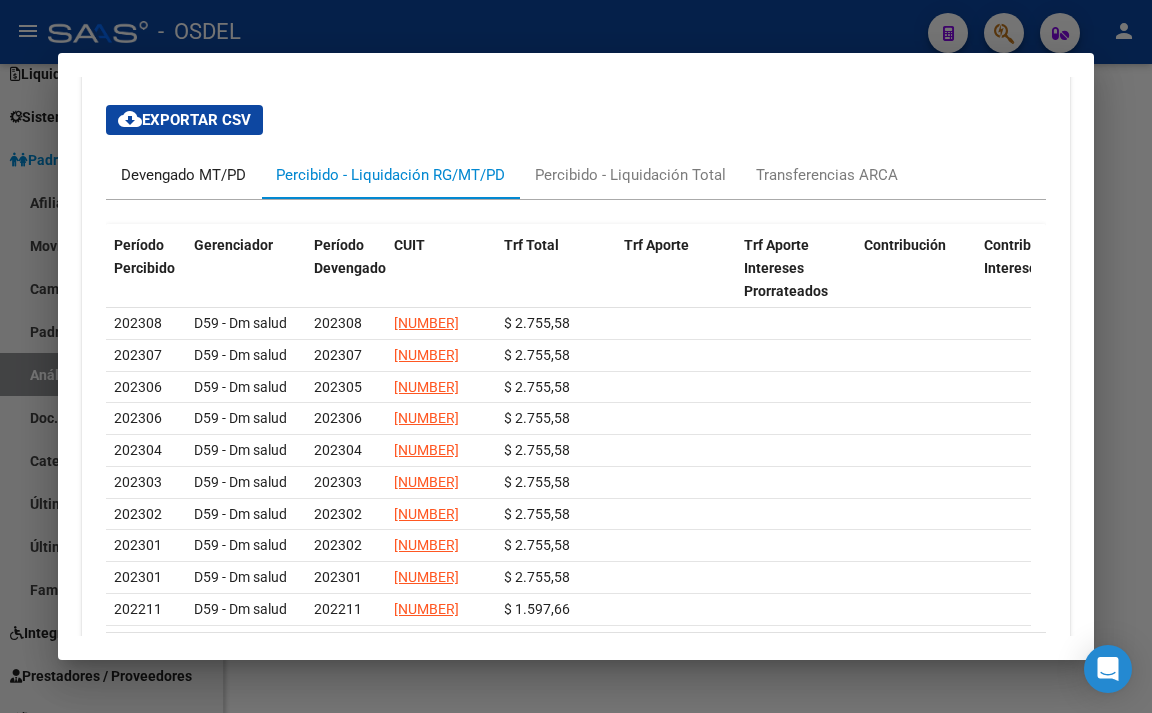 click on "Devengado MT/PD" at bounding box center (183, 175) 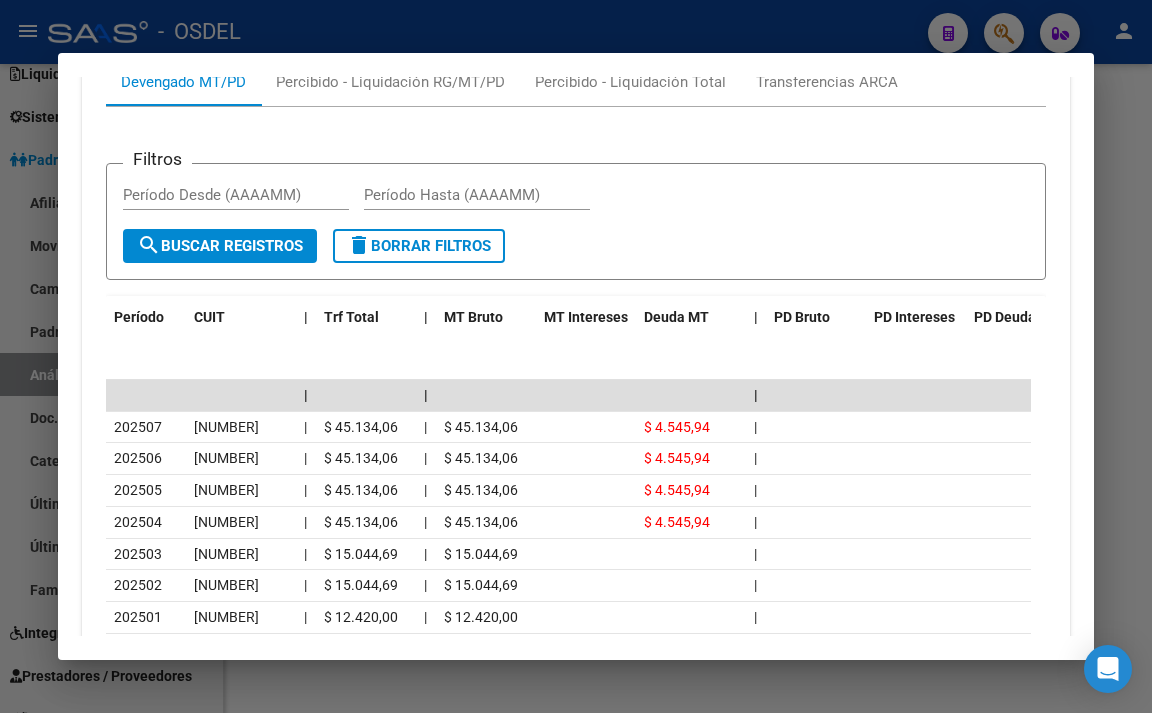 scroll, scrollTop: 1953, scrollLeft: 0, axis: vertical 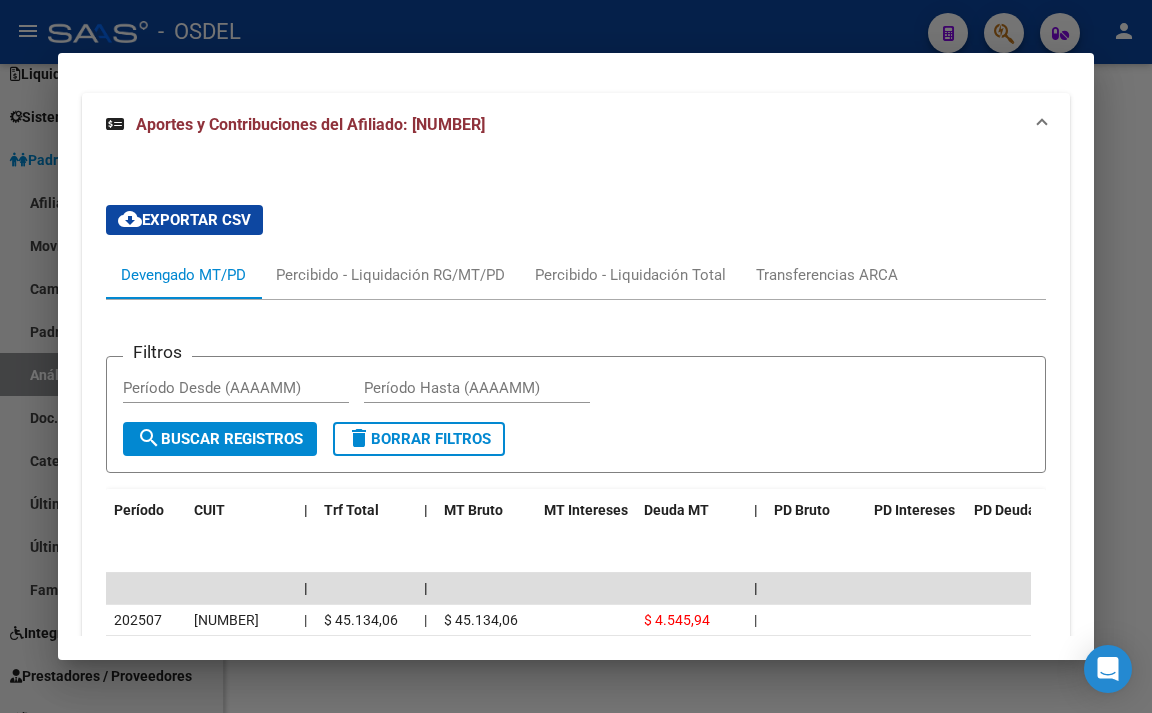 click at bounding box center [576, 356] 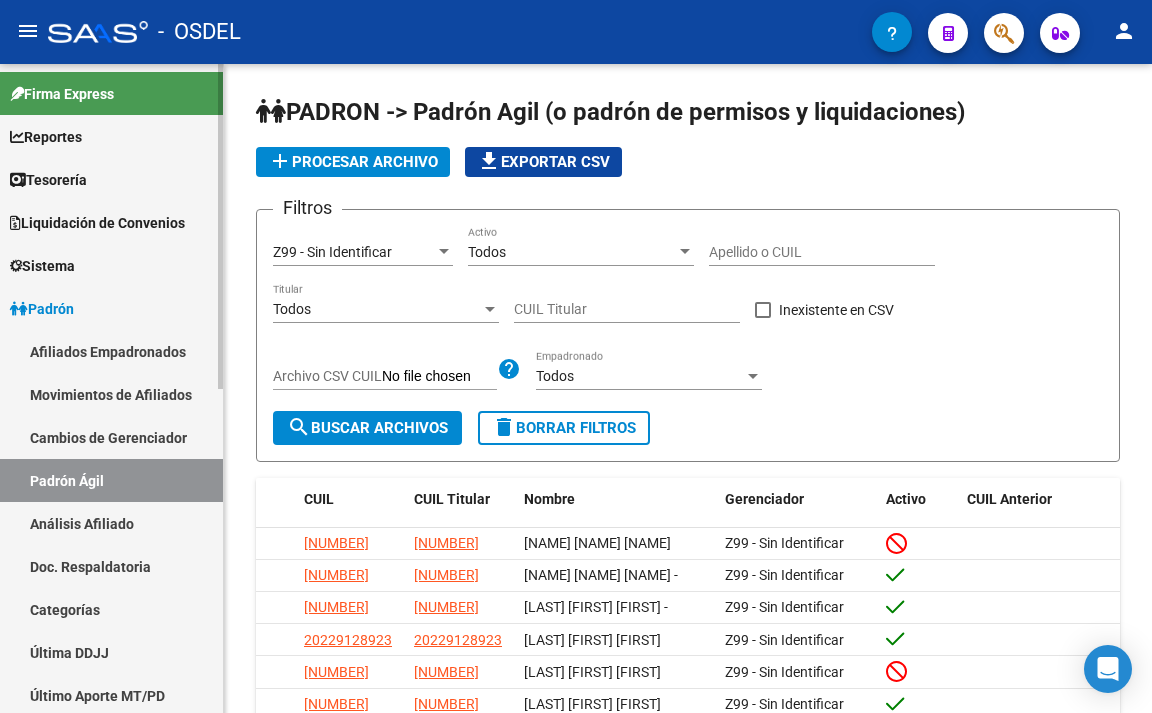 scroll, scrollTop: 0, scrollLeft: 0, axis: both 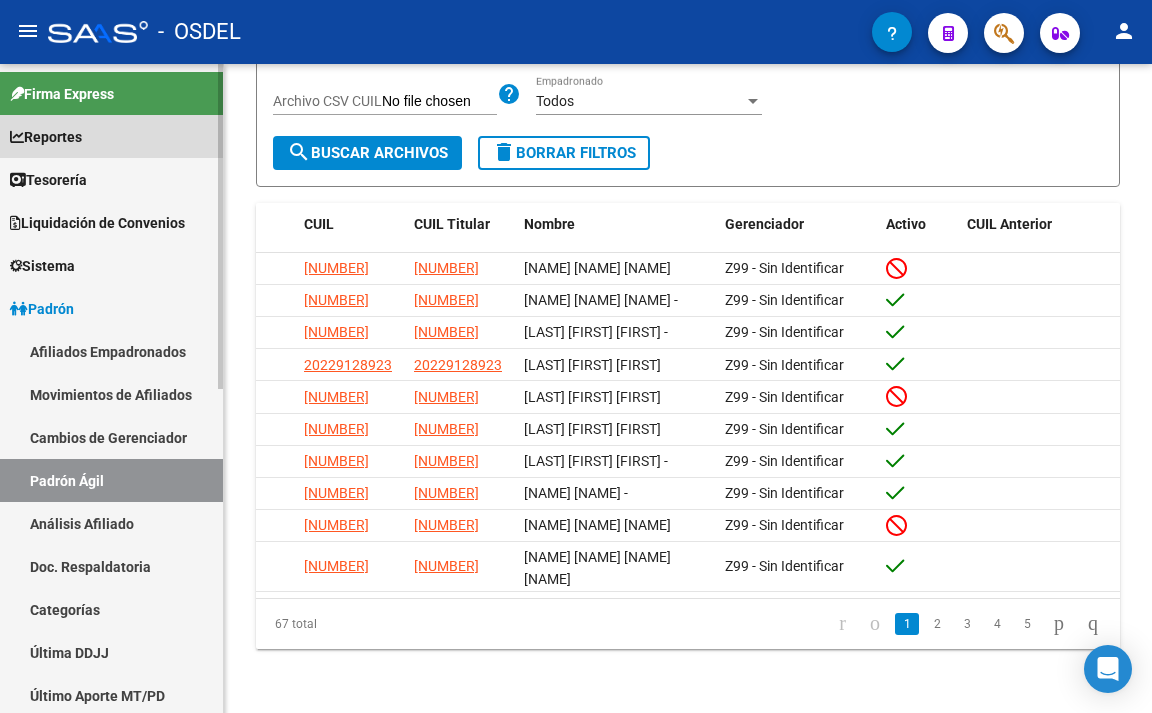 click on "Reportes" at bounding box center (111, 136) 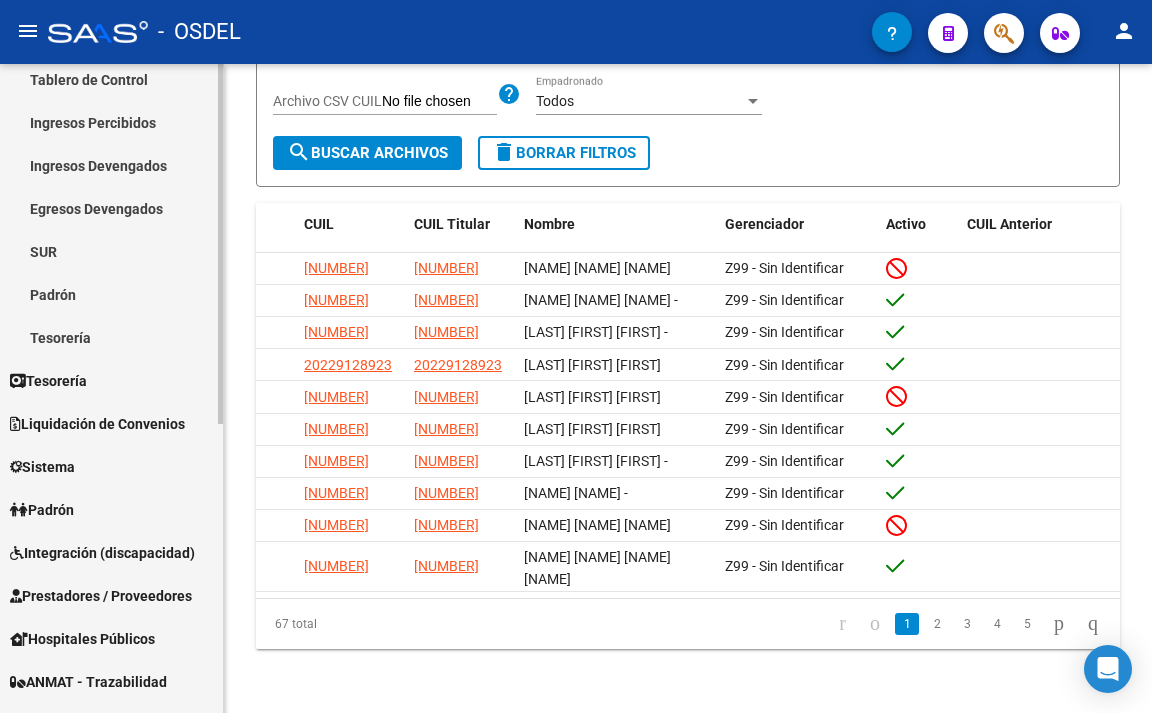 scroll, scrollTop: 0, scrollLeft: 0, axis: both 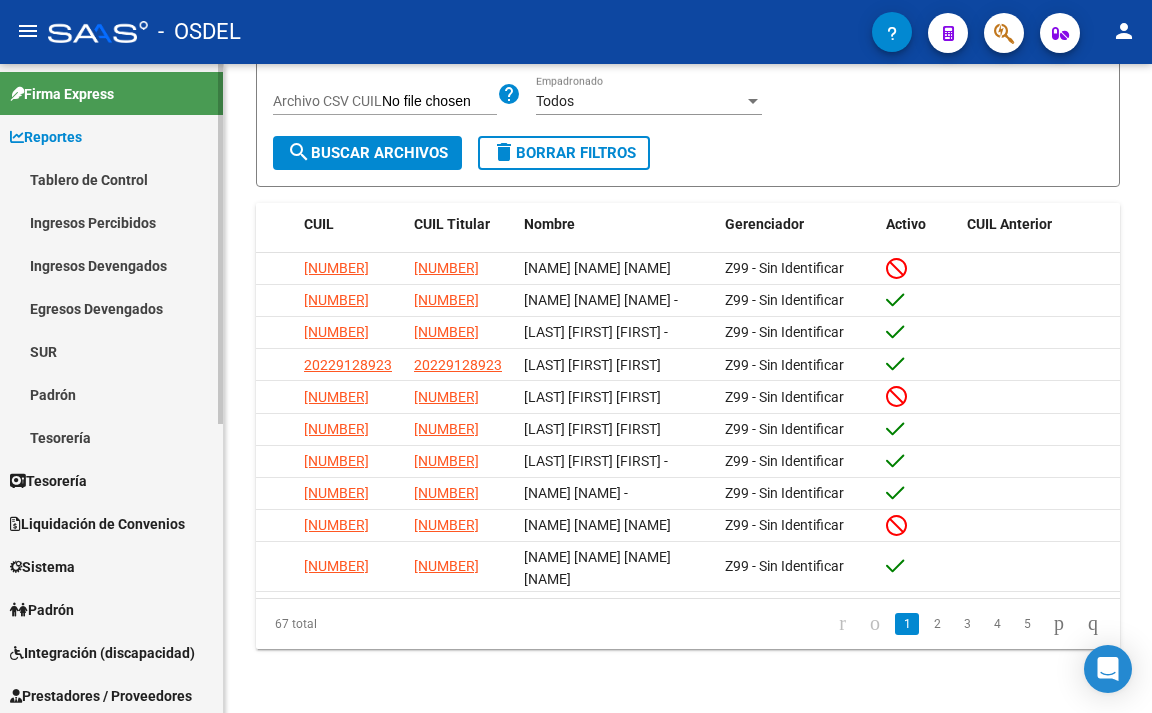 click on "Tablero de Control" at bounding box center [111, 179] 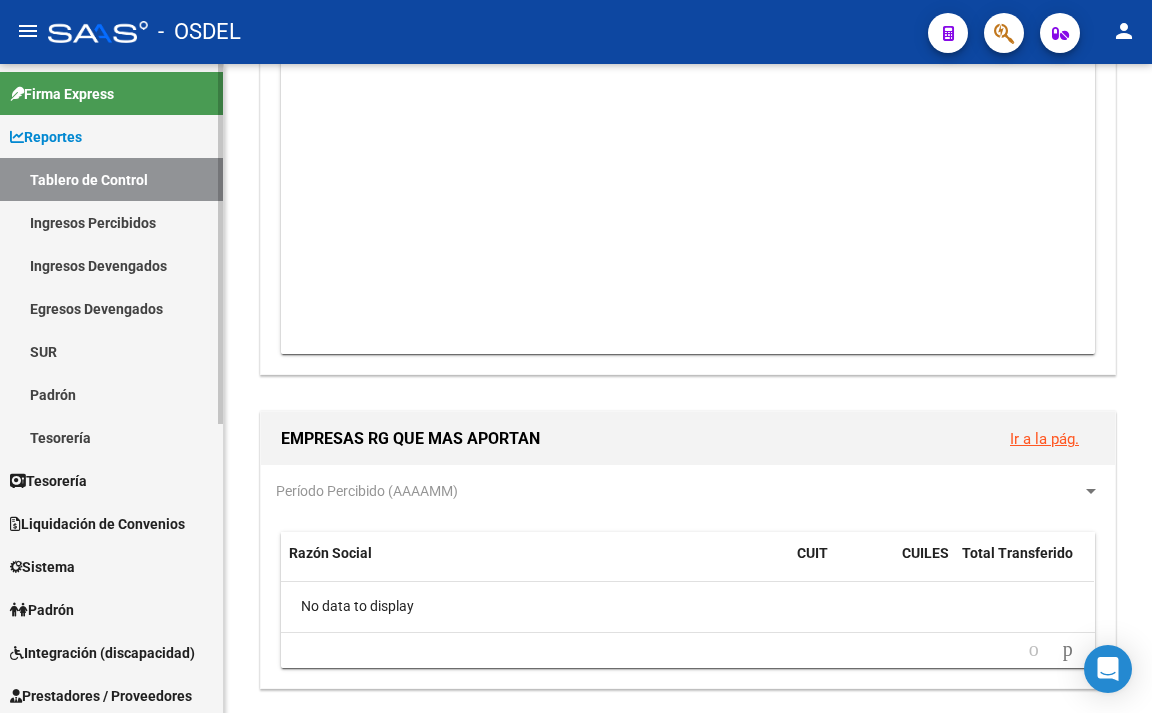 scroll, scrollTop: 0, scrollLeft: 0, axis: both 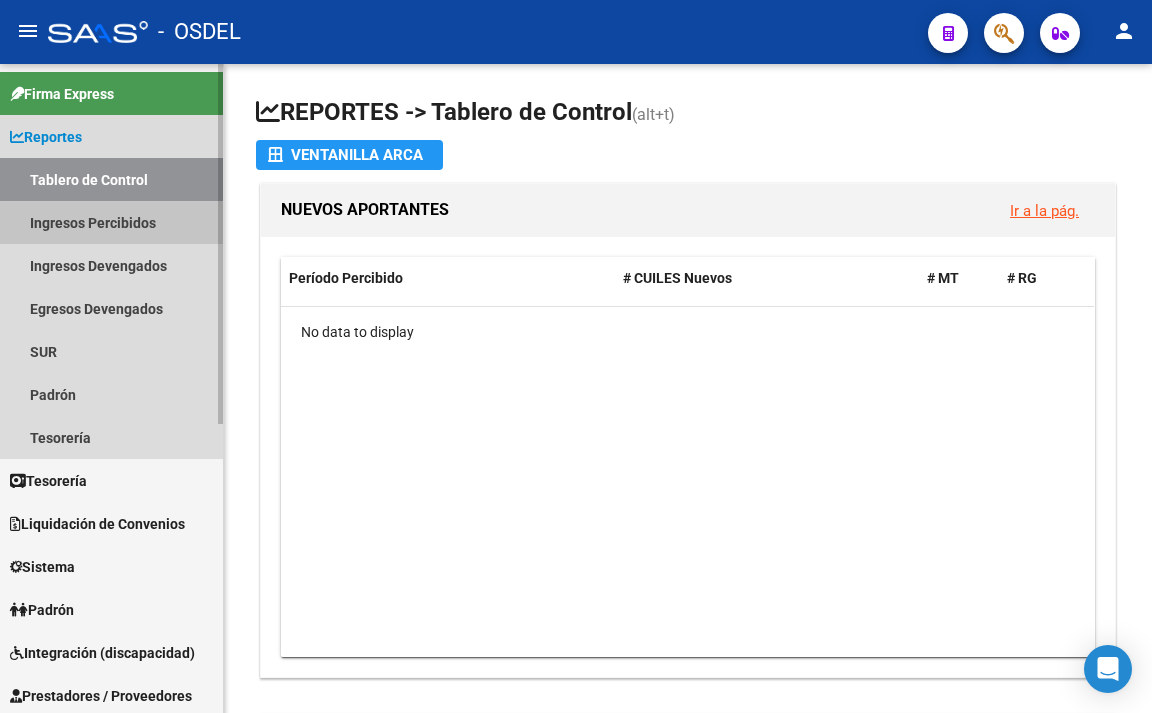 click on "Ingresos Percibidos" at bounding box center [111, 222] 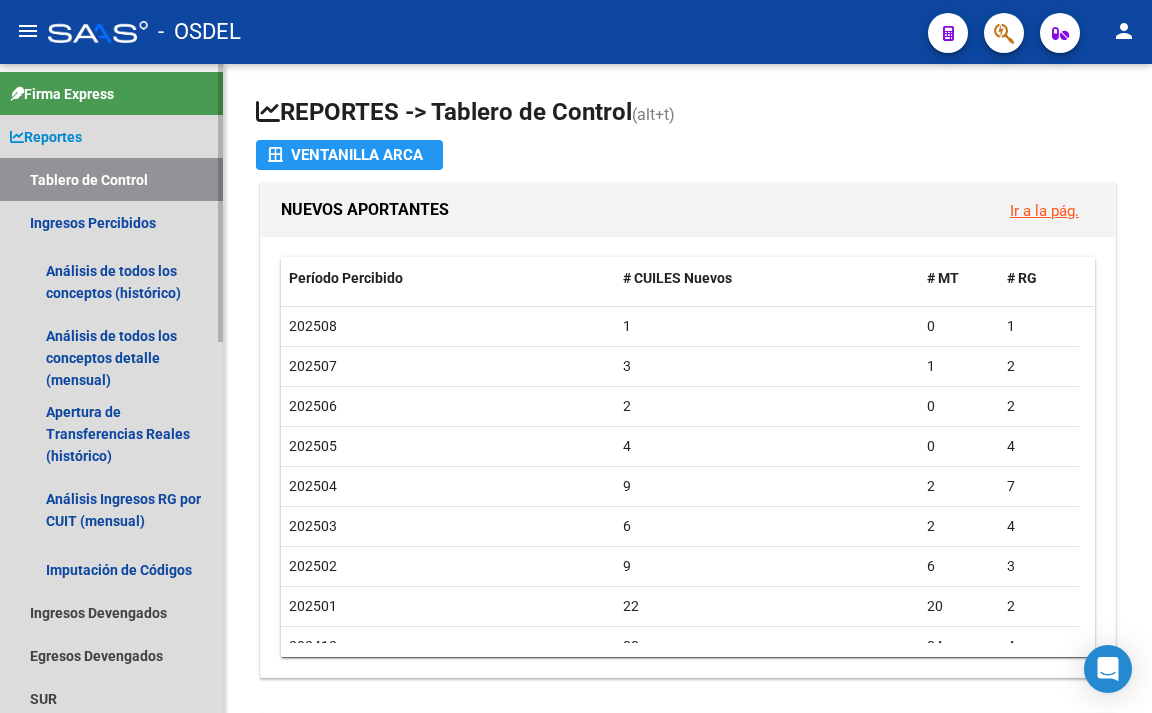 click on "Reportes" at bounding box center [46, 137] 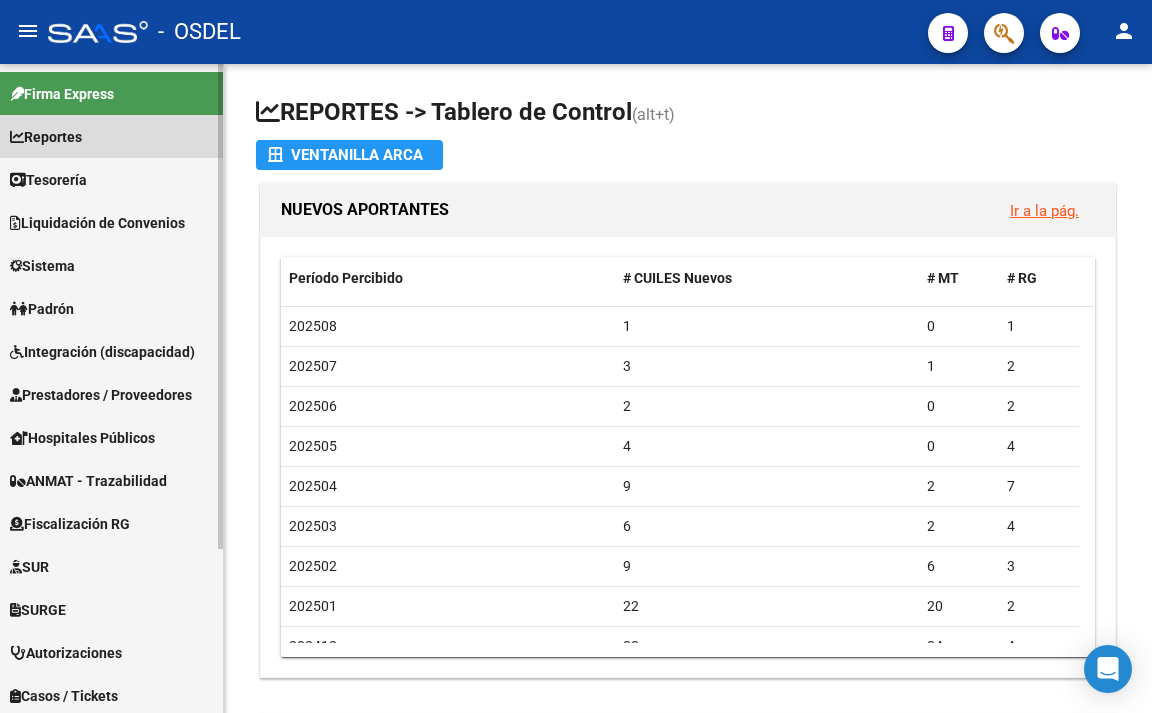 click on "Reportes" at bounding box center [111, 136] 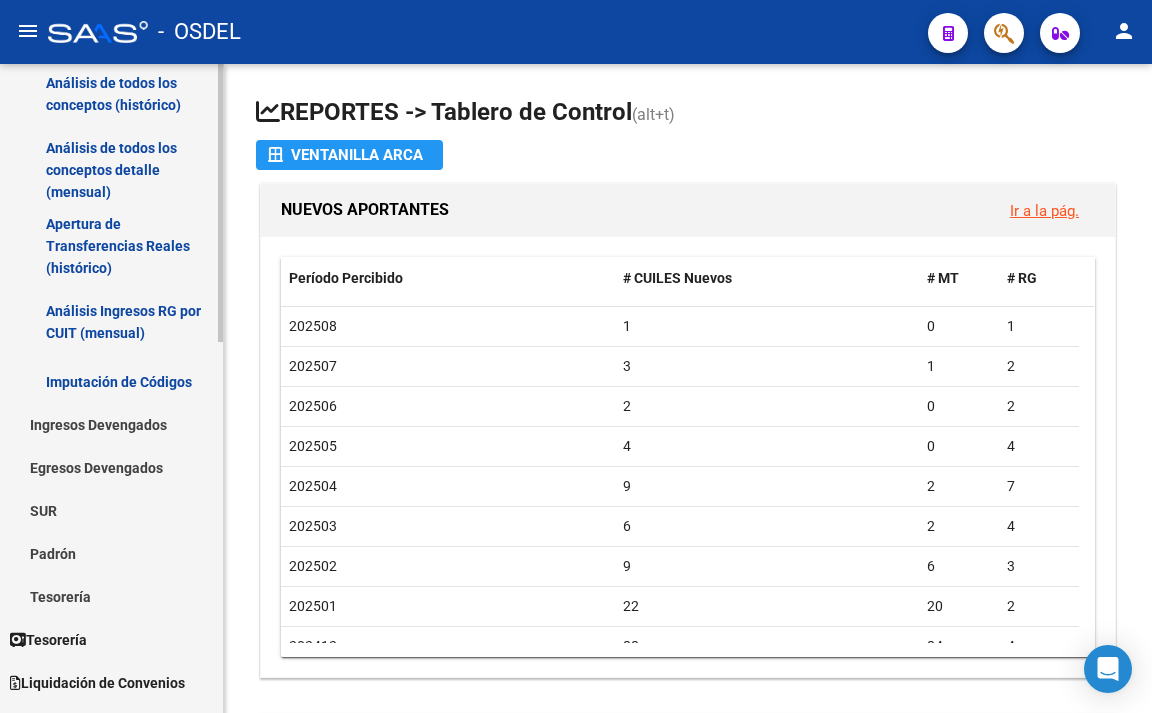 scroll, scrollTop: 200, scrollLeft: 0, axis: vertical 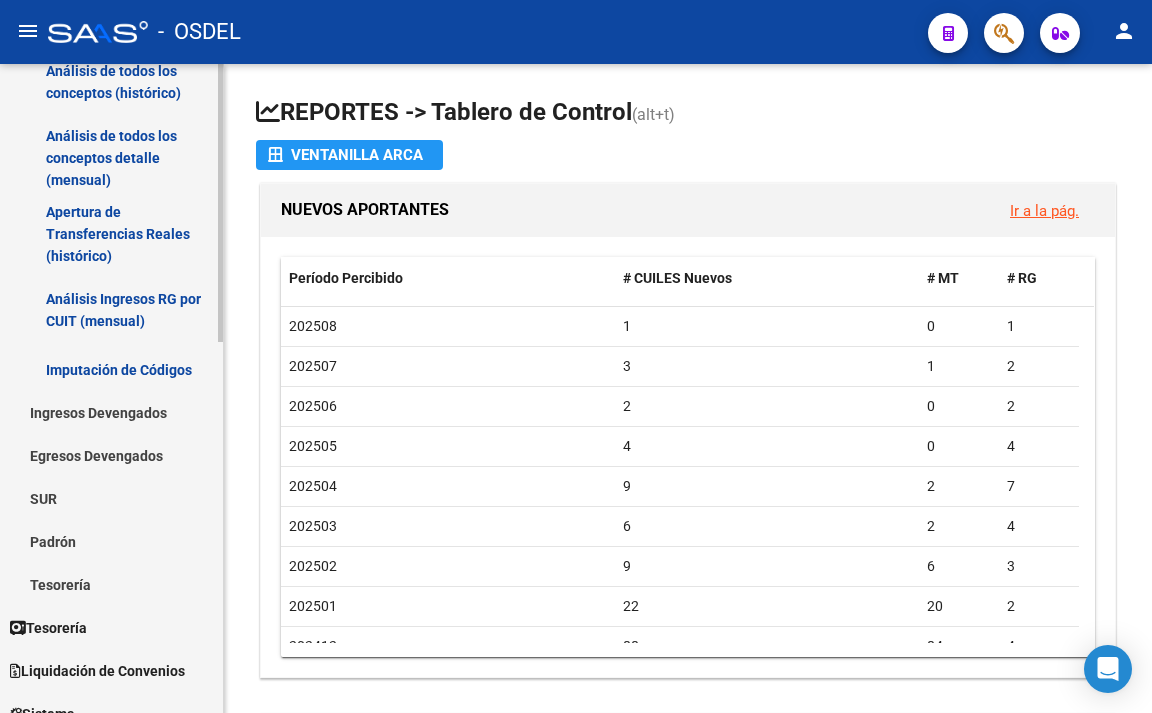 click on "Ingresos Devengados" at bounding box center [111, 412] 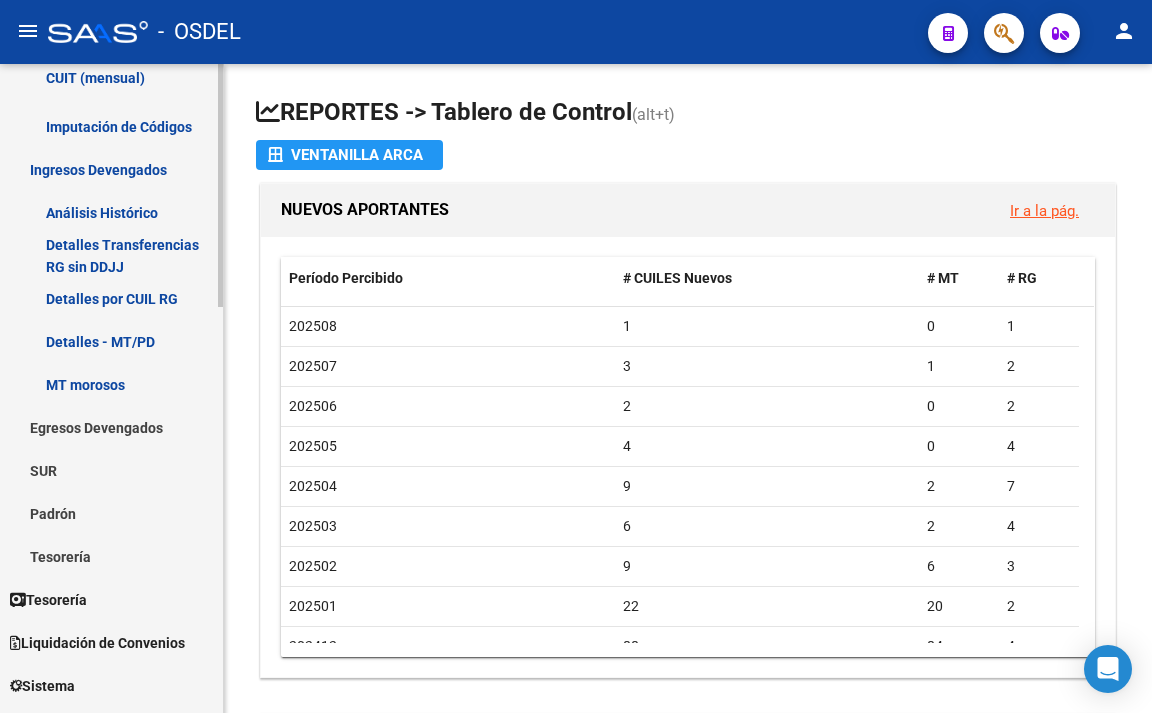 scroll, scrollTop: 500, scrollLeft: 0, axis: vertical 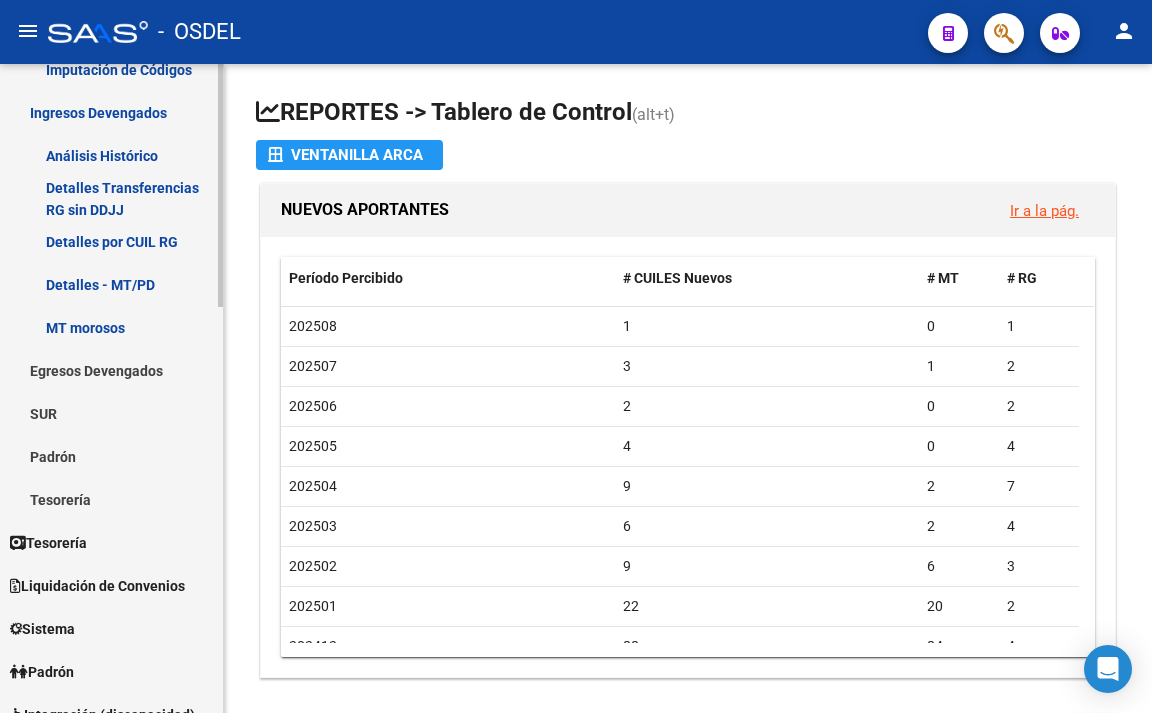 click on "Egresos Devengados" at bounding box center [111, 370] 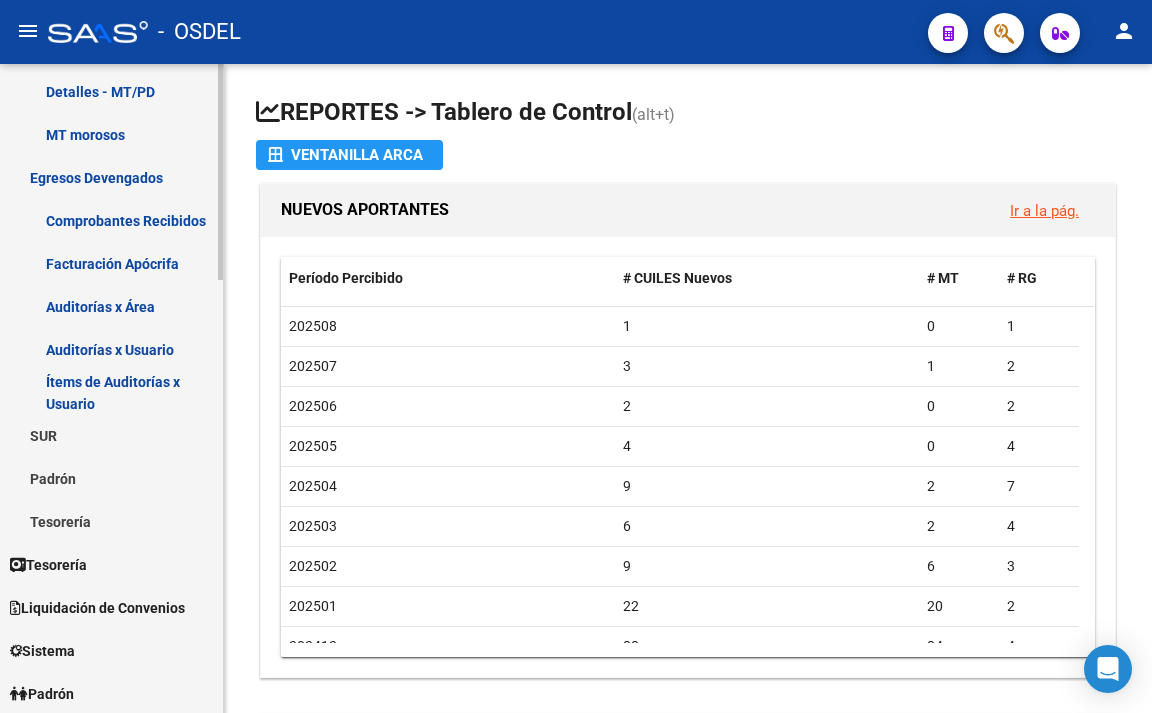 scroll, scrollTop: 700, scrollLeft: 0, axis: vertical 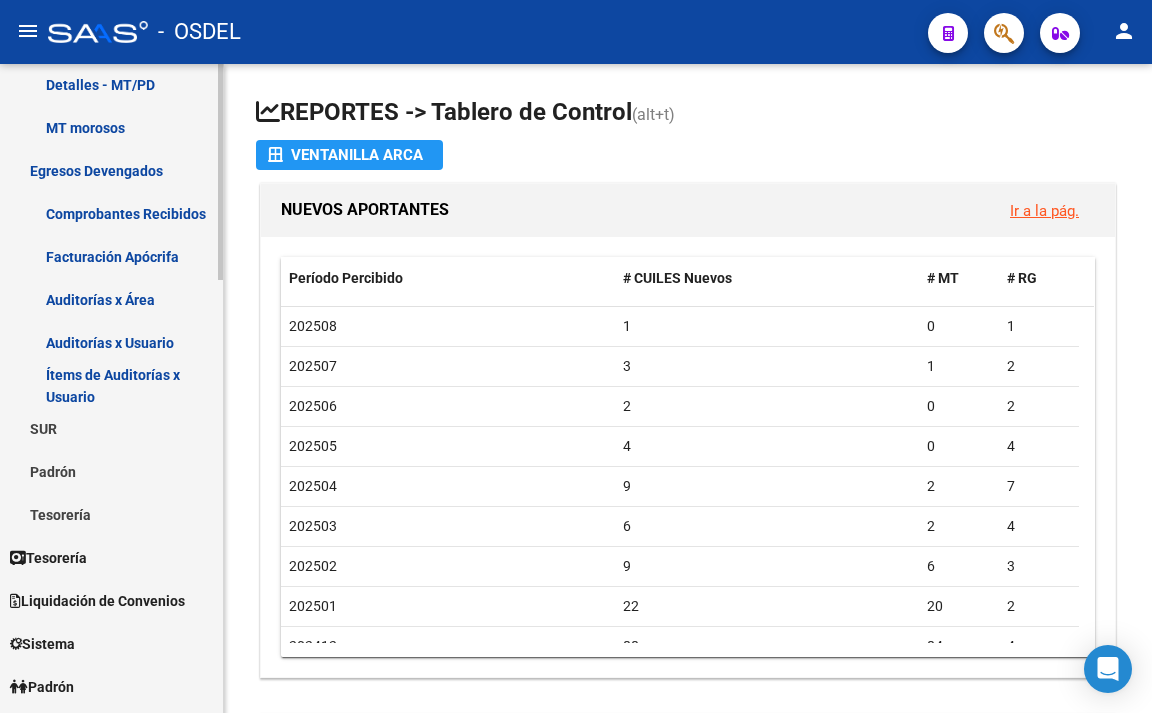 click on "Padrón" at bounding box center [111, 471] 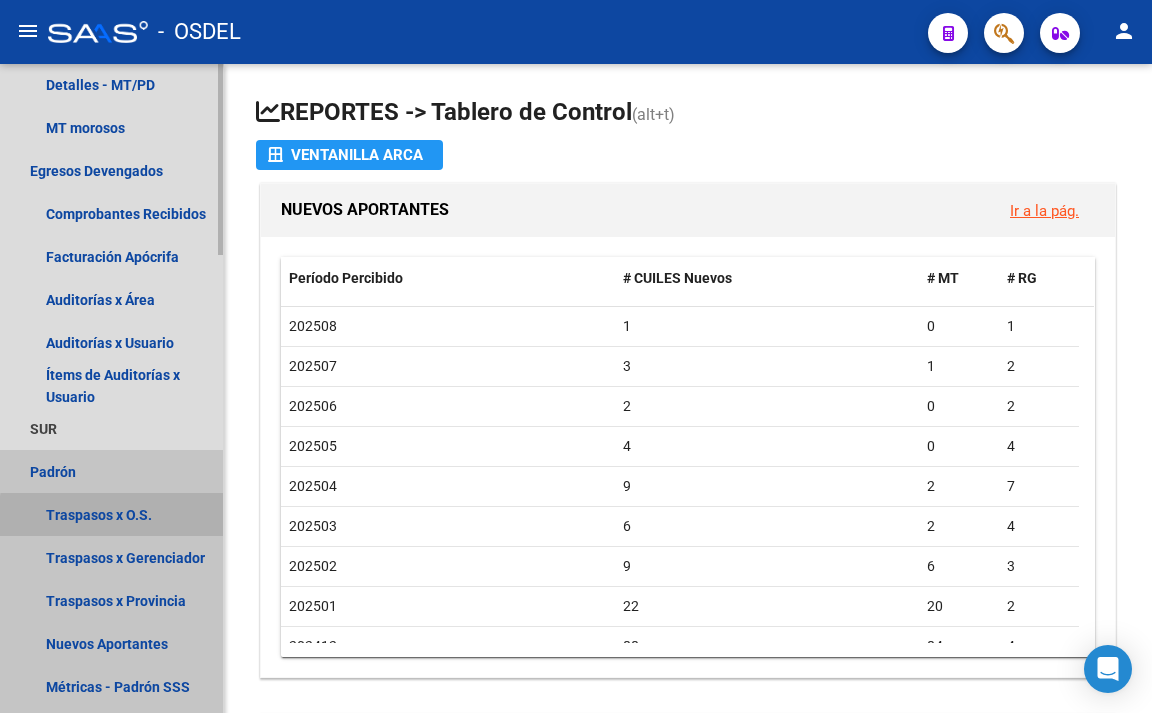 click on "Traspasos x O.S." at bounding box center (111, 514) 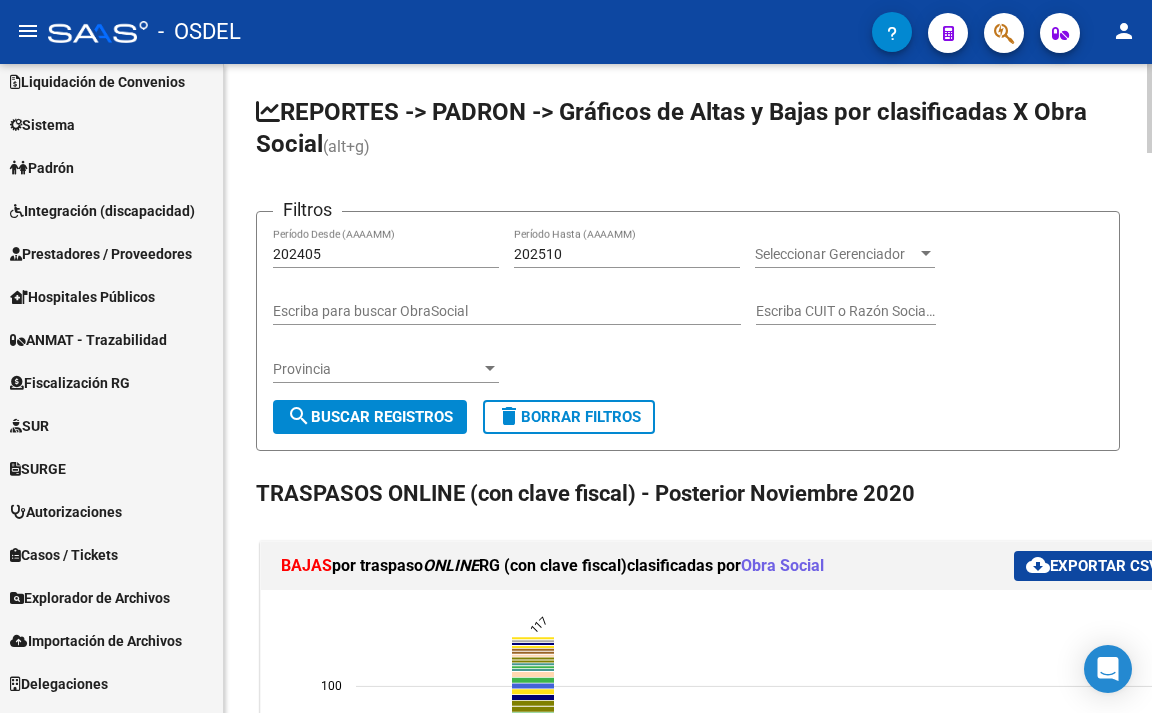 scroll, scrollTop: 200, scrollLeft: 0, axis: vertical 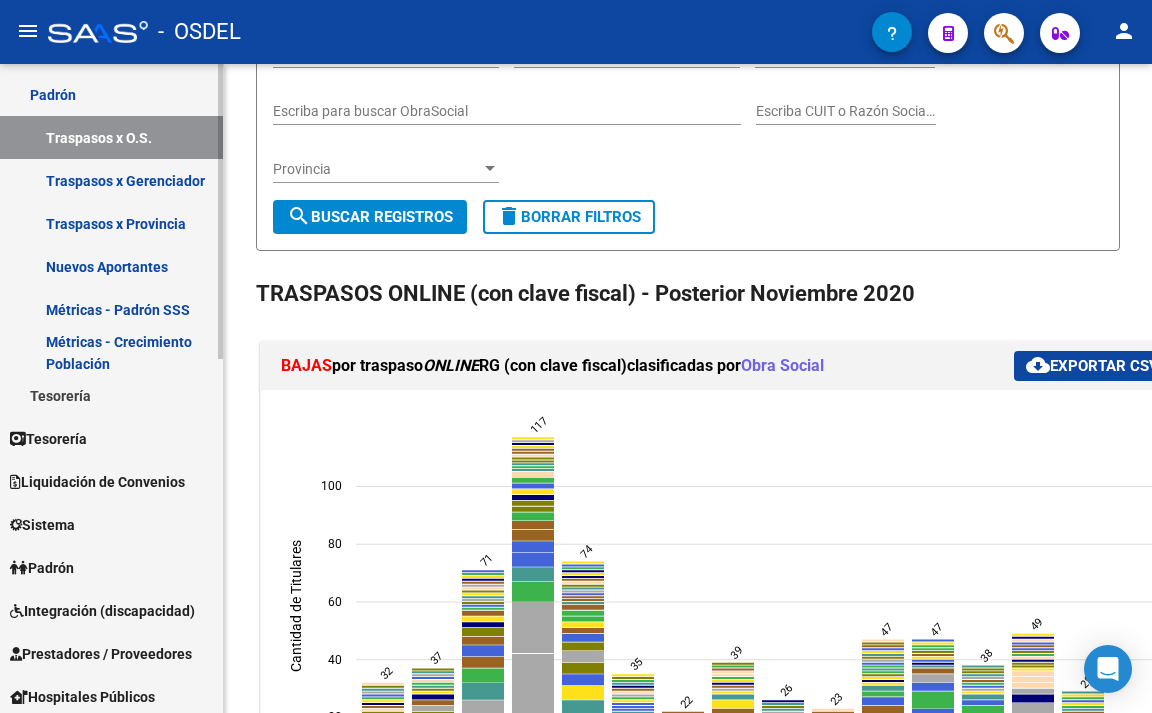 click on "Traspasos x Gerenciador" at bounding box center (111, 180) 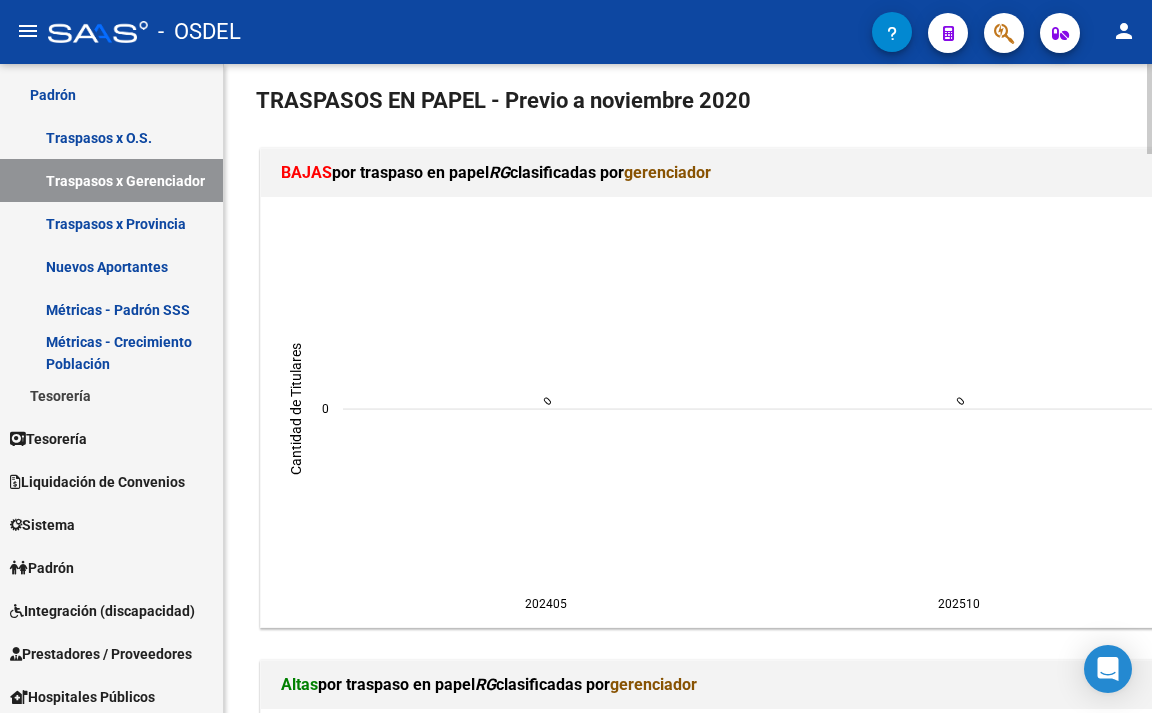 scroll, scrollTop: 2500, scrollLeft: 0, axis: vertical 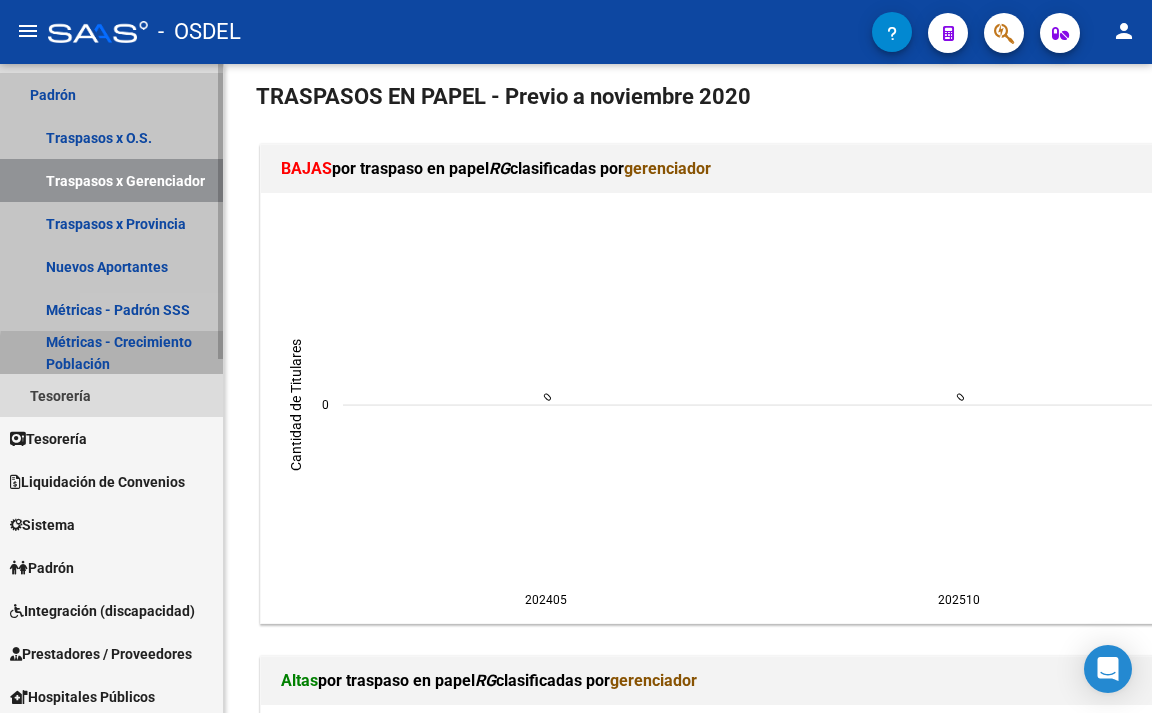 click on "Métricas - Crecimiento Población" at bounding box center (111, 352) 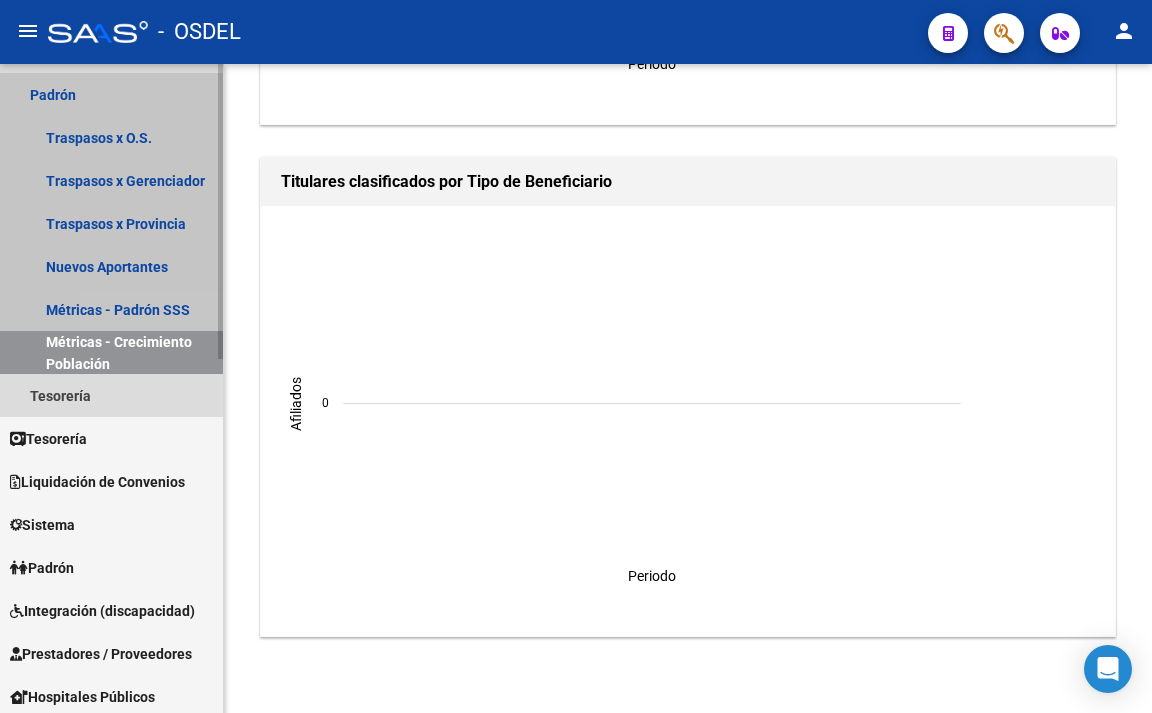 scroll, scrollTop: 1676, scrollLeft: 0, axis: vertical 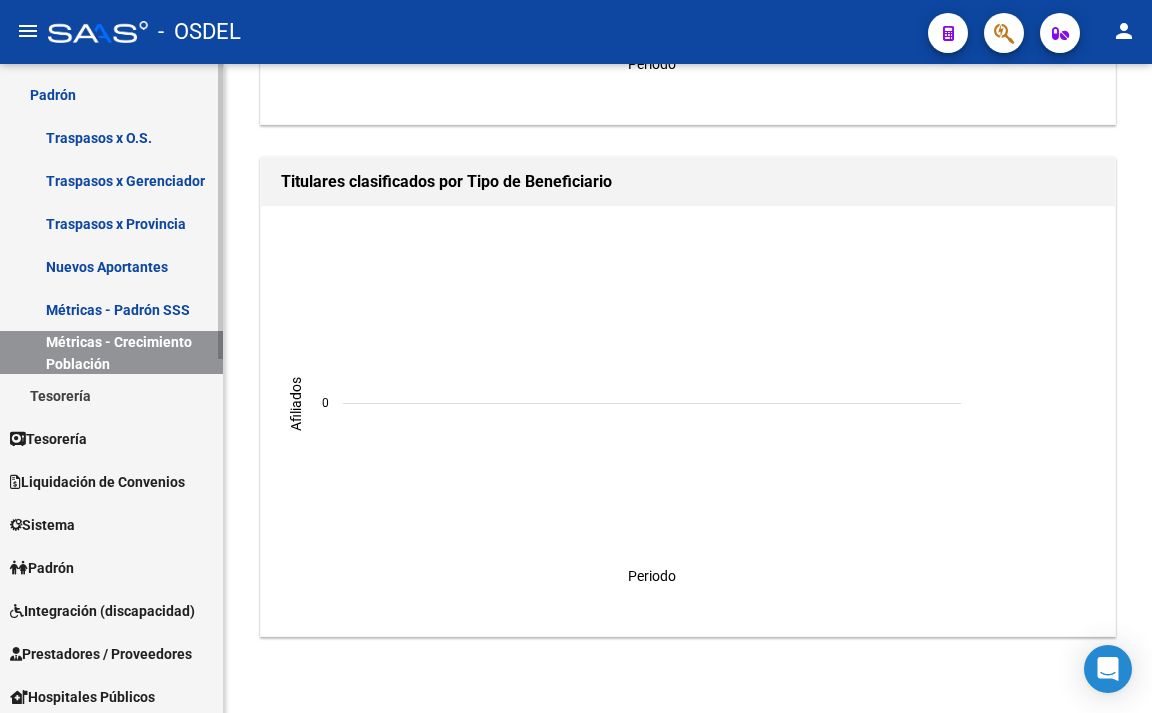 click on "Métricas - Padrón SSS" at bounding box center (111, 309) 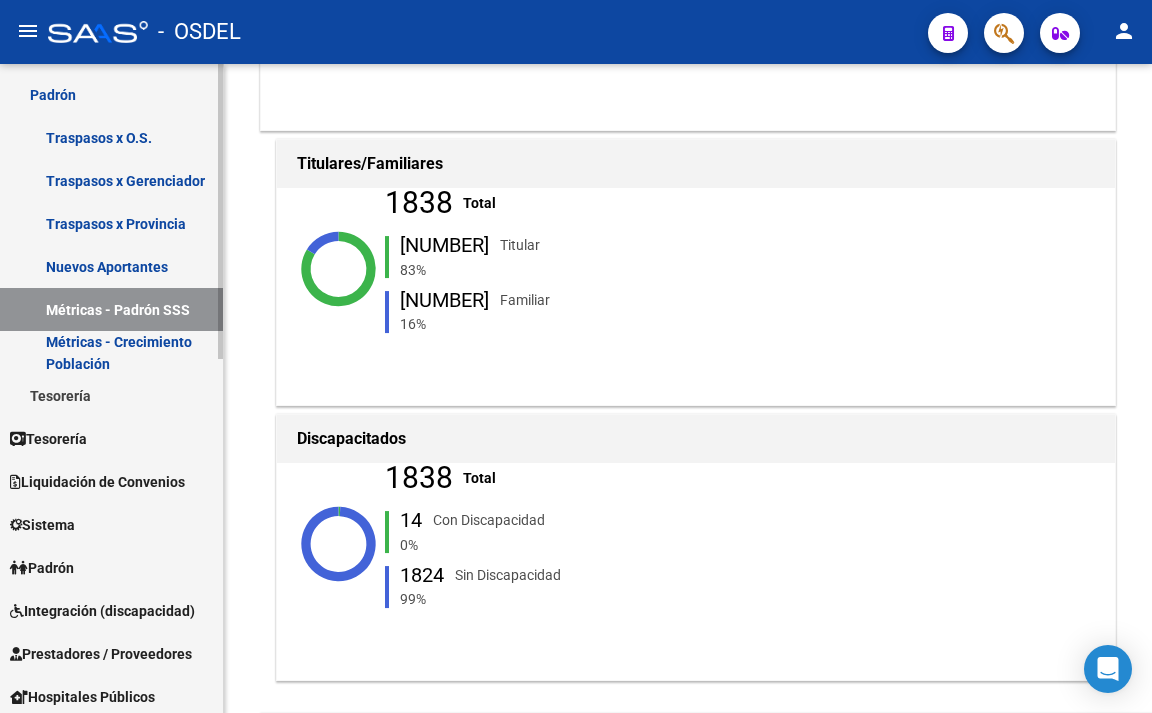 scroll, scrollTop: 2500, scrollLeft: 0, axis: vertical 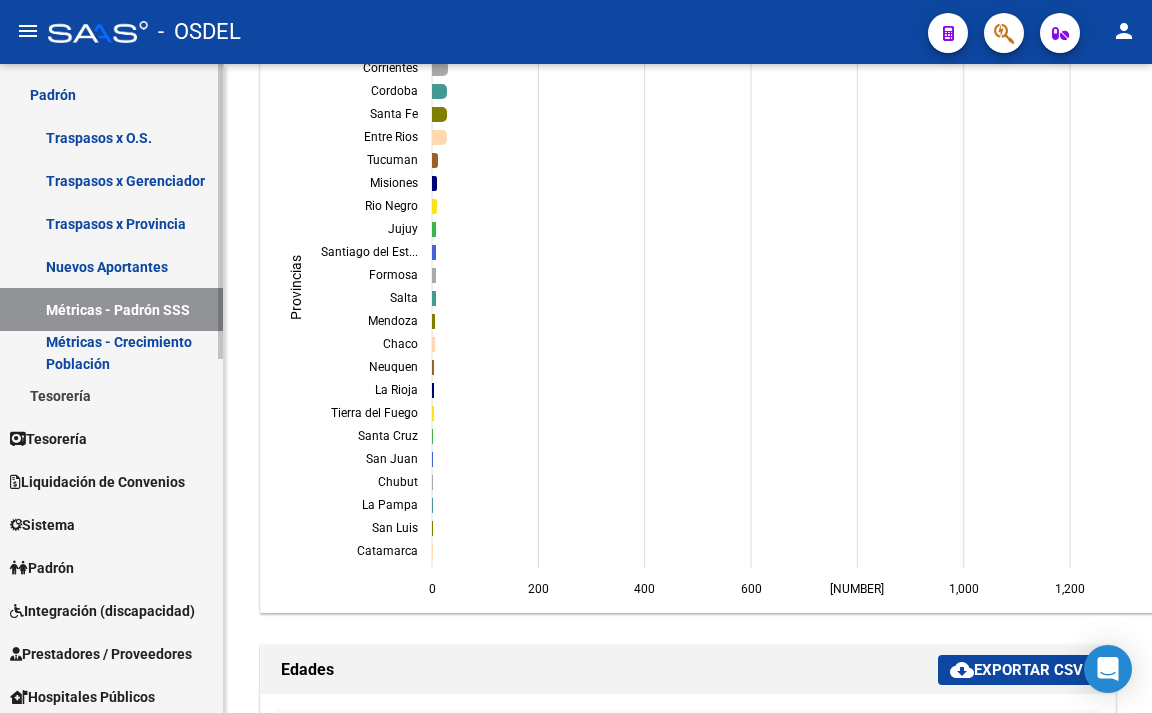 click on "Nuevos Aportantes" at bounding box center (111, 266) 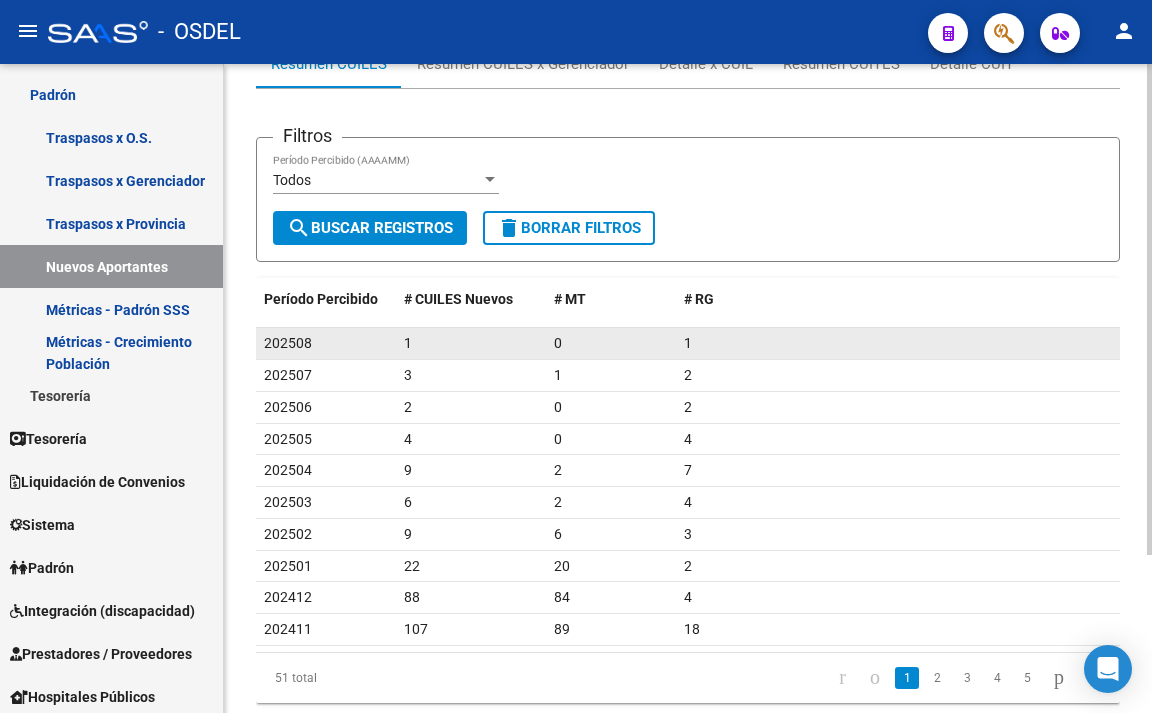 scroll, scrollTop: 200, scrollLeft: 0, axis: vertical 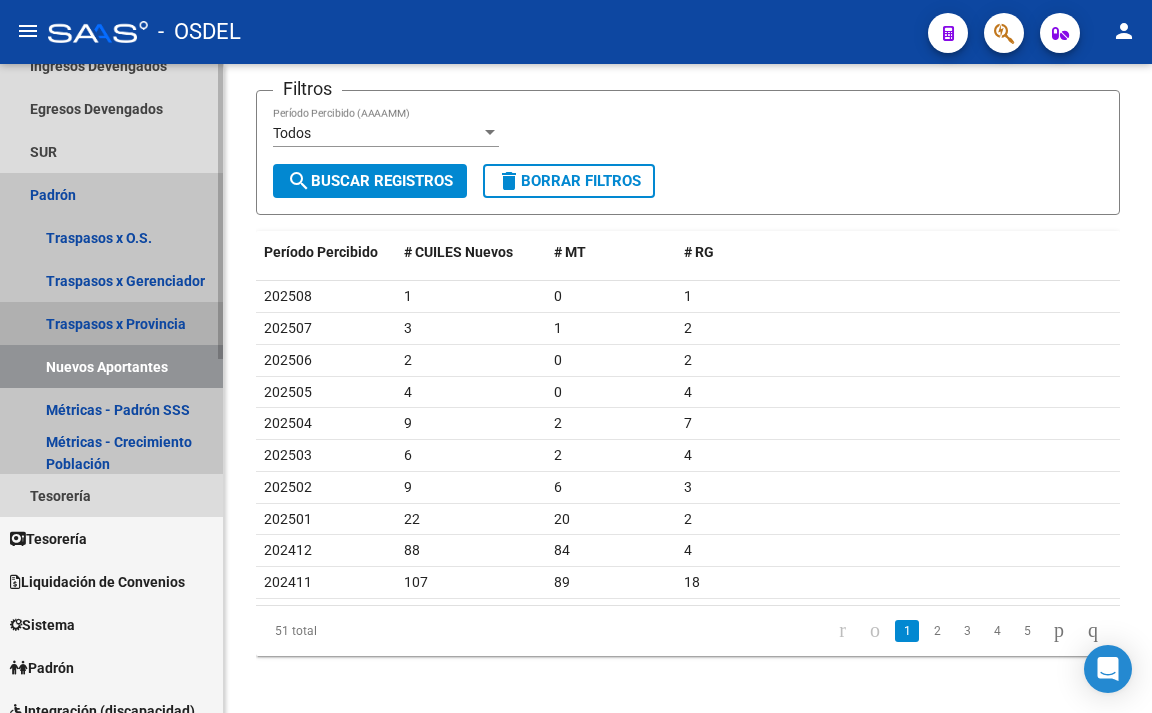 click on "Traspasos x Provincia" at bounding box center (111, 323) 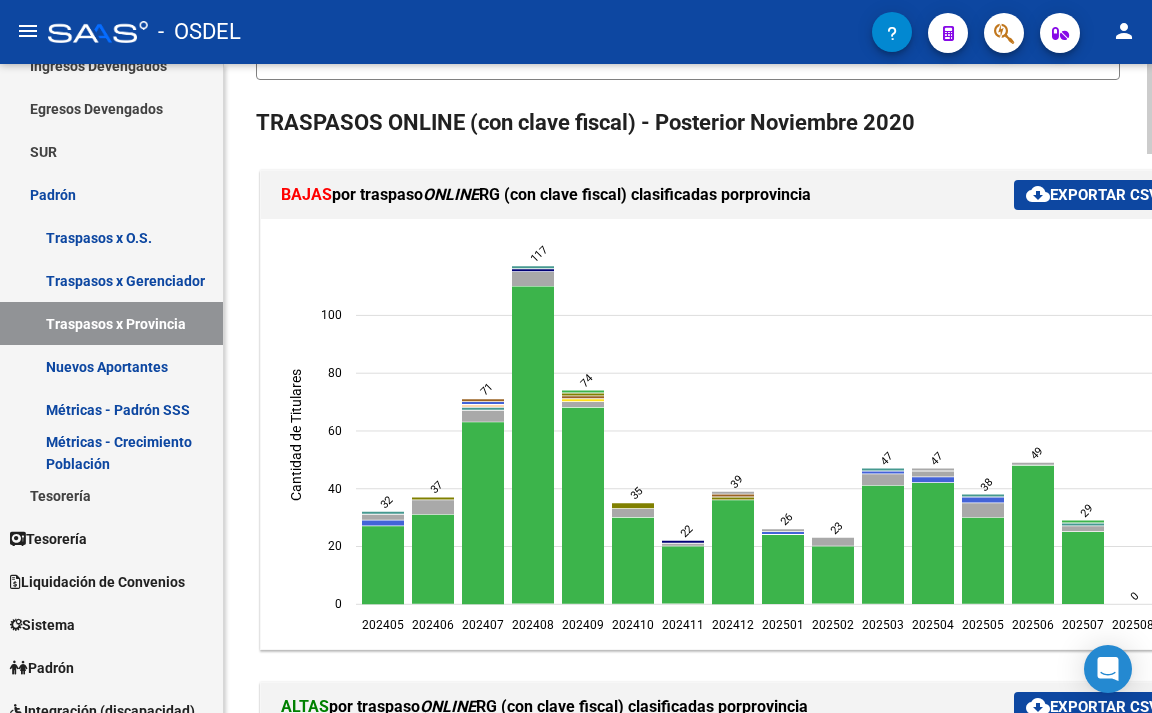 scroll, scrollTop: 400, scrollLeft: 0, axis: vertical 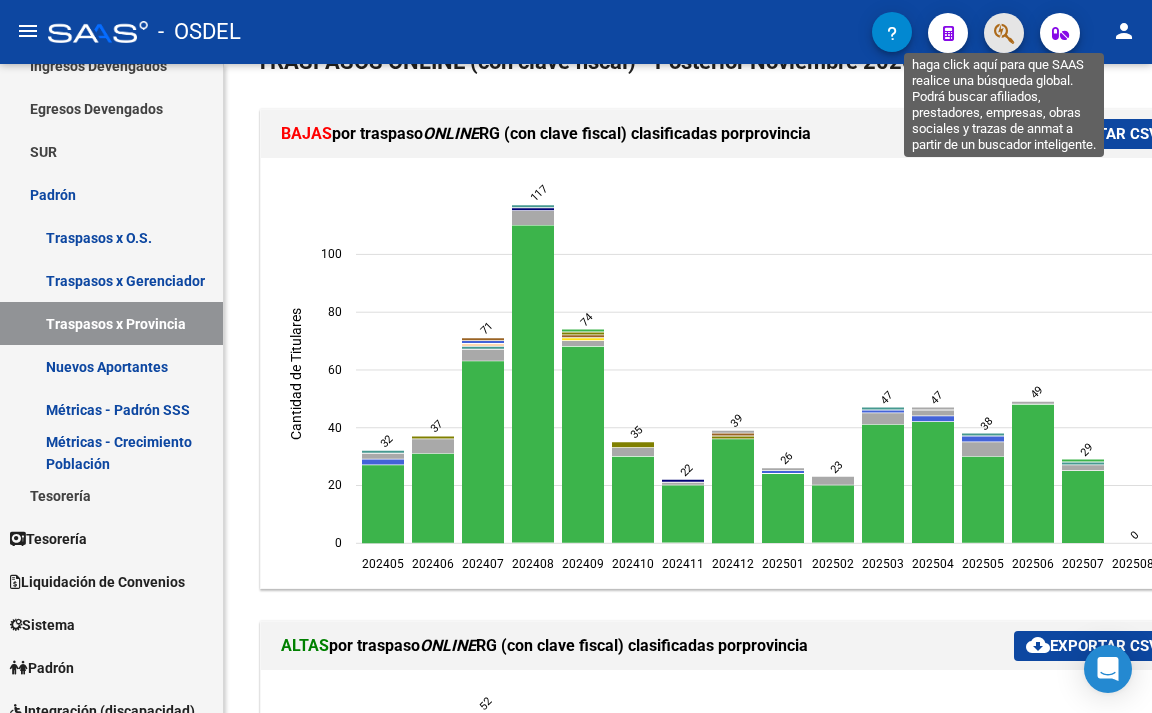 click 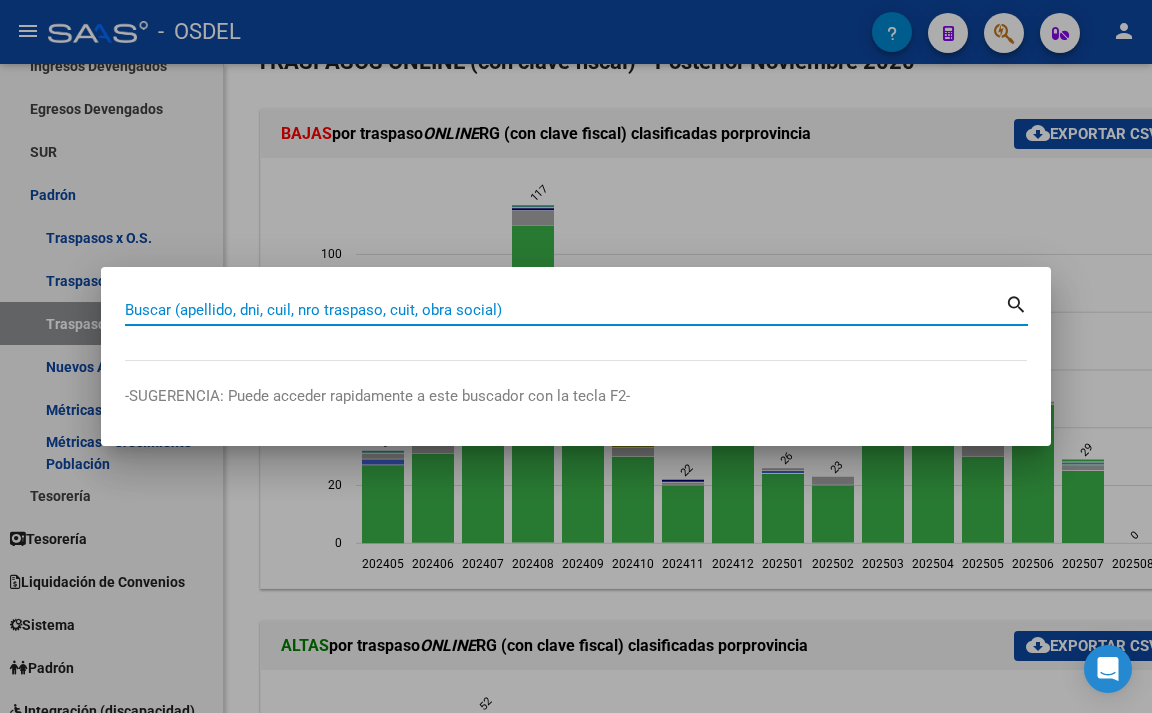 click on "Buscar (apellido, dni, cuil, nro traspaso, cuit, obra social)" at bounding box center [565, 310] 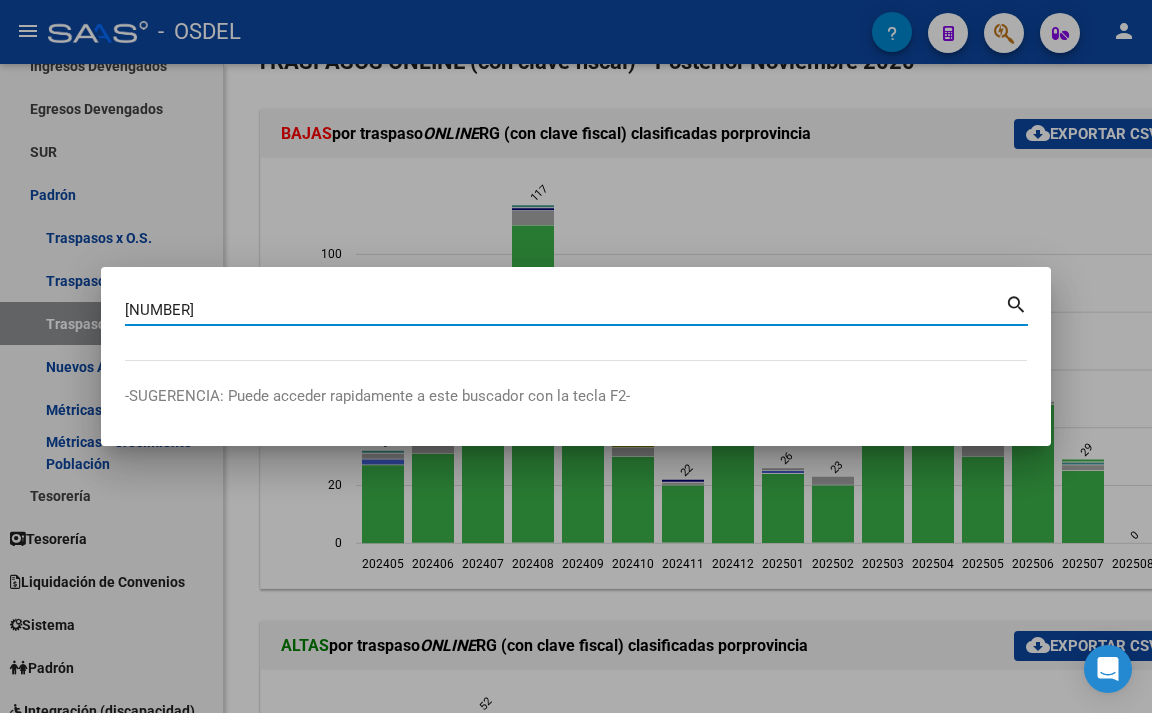 type on "28463820" 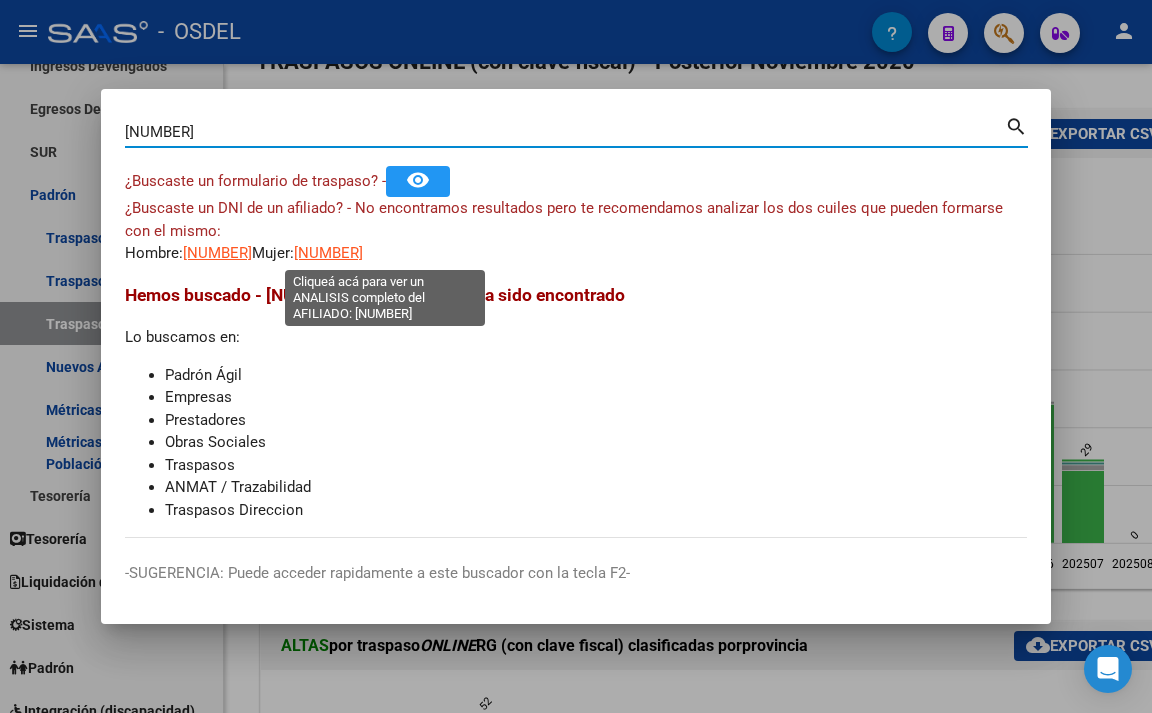 click on "23284638204" at bounding box center [328, 253] 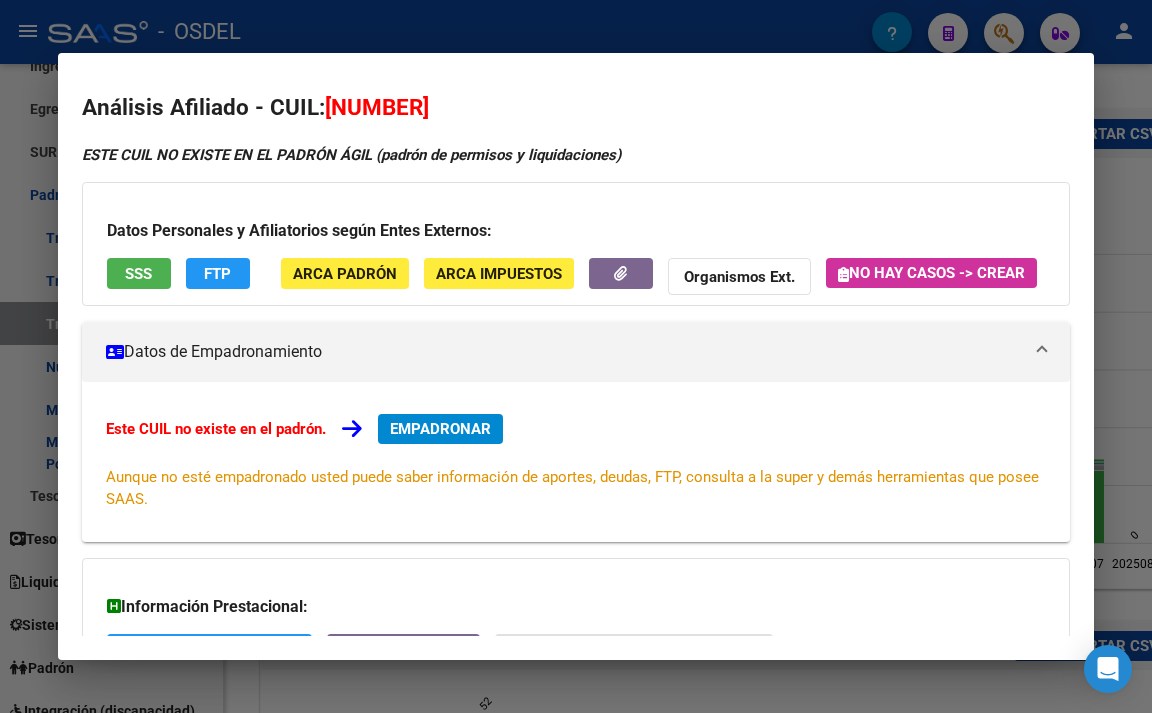 scroll, scrollTop: 0, scrollLeft: 0, axis: both 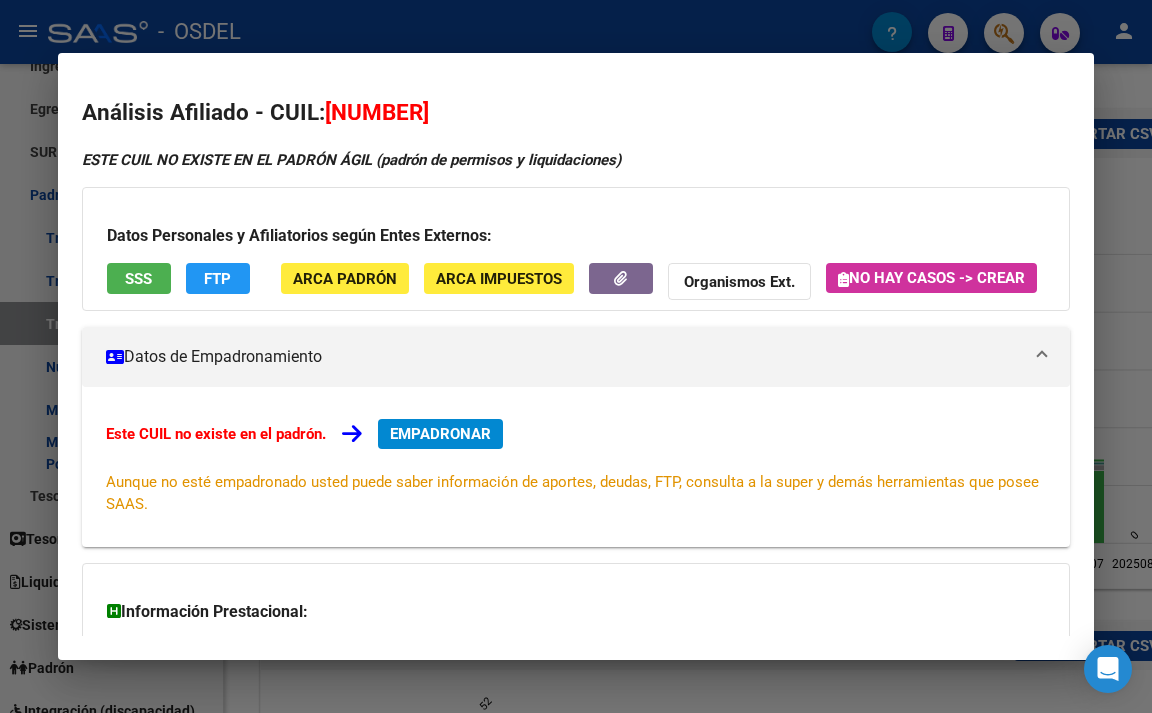 click at bounding box center [576, 356] 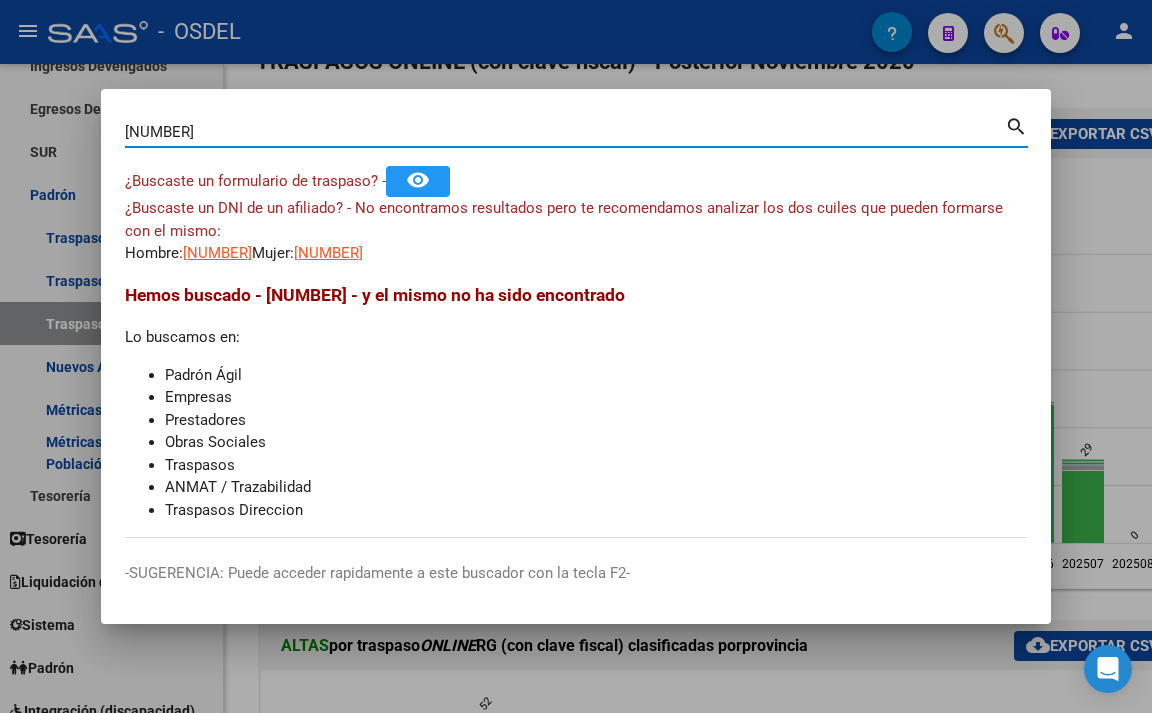 click on "28463820" at bounding box center (565, 132) 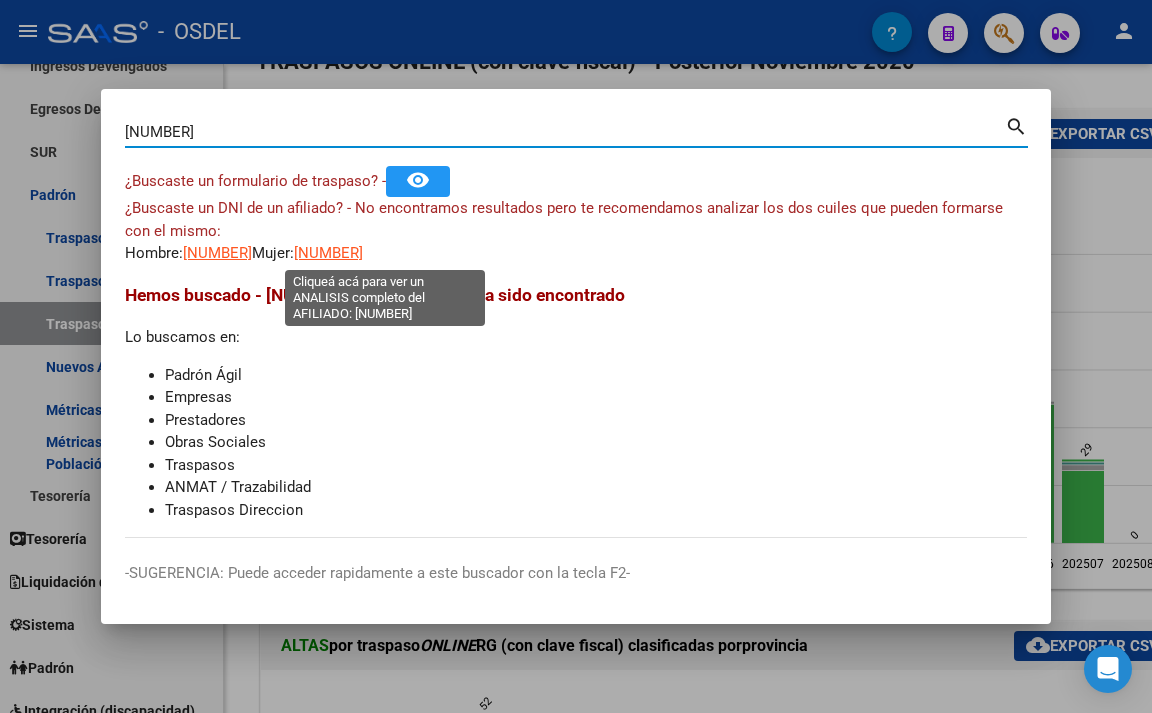 click on "27284538205" at bounding box center [328, 253] 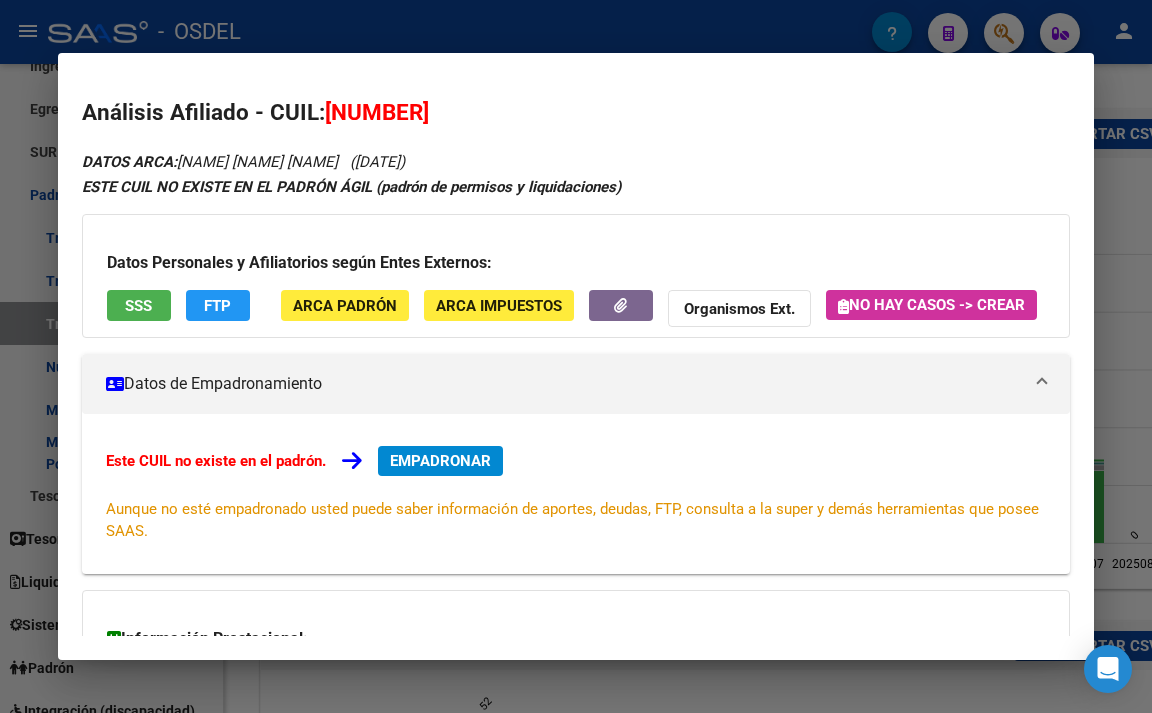 click at bounding box center (576, 356) 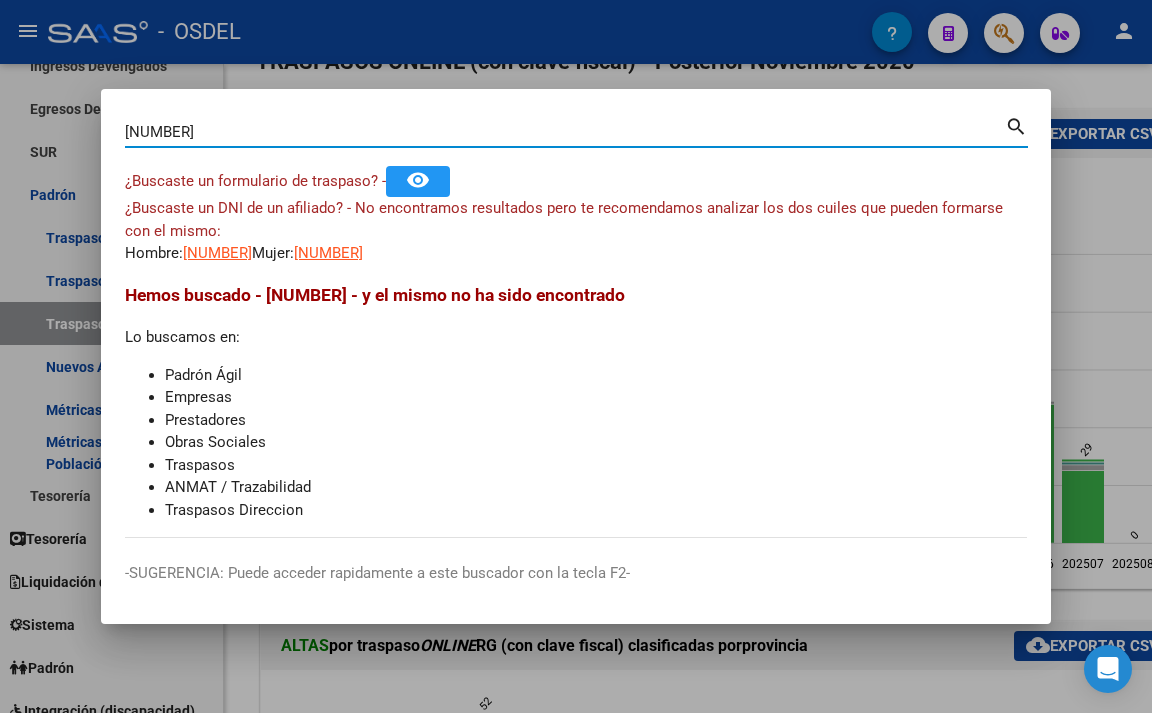 click on "28453820" at bounding box center [565, 132] 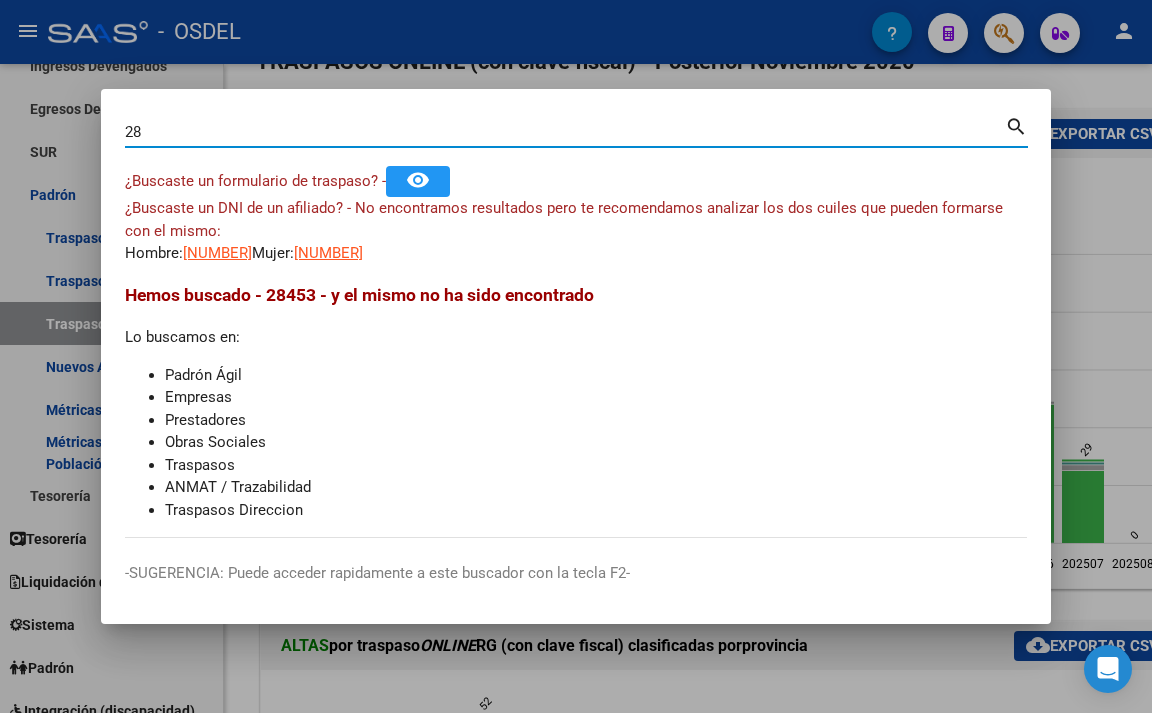 type on "2" 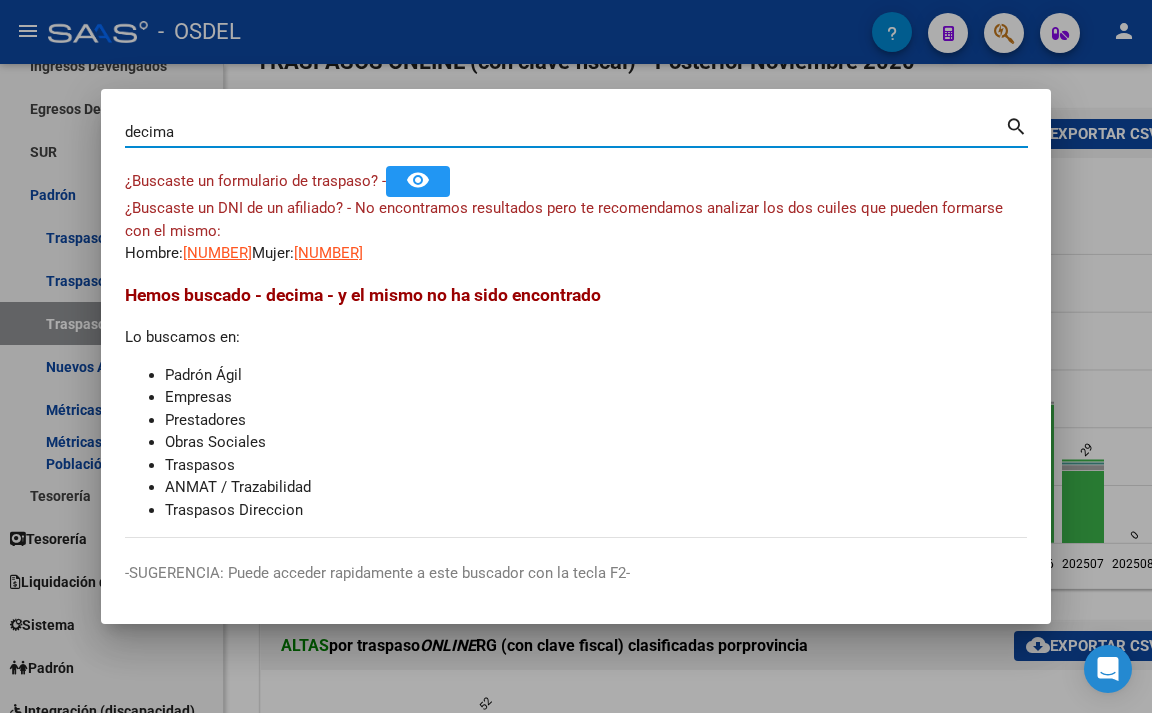 type on "decima" 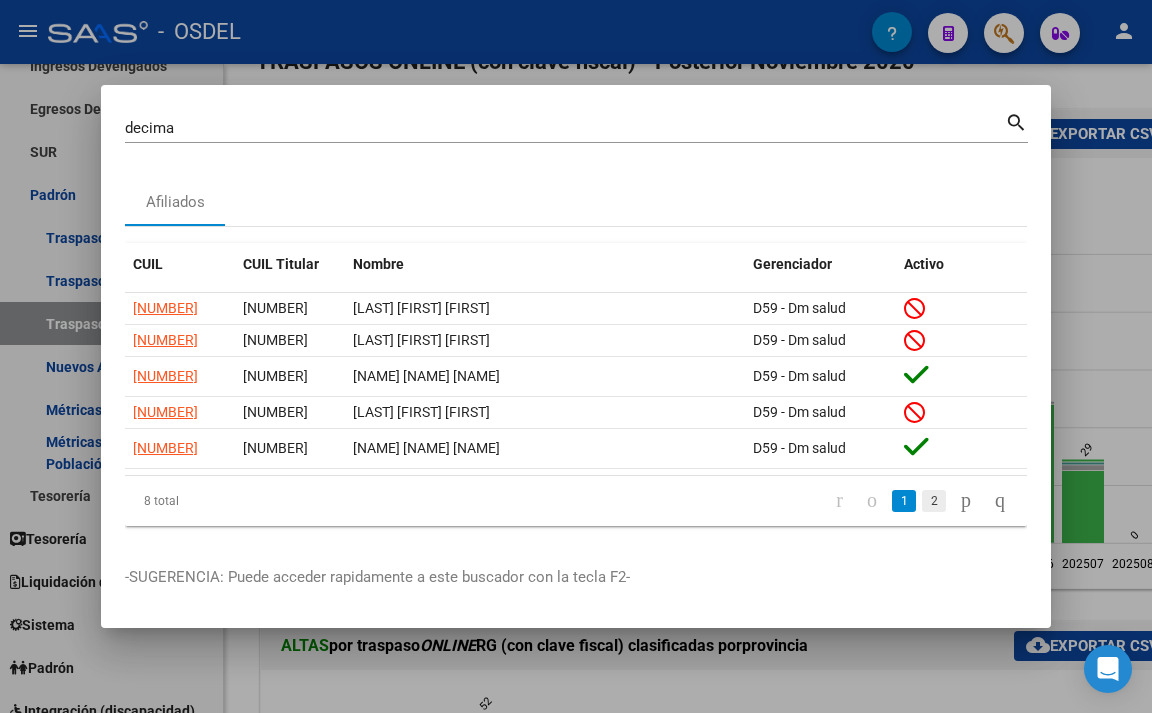 click on "2" 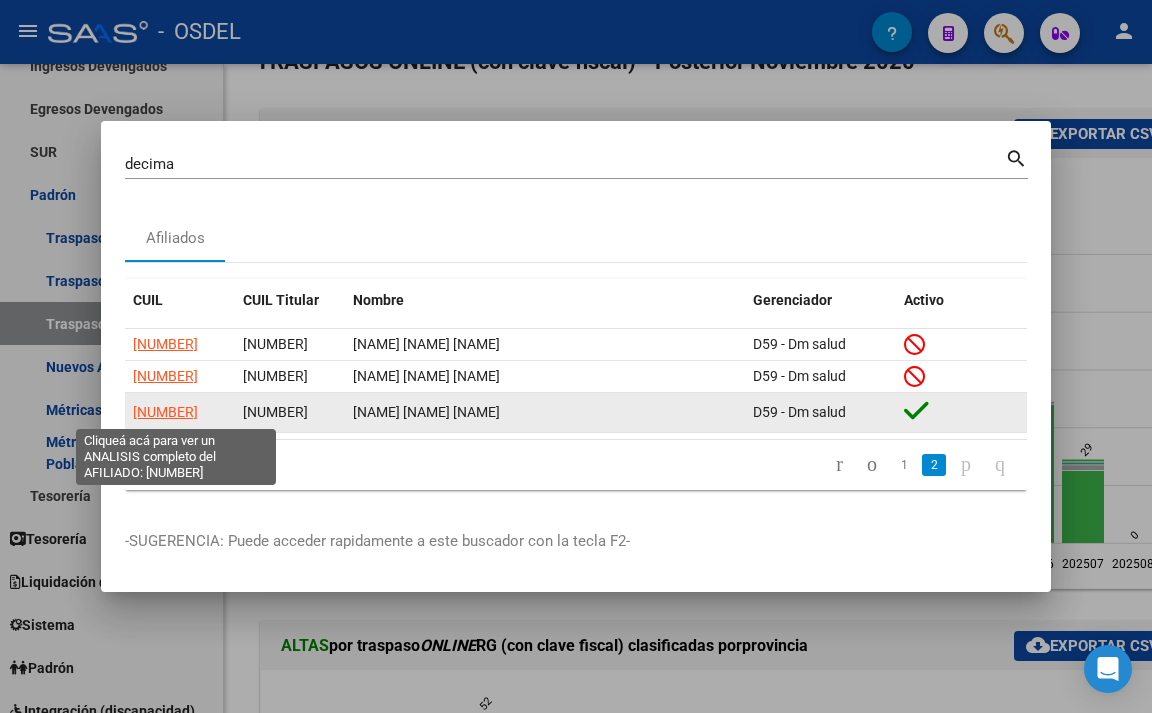 click on "27284658200" 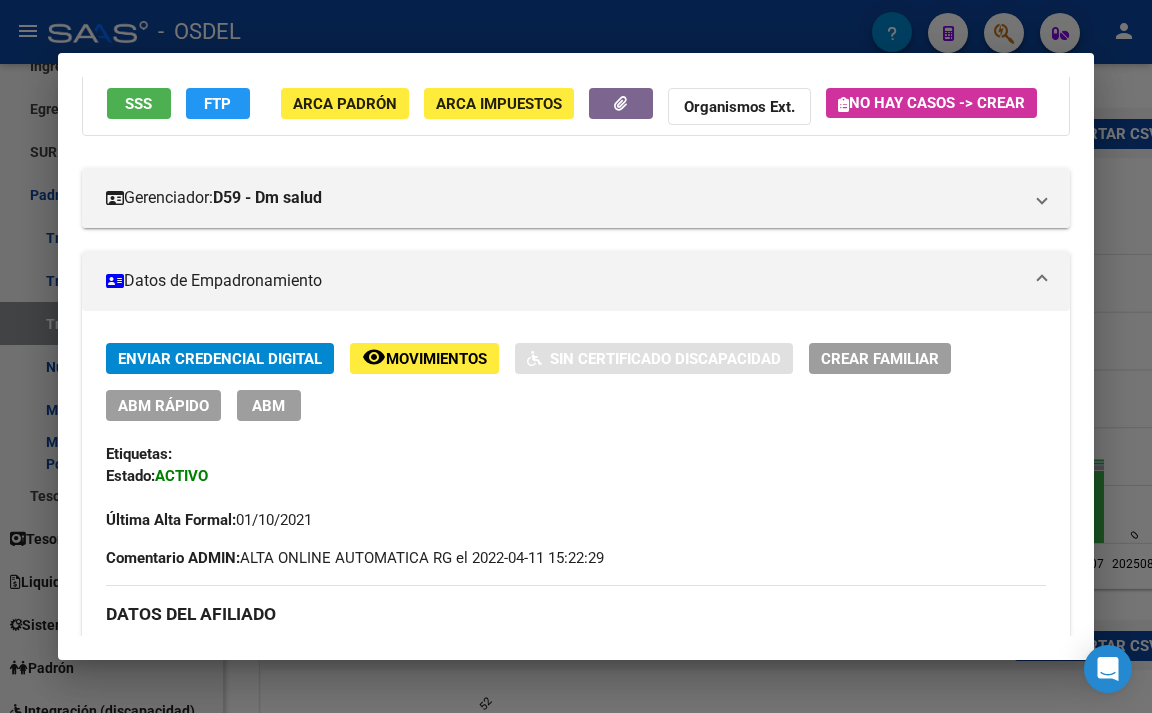 scroll, scrollTop: 0, scrollLeft: 0, axis: both 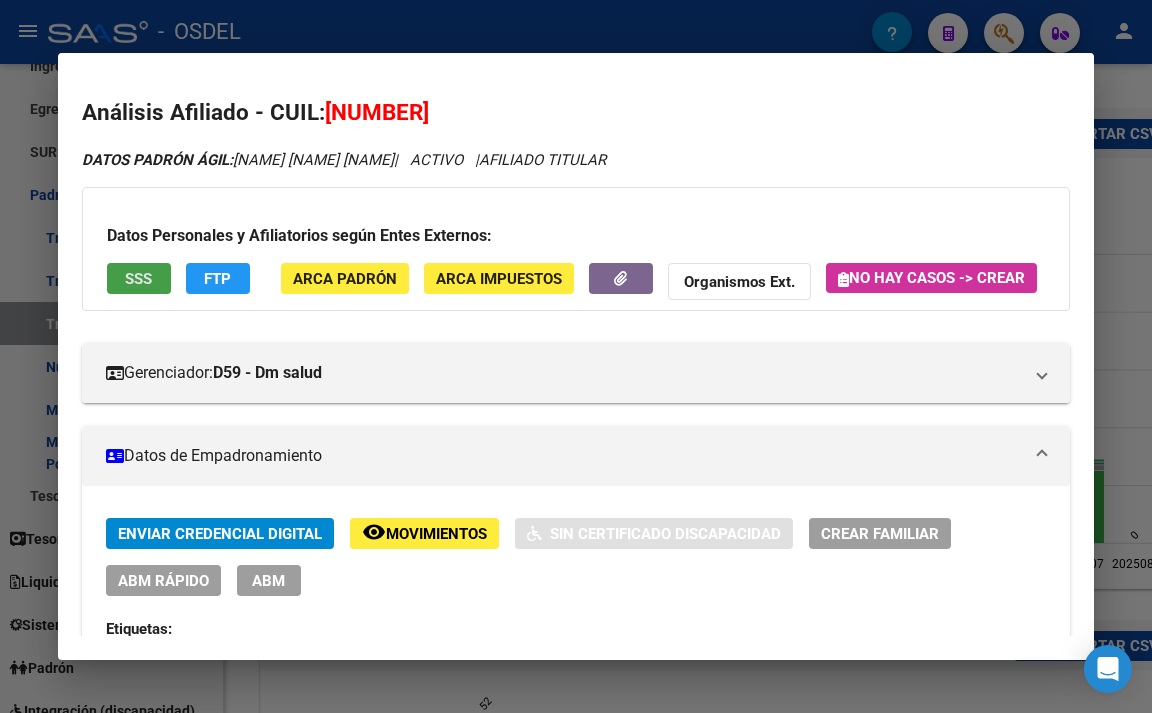 click on "SSS" at bounding box center (139, 278) 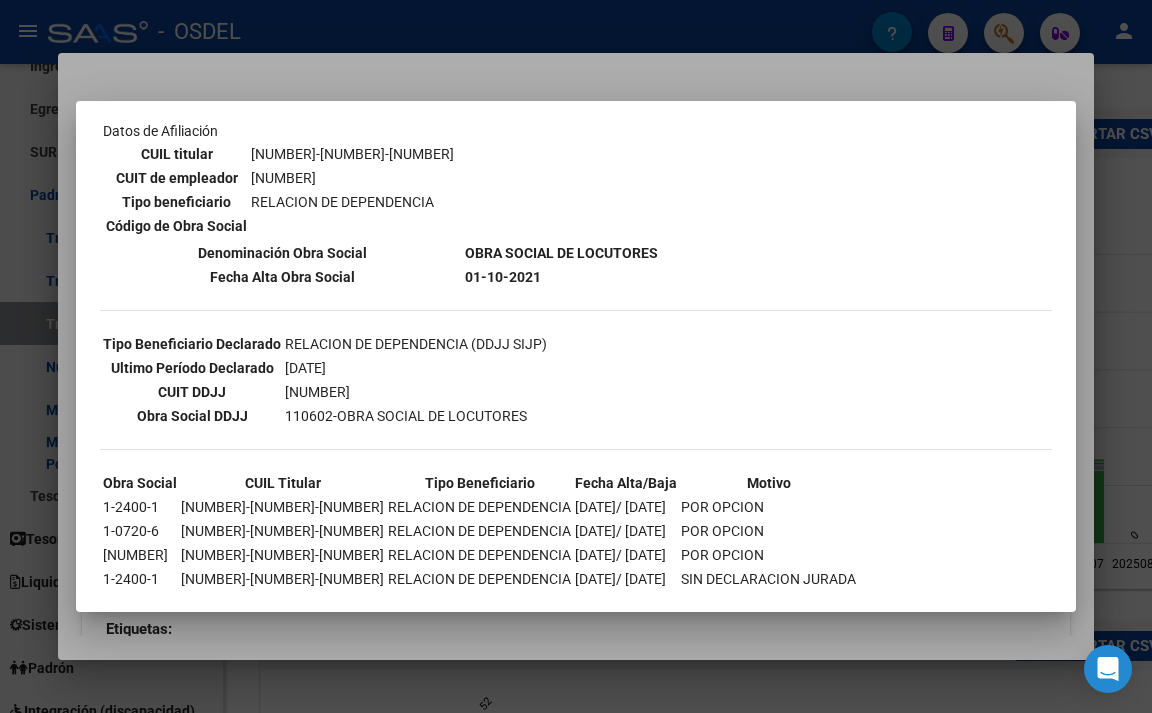 scroll, scrollTop: 386, scrollLeft: 0, axis: vertical 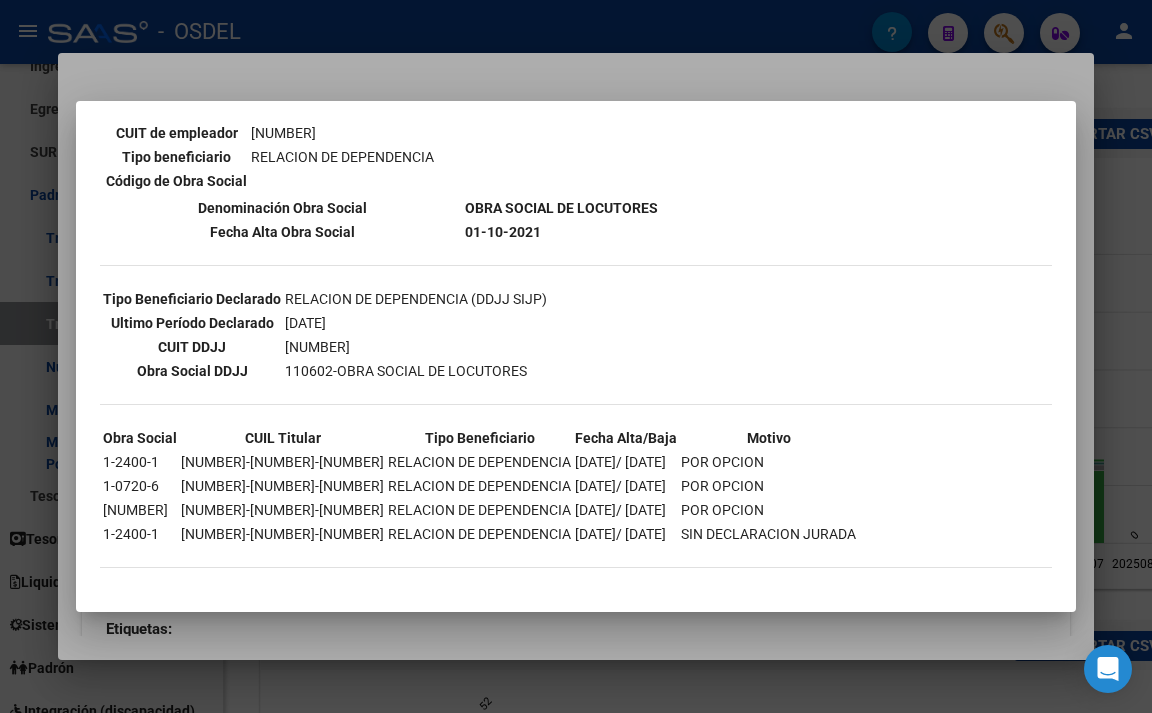 click at bounding box center [576, 356] 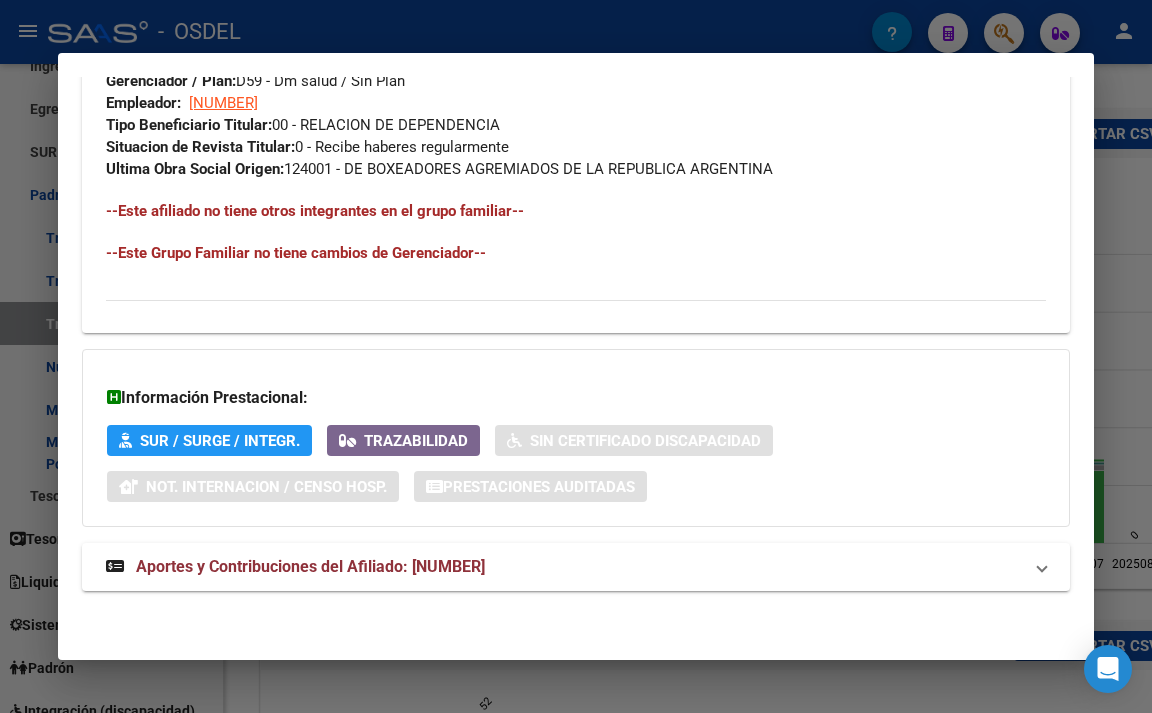 scroll, scrollTop: 1219, scrollLeft: 0, axis: vertical 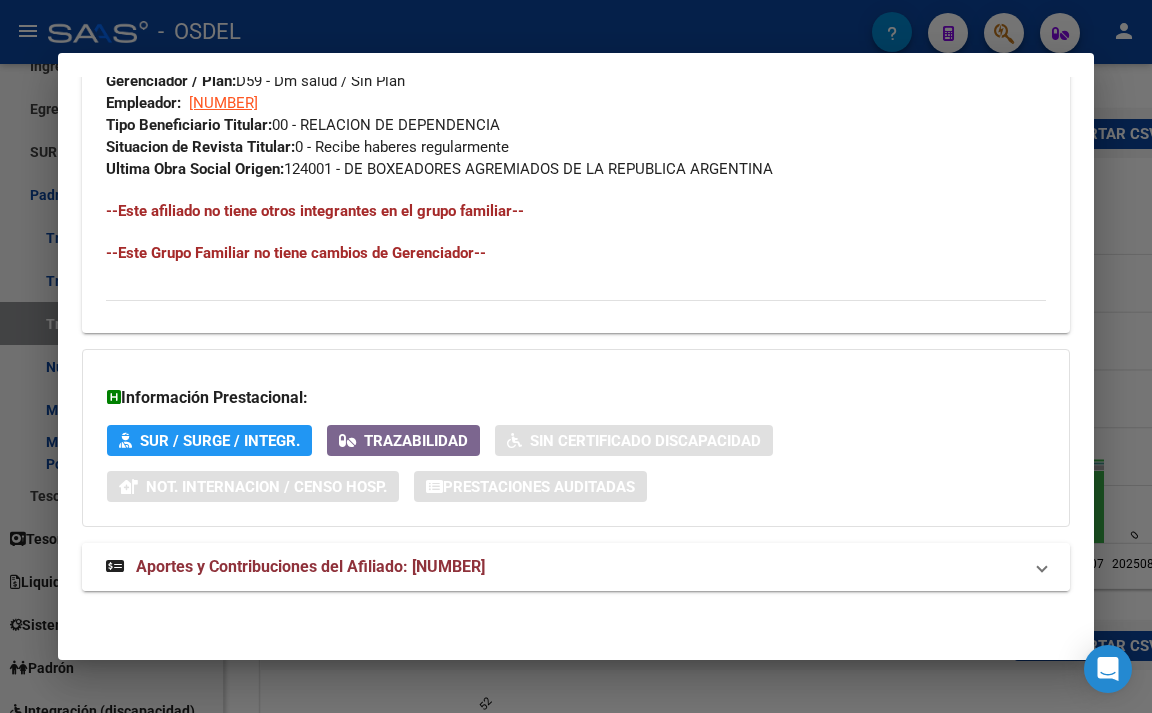 click on "Aportes y Contribuciones del Afiliado: 27284658200" at bounding box center [310, 566] 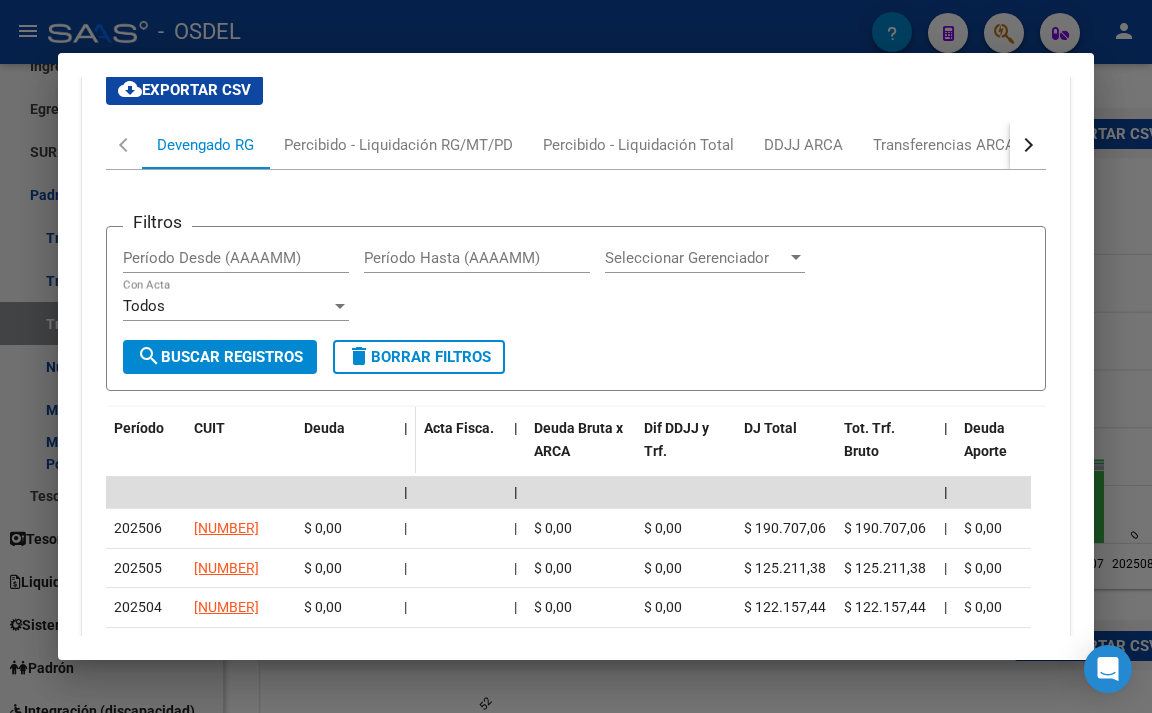 scroll, scrollTop: 1736, scrollLeft: 0, axis: vertical 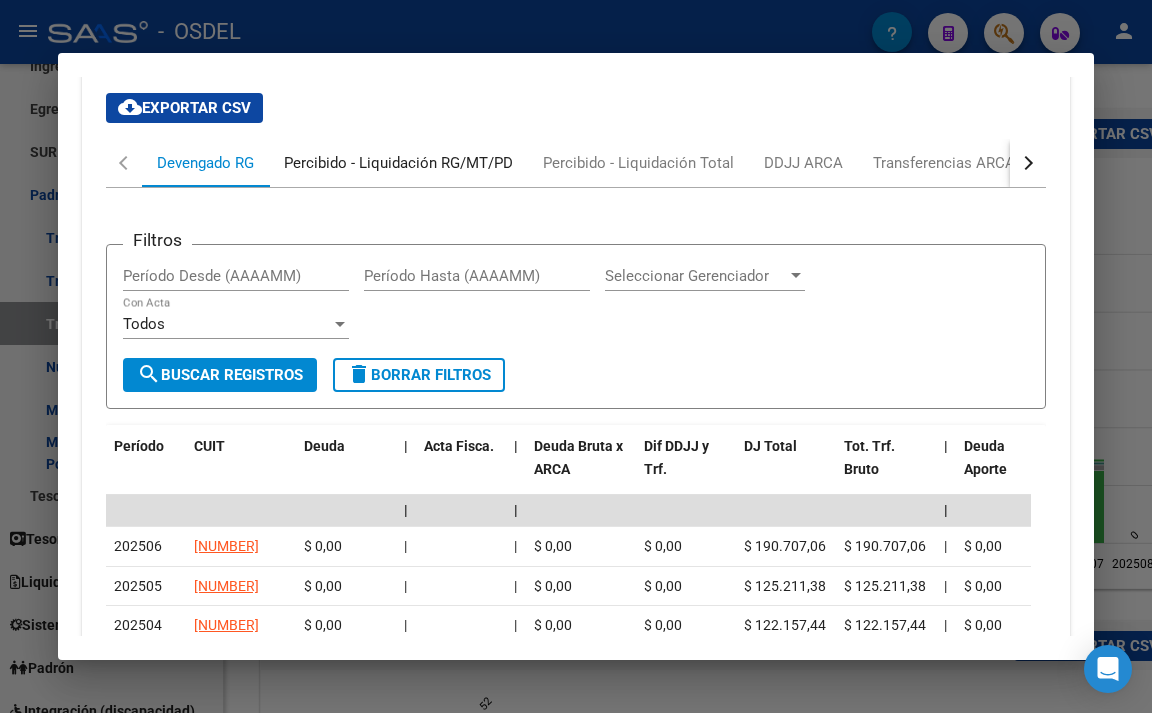 click on "Percibido - Liquidación RG/MT/PD" at bounding box center (398, 163) 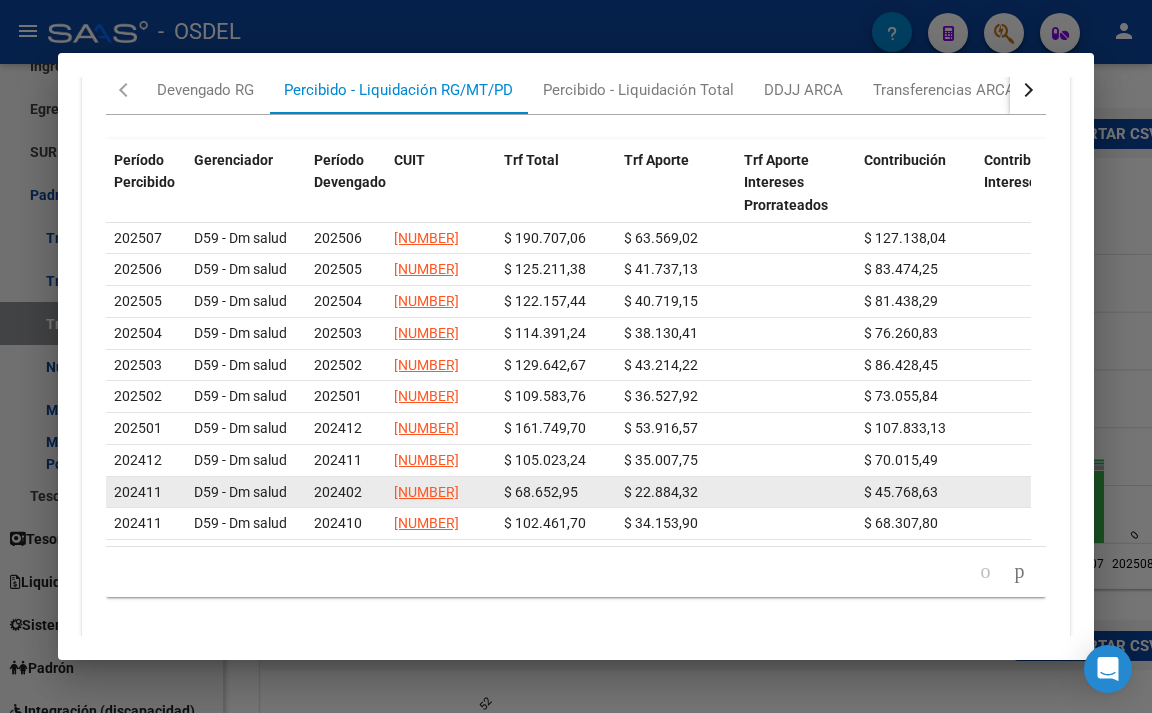 scroll, scrollTop: 1836, scrollLeft: 0, axis: vertical 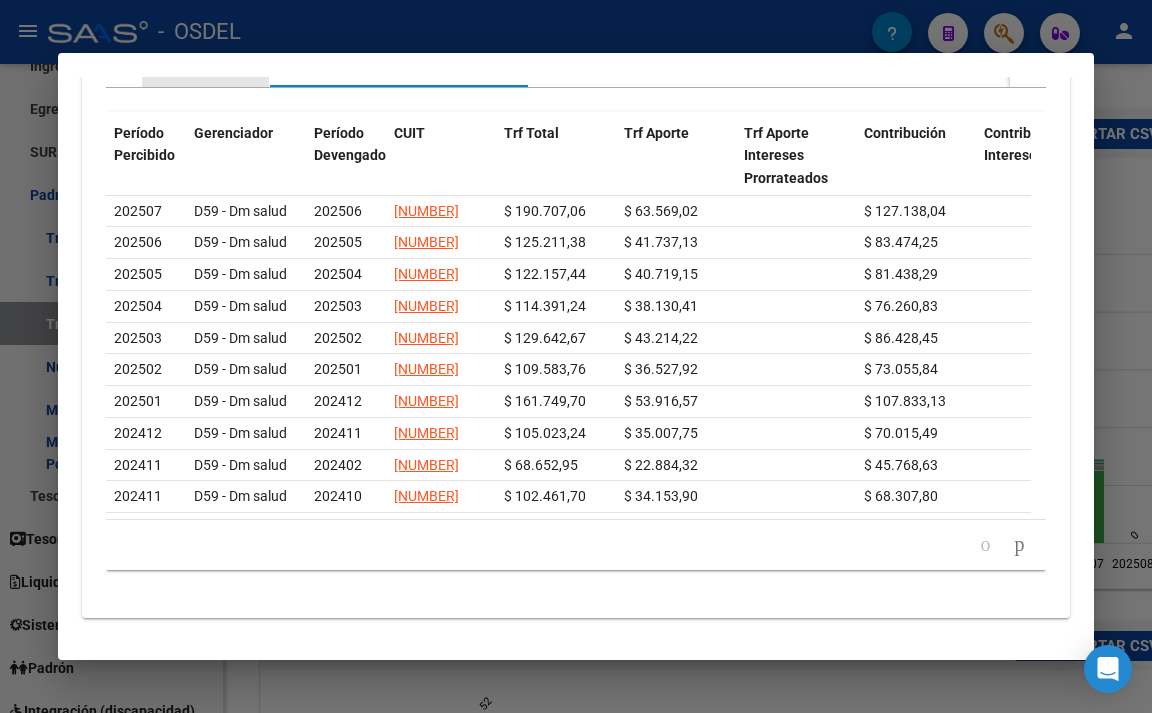 click on "Devengado RG" at bounding box center (205, 63) 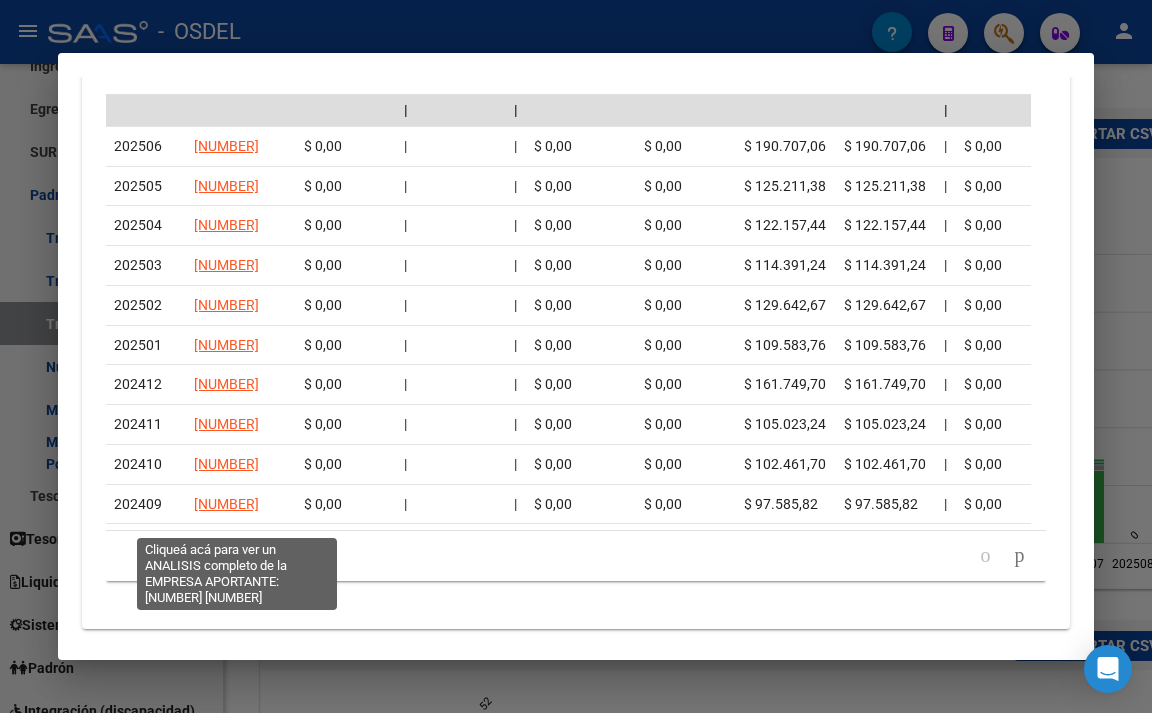 scroll, scrollTop: 1636, scrollLeft: 0, axis: vertical 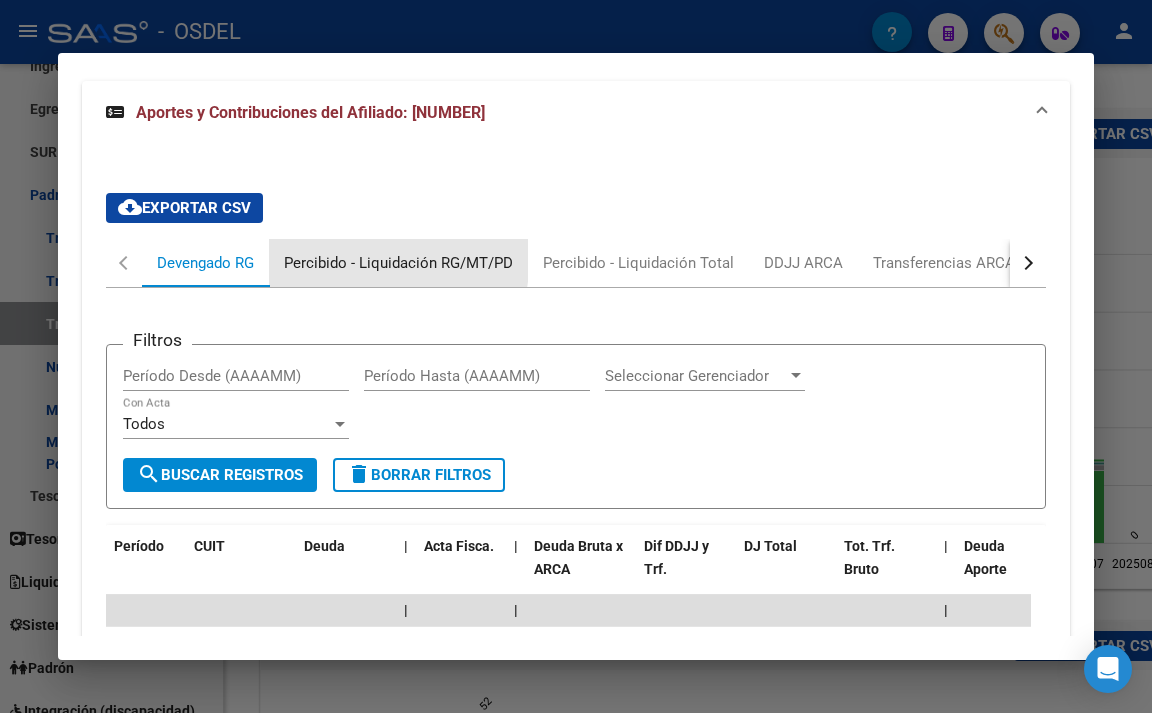 click on "Percibido - Liquidación RG/MT/PD" at bounding box center [398, 263] 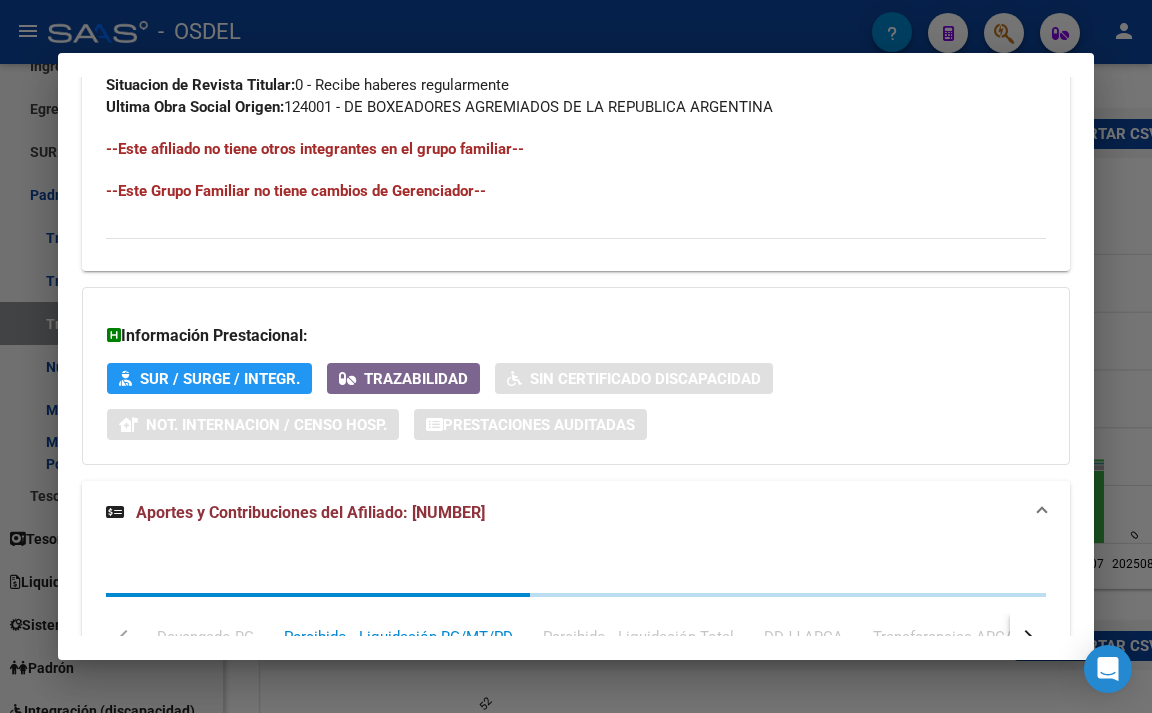 scroll, scrollTop: 1036, scrollLeft: 0, axis: vertical 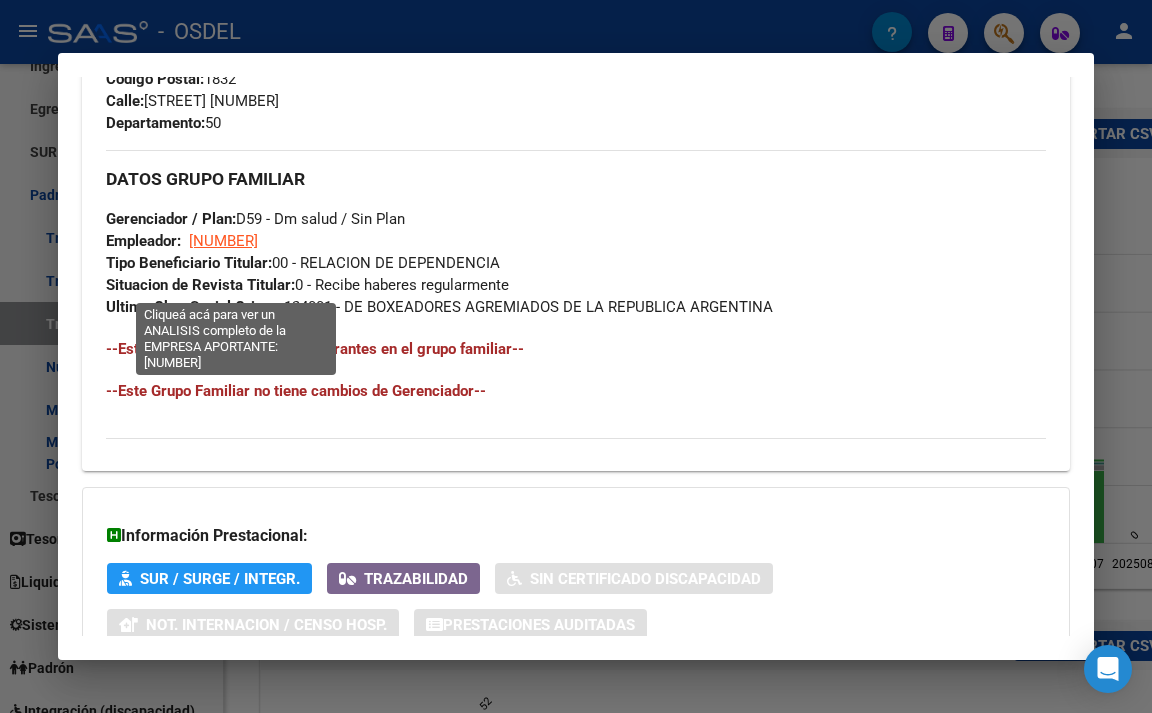 click on "30707063692" at bounding box center (223, 241) 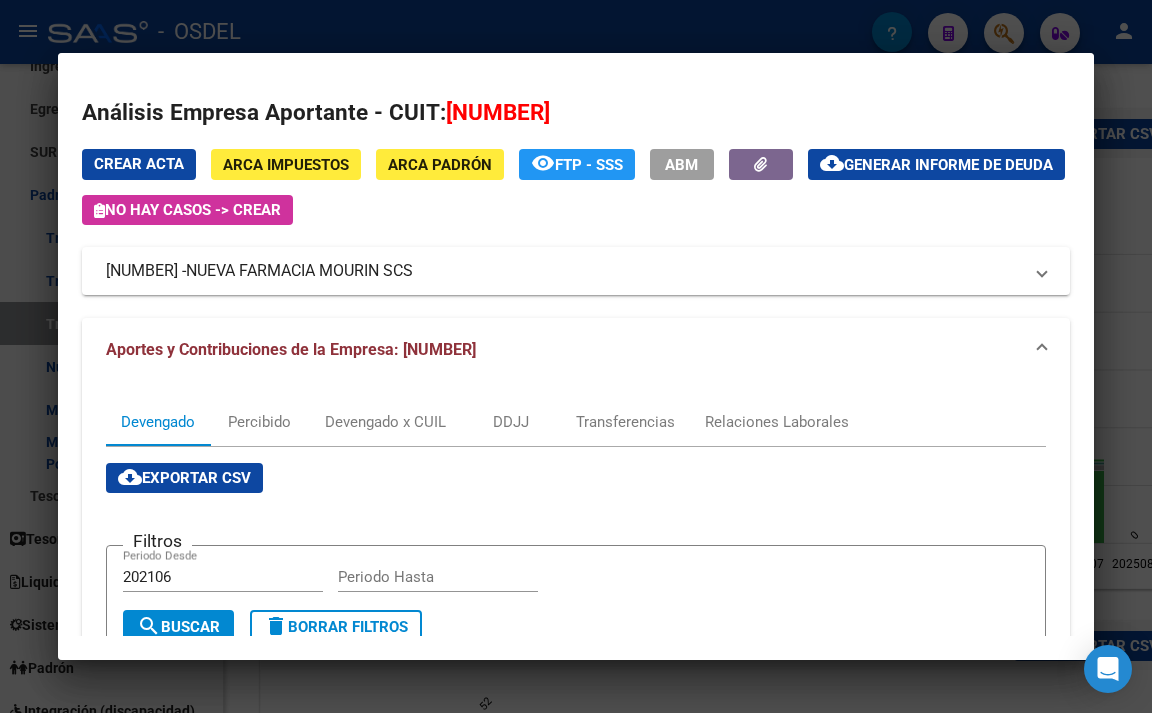 click at bounding box center (576, 356) 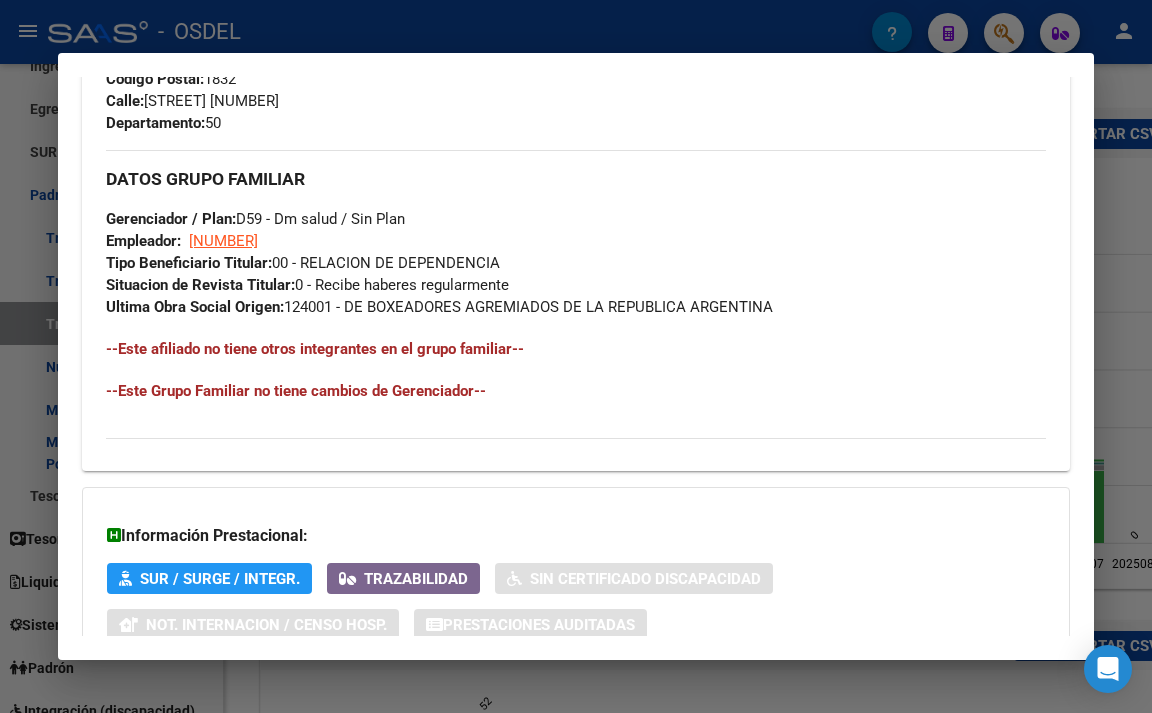 click at bounding box center (576, 356) 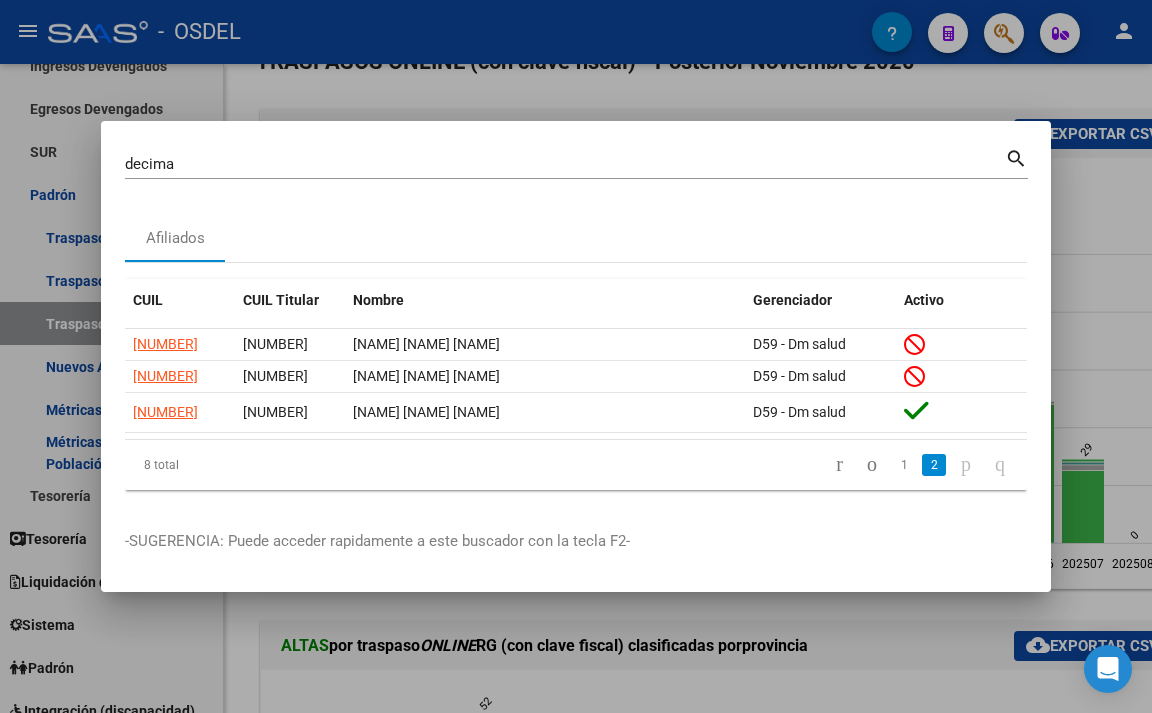 click at bounding box center [576, 356] 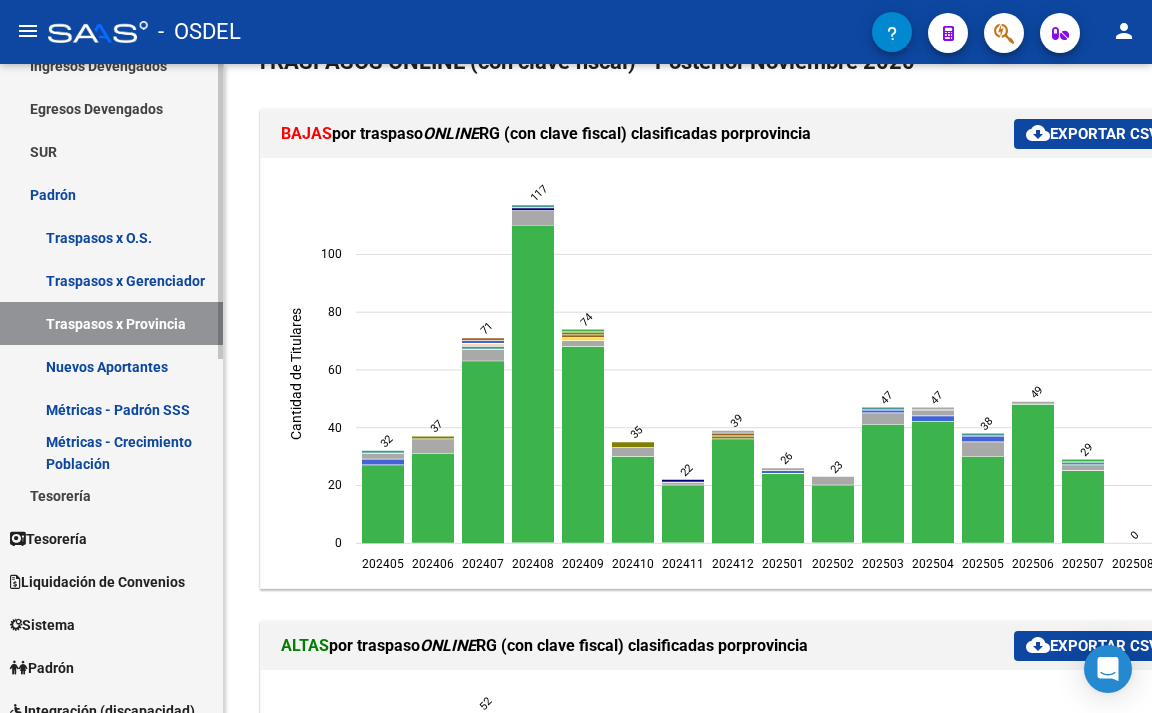 click on "Padrón" at bounding box center (111, 194) 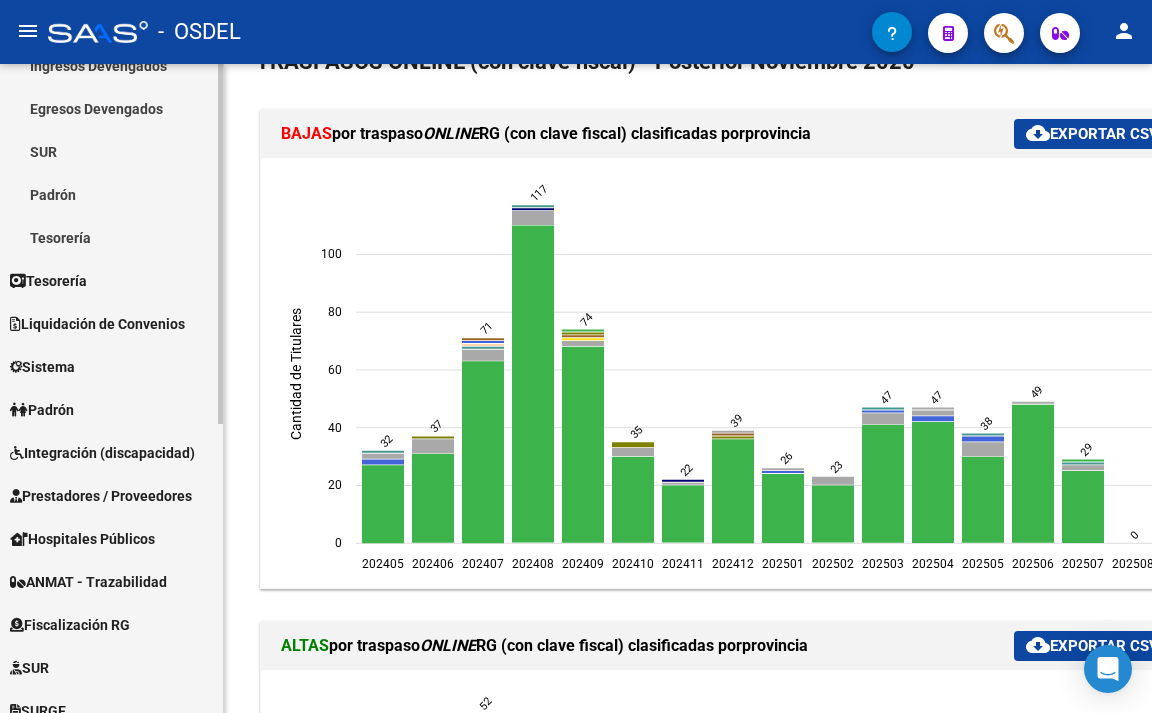 click on "Padrón" at bounding box center [42, 410] 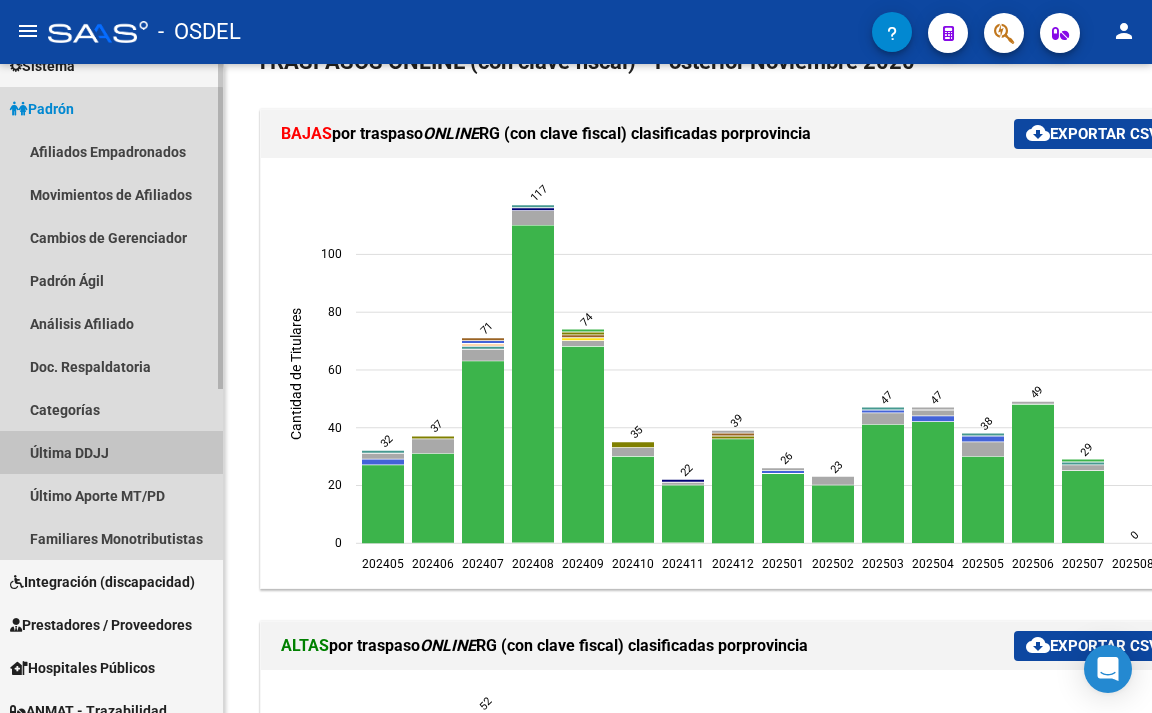 click on "Última DDJJ" at bounding box center (111, 452) 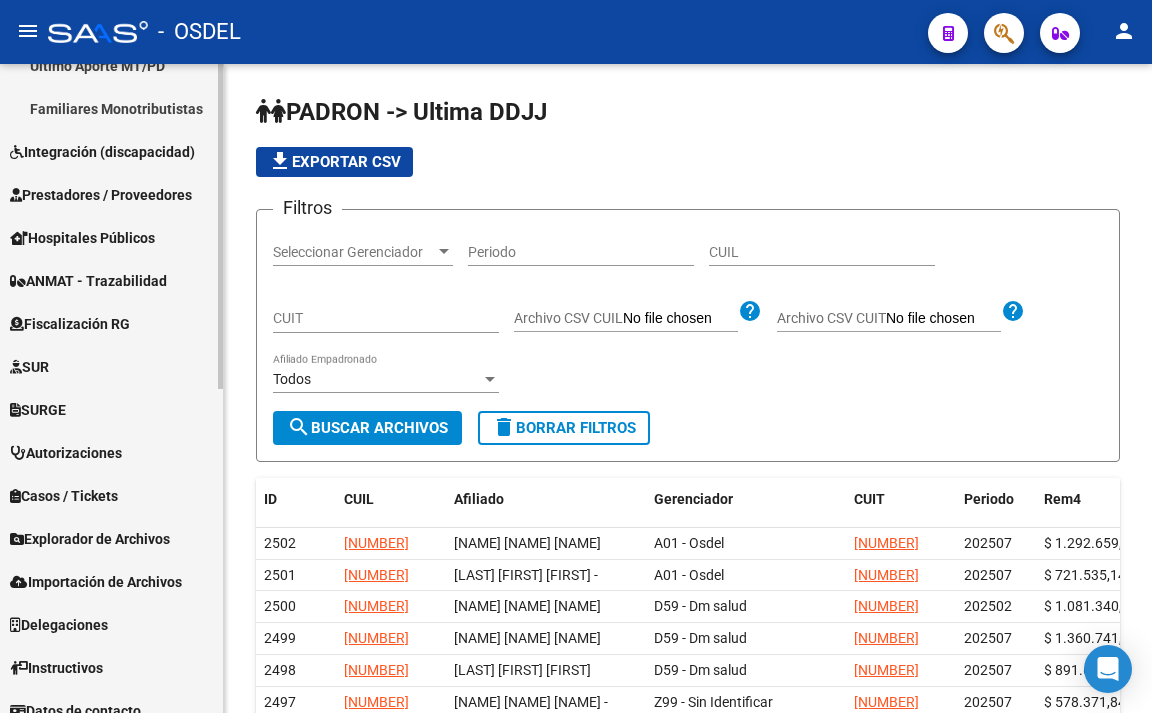 scroll, scrollTop: 649, scrollLeft: 0, axis: vertical 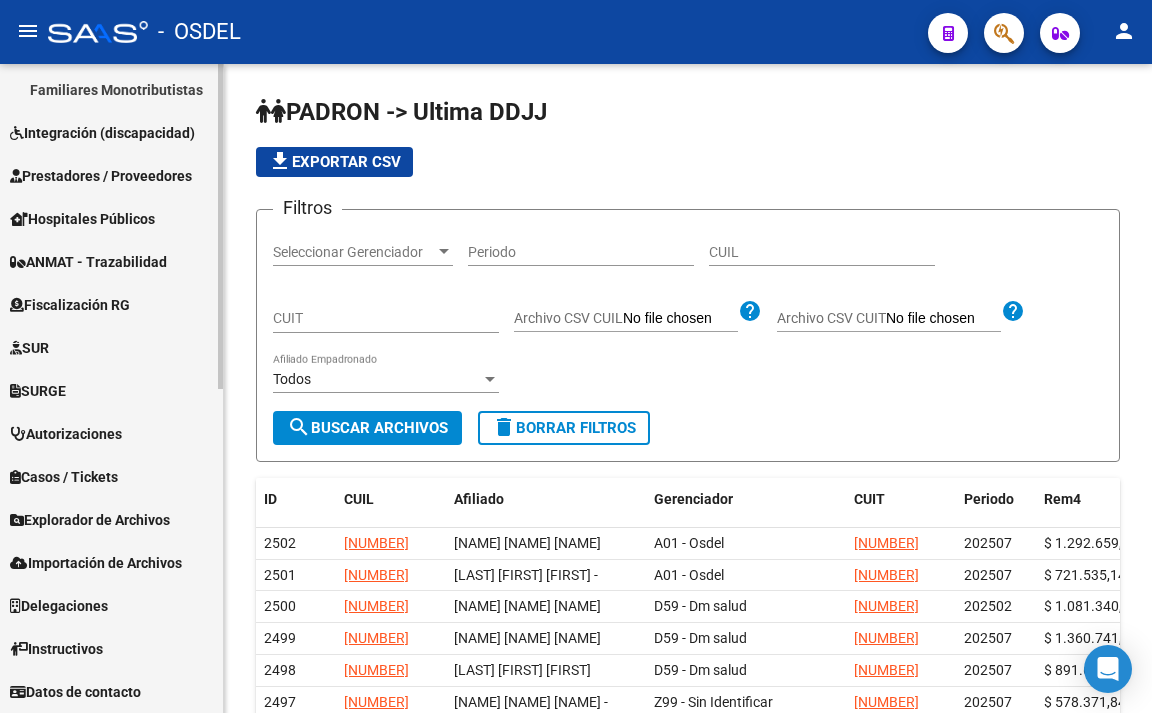 click on "SUR" at bounding box center [111, 347] 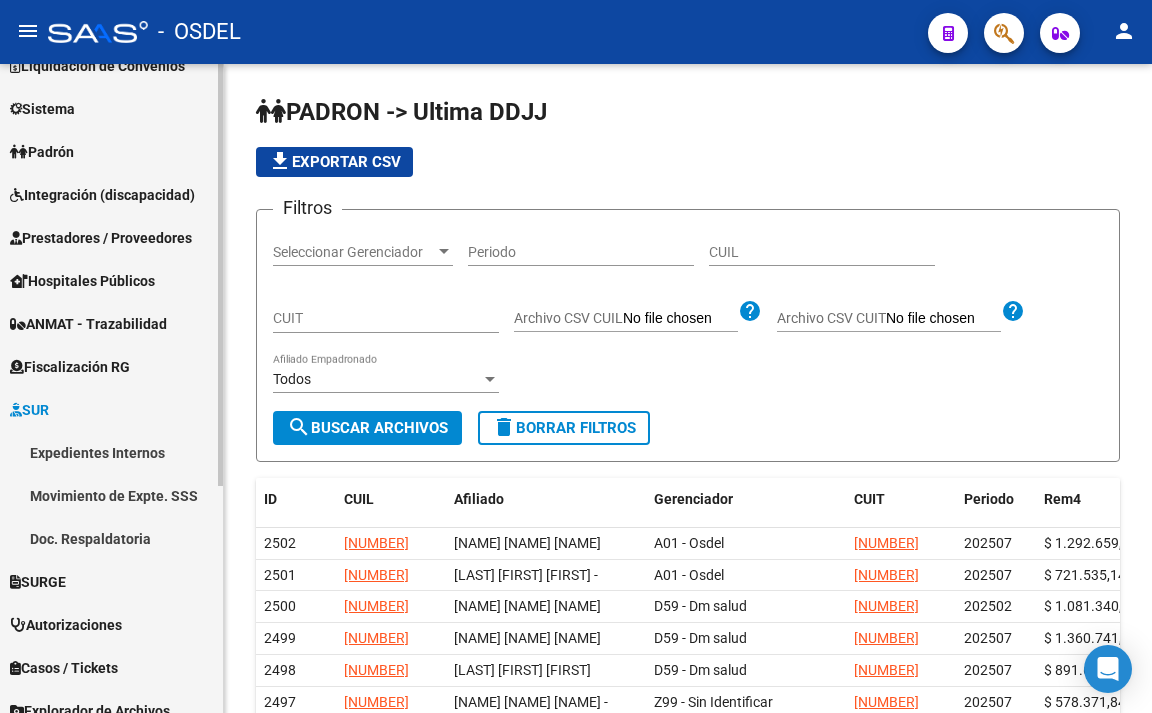 scroll, scrollTop: 148, scrollLeft: 0, axis: vertical 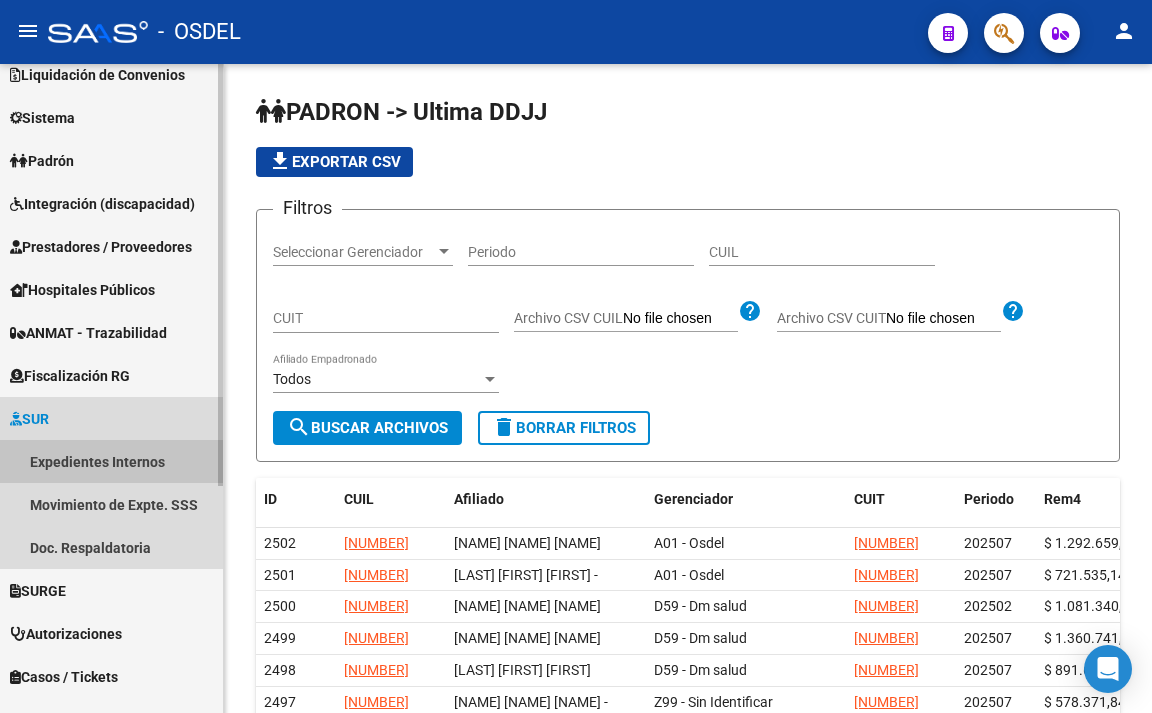 click on "Expedientes Internos" at bounding box center [111, 461] 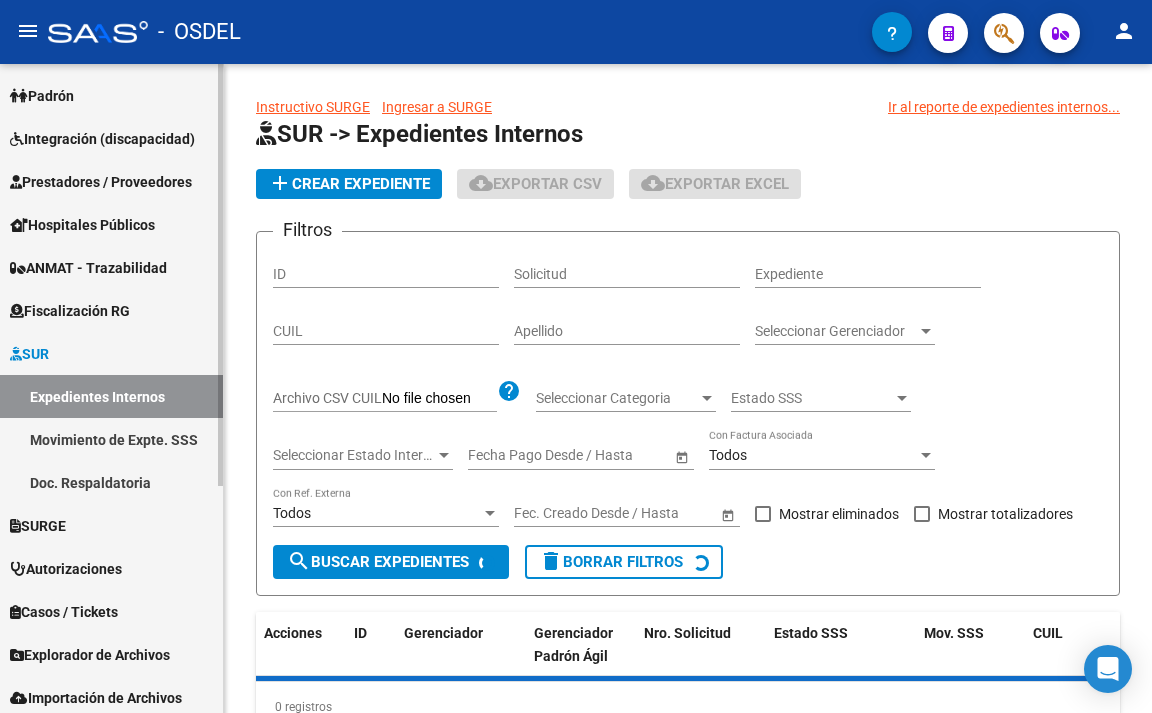 scroll, scrollTop: 248, scrollLeft: 0, axis: vertical 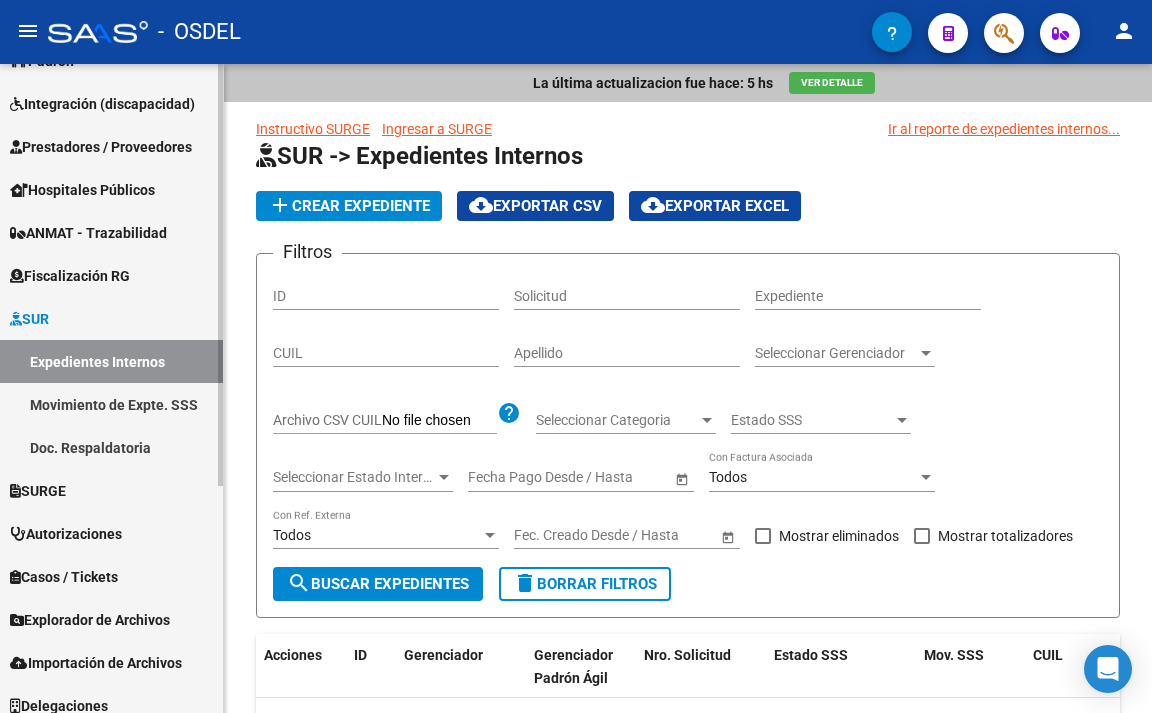 click on "SURGE" at bounding box center [111, 490] 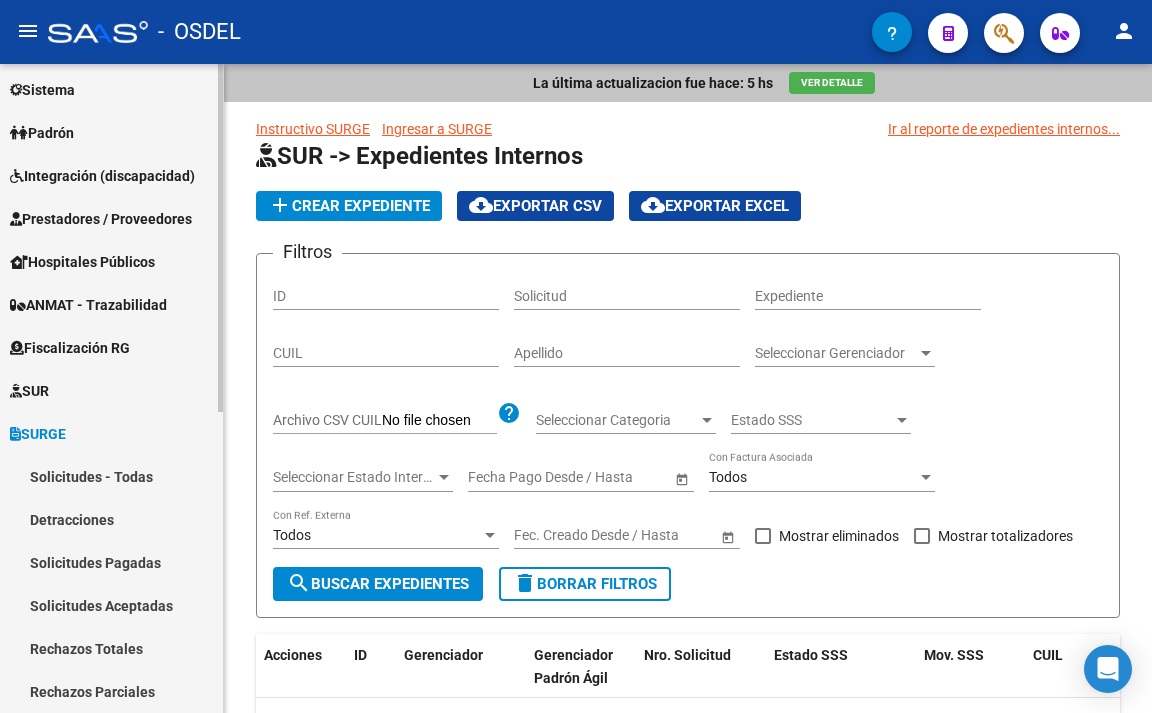 scroll, scrollTop: 63, scrollLeft: 0, axis: vertical 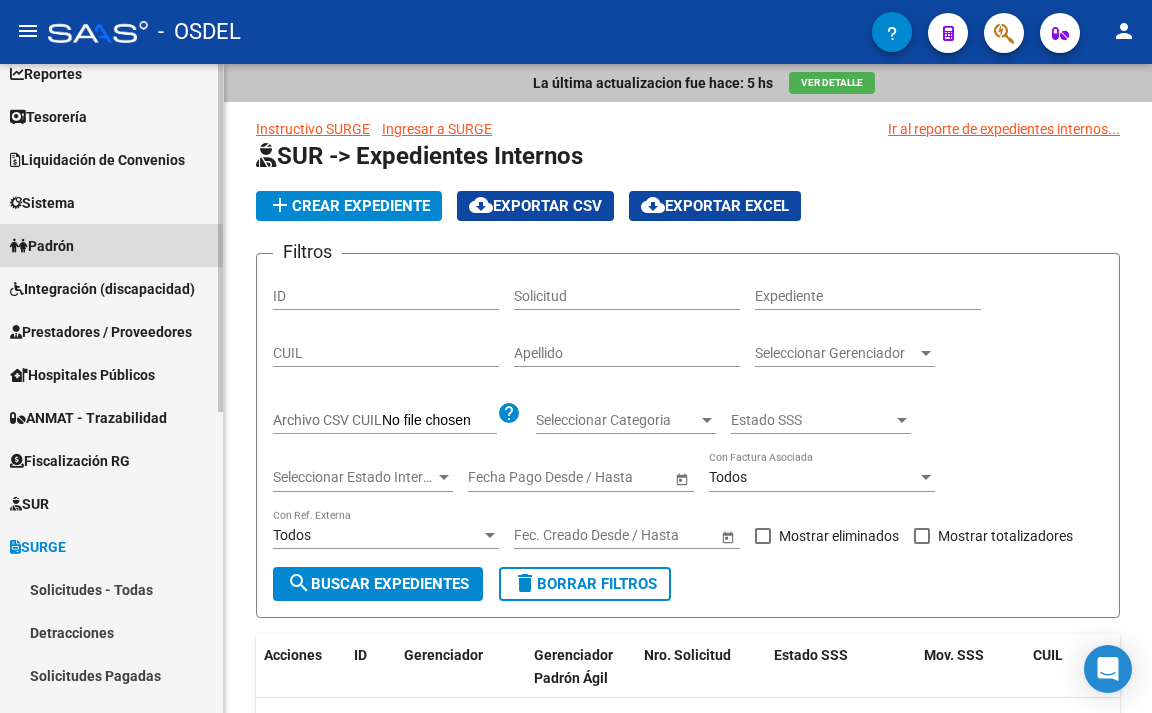 click on "Padrón" at bounding box center [42, 246] 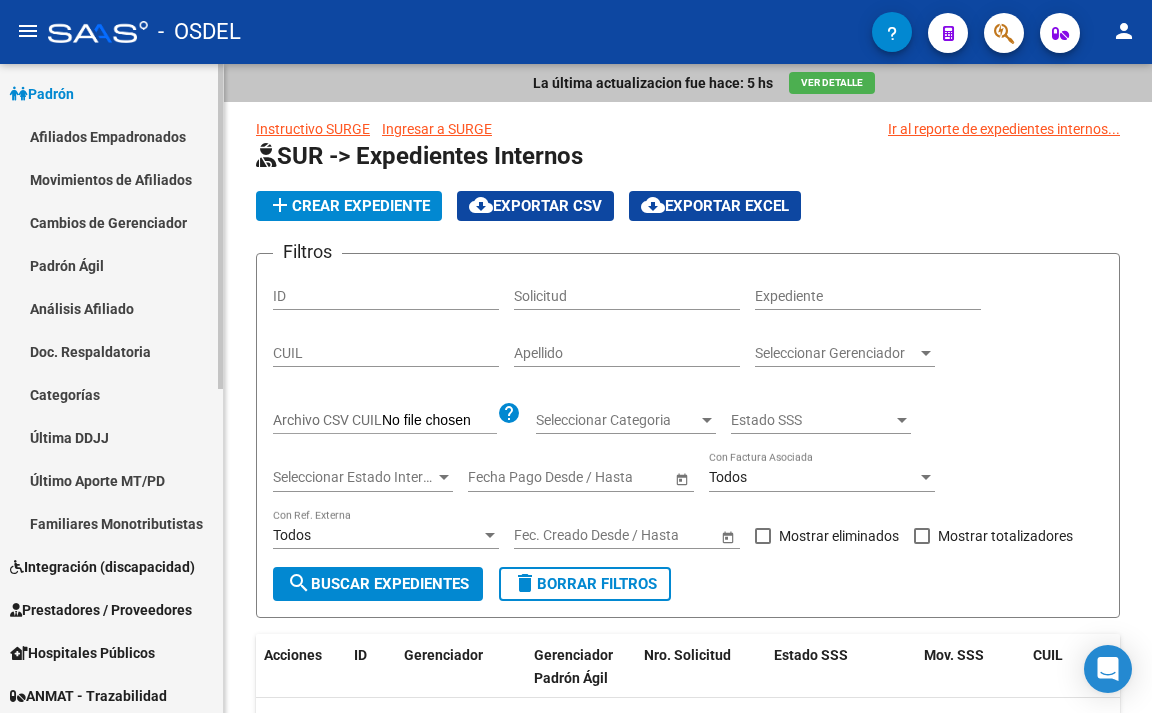scroll, scrollTop: 263, scrollLeft: 0, axis: vertical 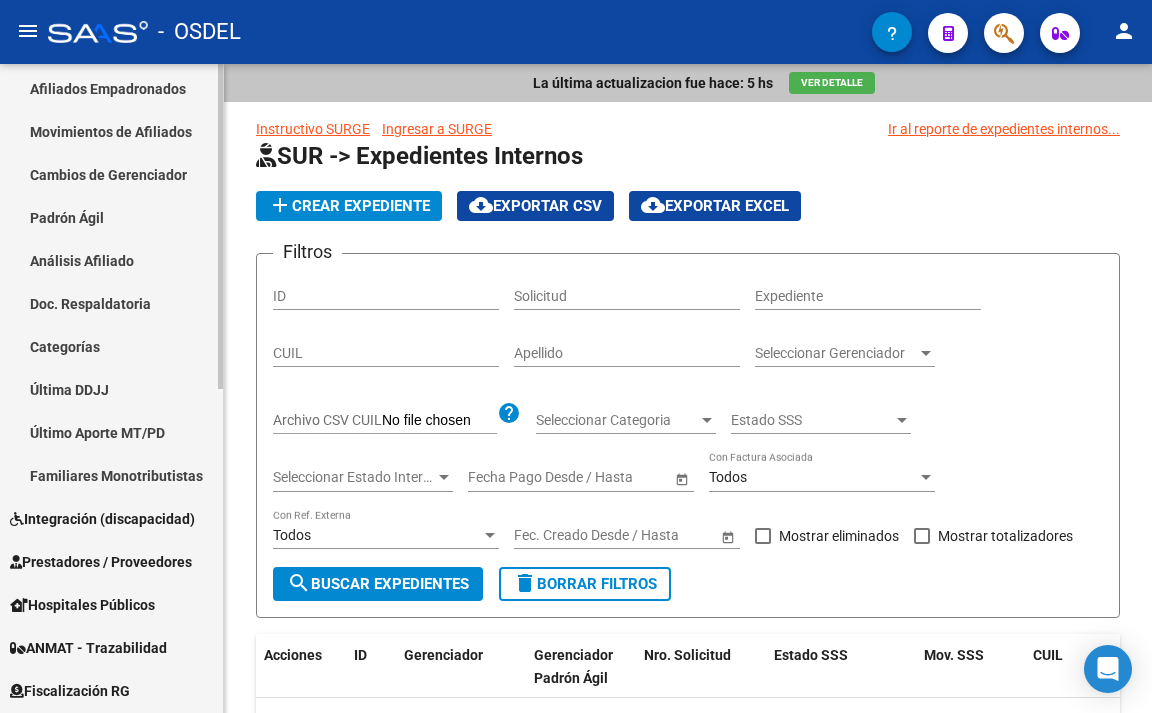 click on "Último Aporte MT/PD" at bounding box center [111, 432] 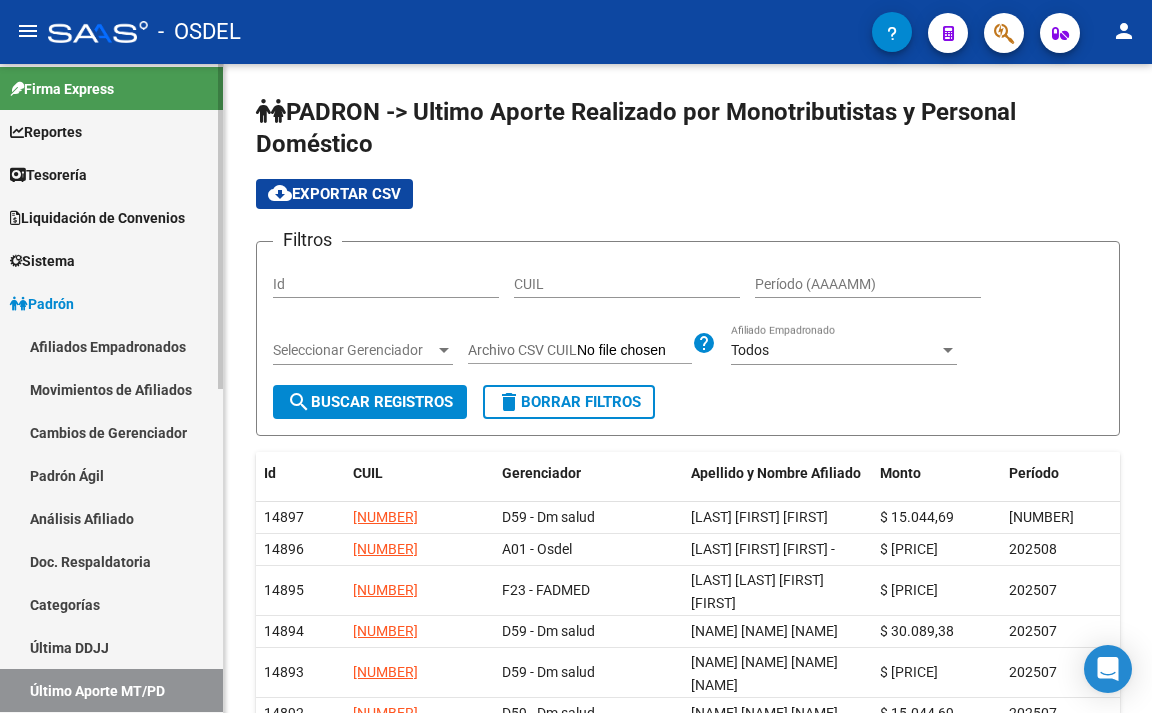 scroll, scrollTop: 0, scrollLeft: 0, axis: both 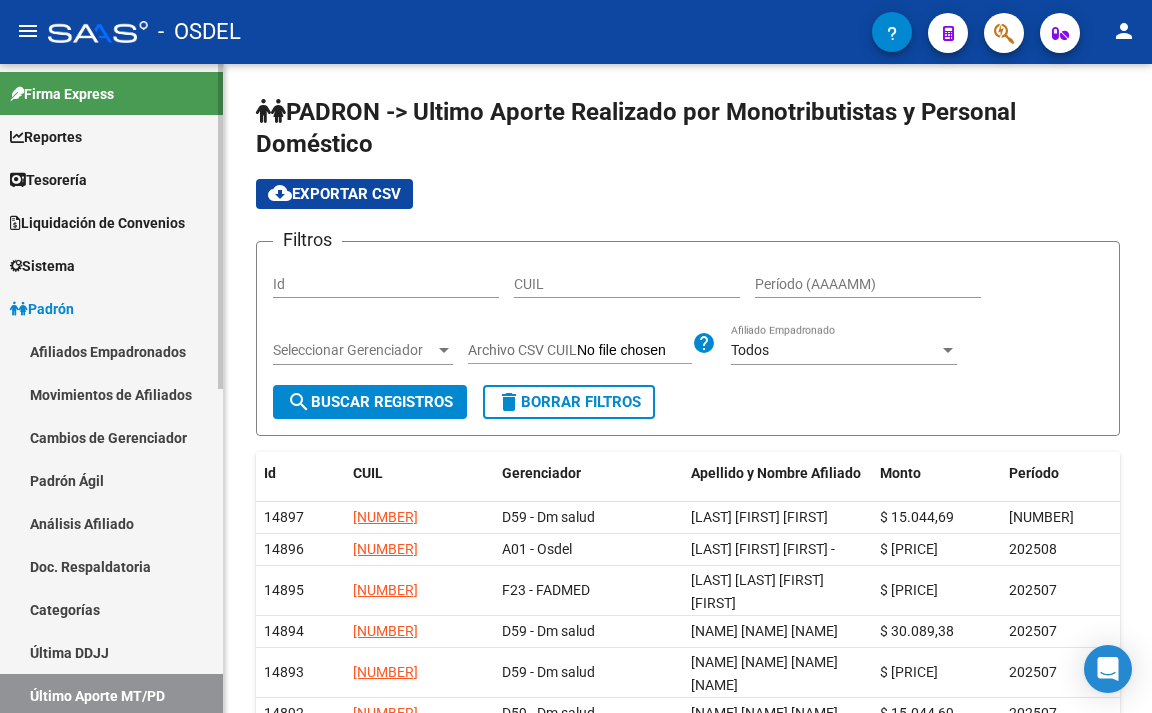 click on "Padrón" at bounding box center (111, 308) 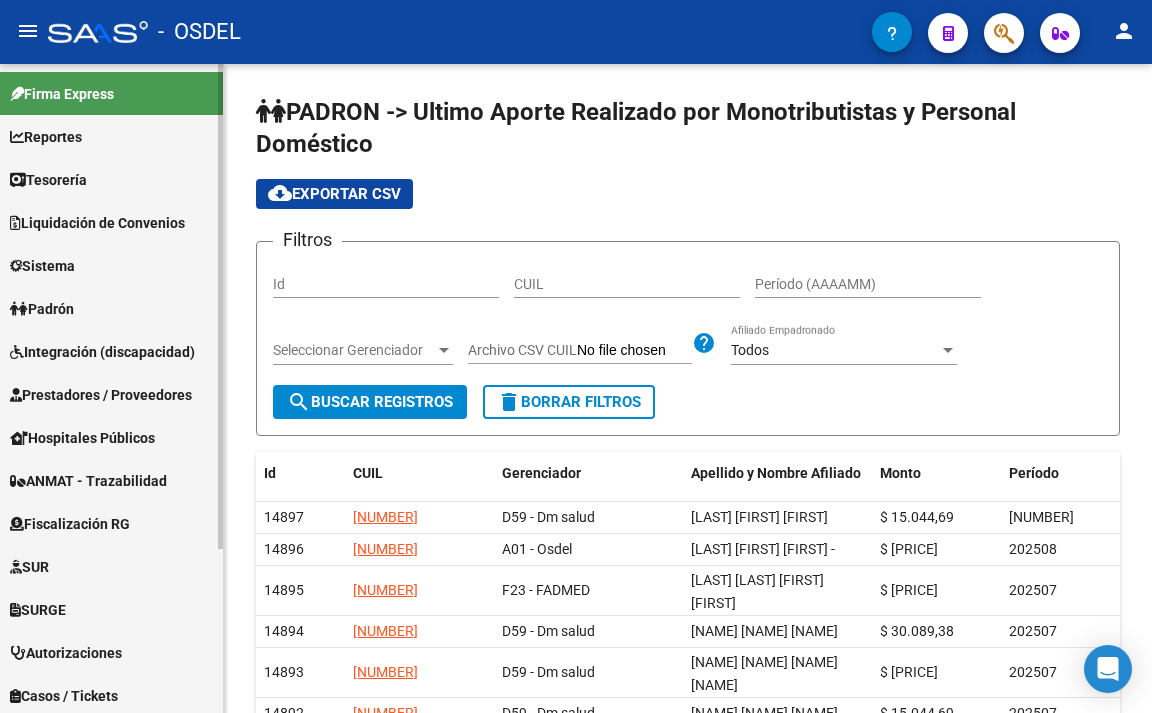 click on "Padrón" at bounding box center [111, 308] 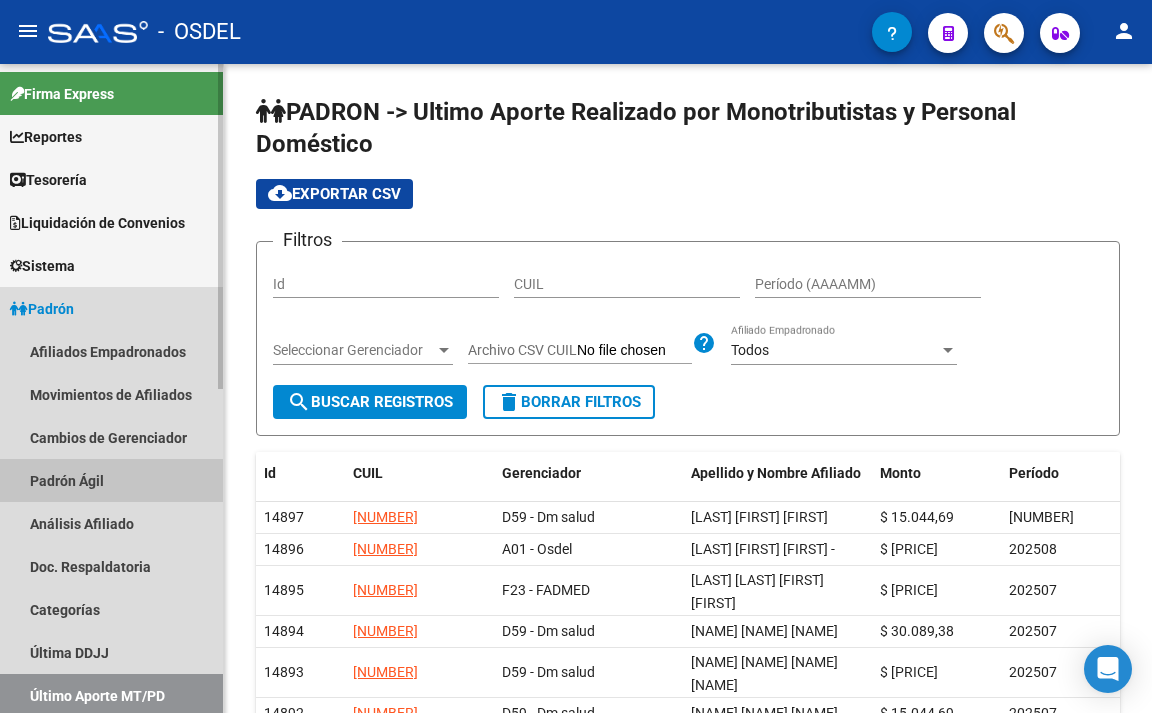 click on "Padrón Ágil" at bounding box center [111, 480] 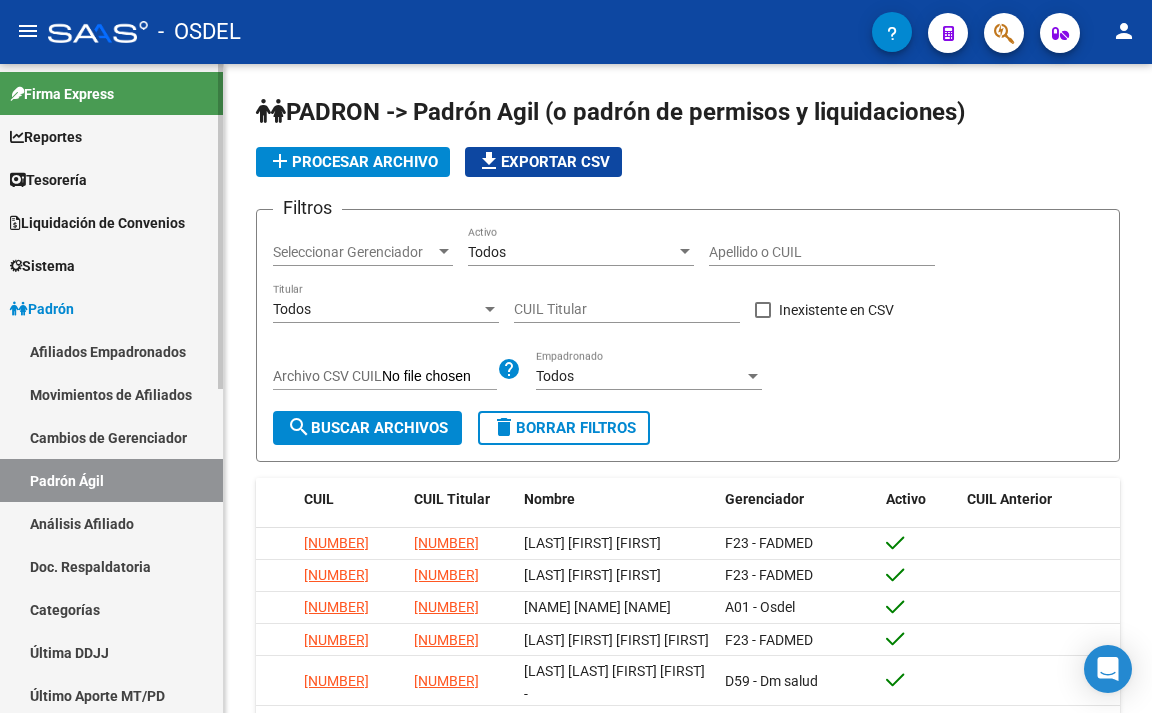 click on "Análisis Afiliado" at bounding box center (111, 523) 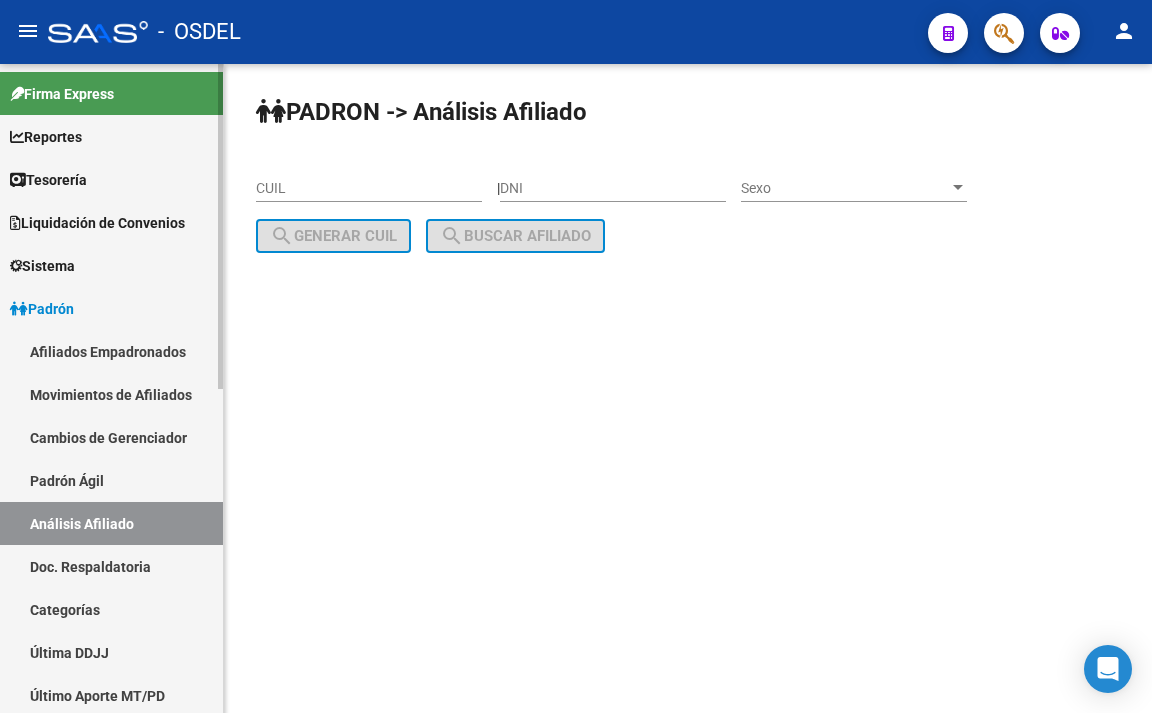 click on "Doc. Respaldatoria" at bounding box center [111, 566] 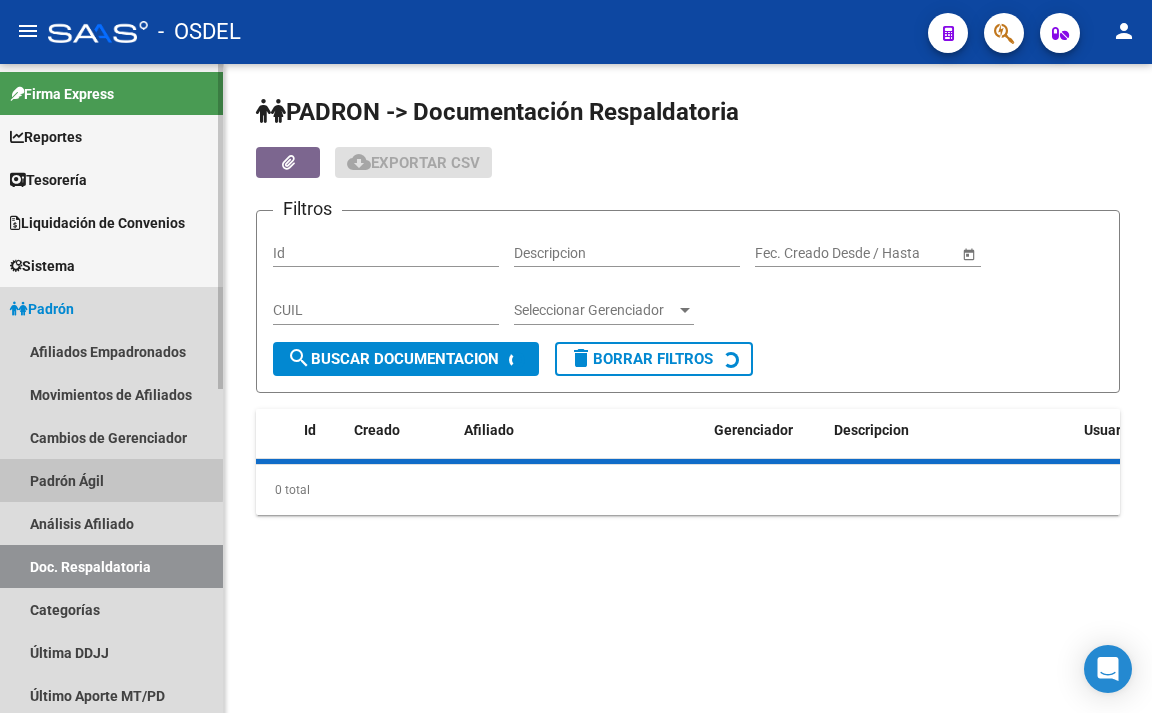 click on "Padrón Ágil" at bounding box center (111, 480) 